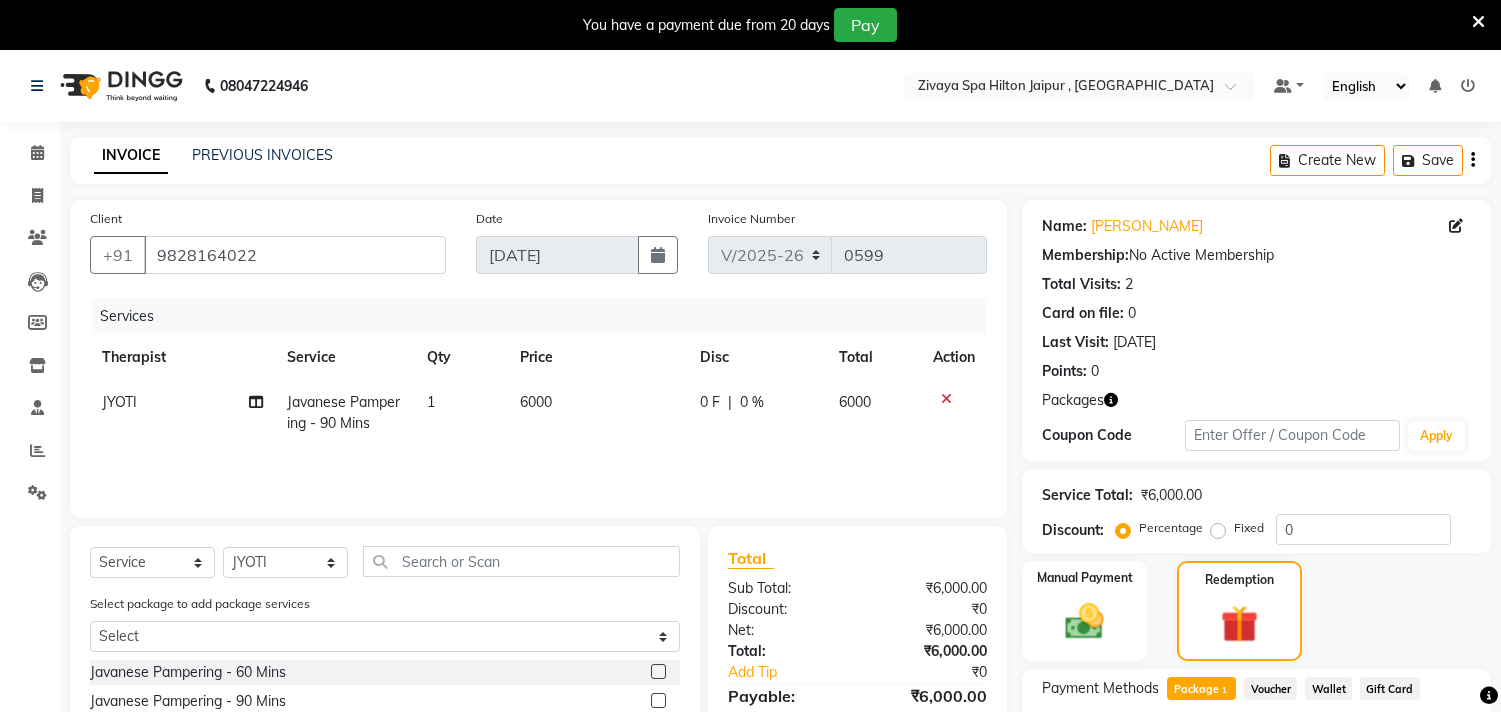 select on "6423" 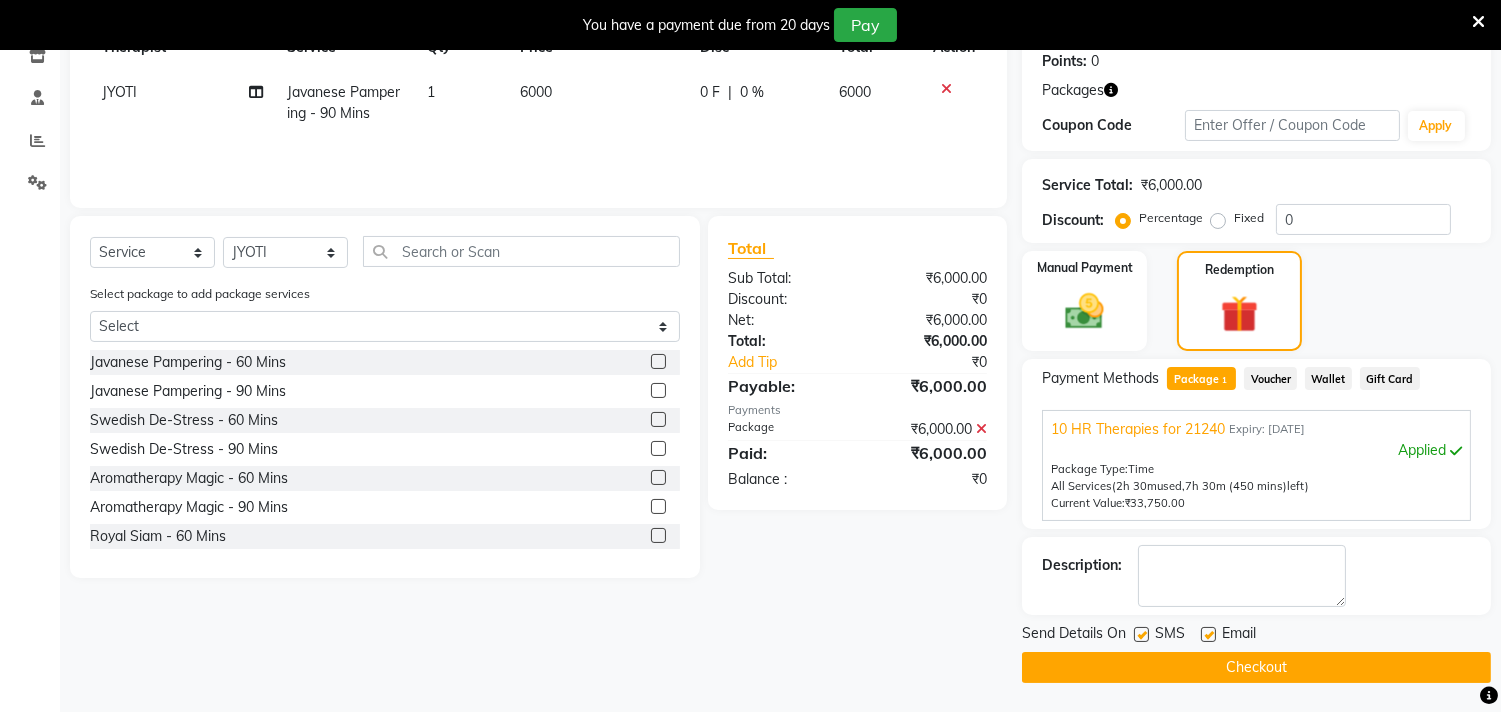 scroll, scrollTop: 0, scrollLeft: 0, axis: both 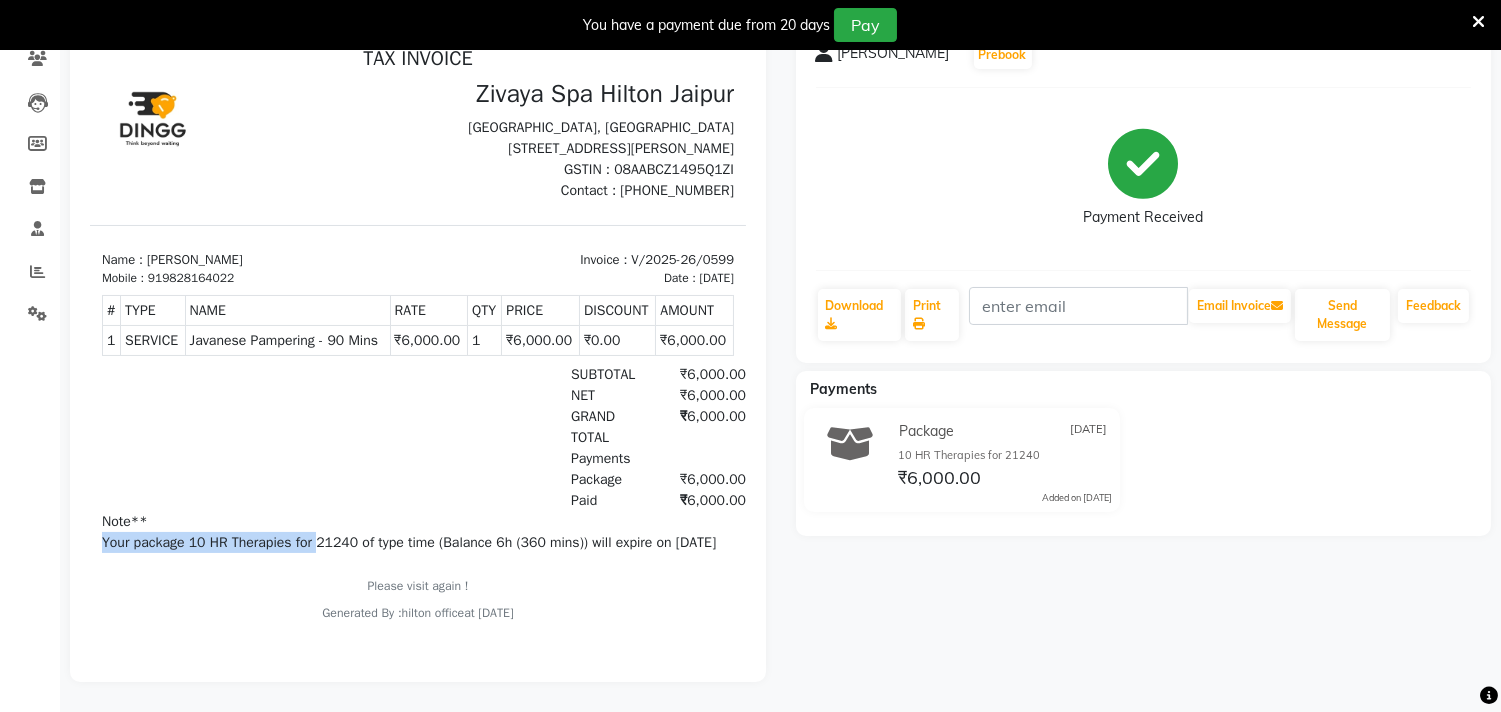 drag, startPoint x: 315, startPoint y: 543, endPoint x: 376, endPoint y: 534, distance: 61.66036 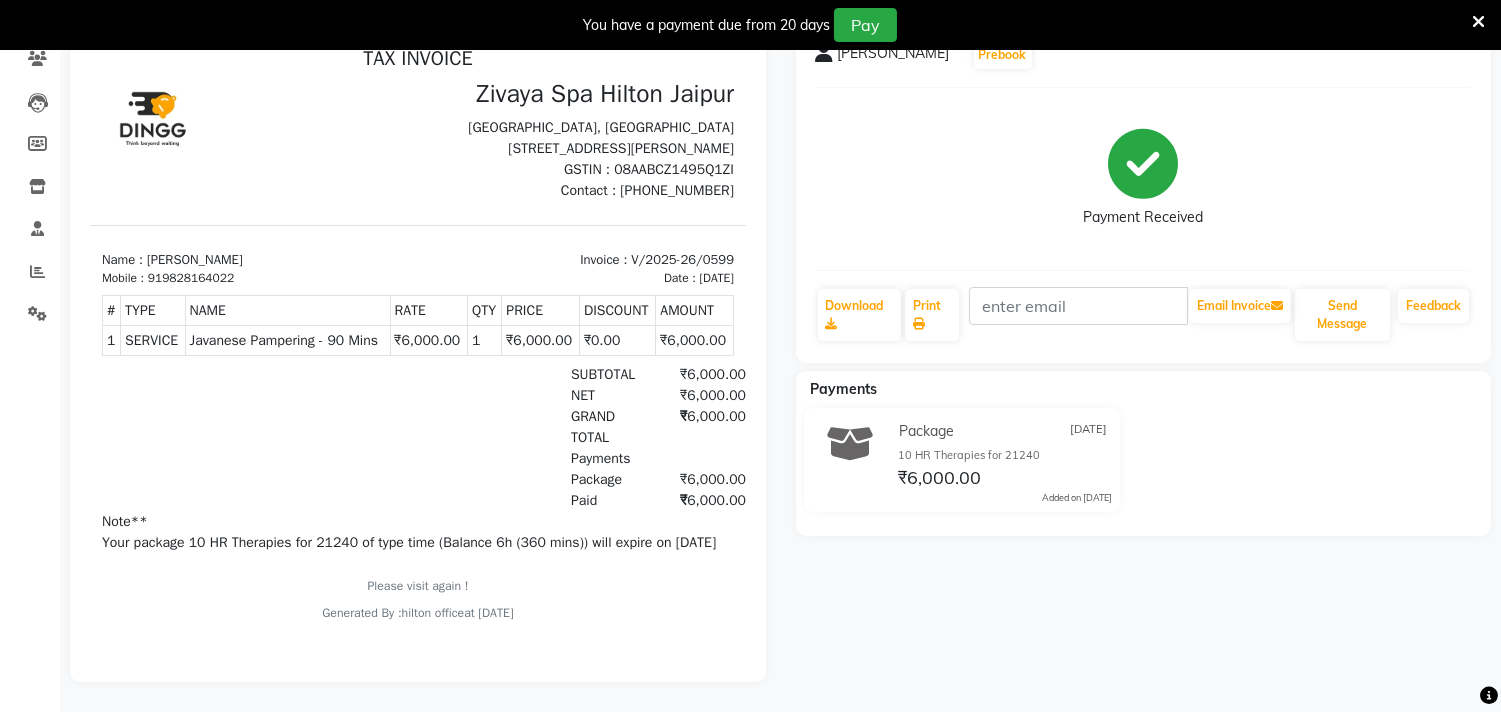 click on "Your package 10 HR Therapies for 21240 of type time (Balance 6h (360 mins)) will expire on [DATE]" at bounding box center [418, 542] 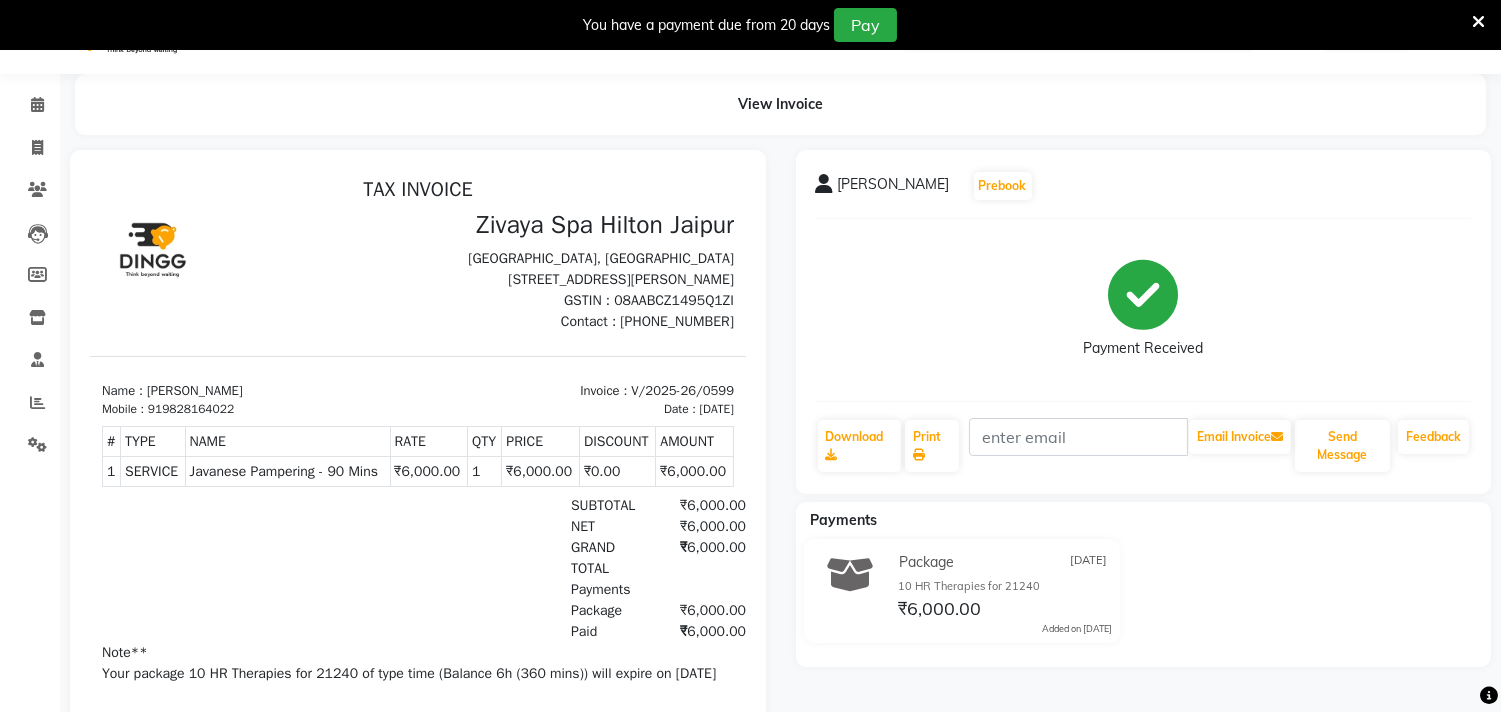 scroll, scrollTop: 0, scrollLeft: 0, axis: both 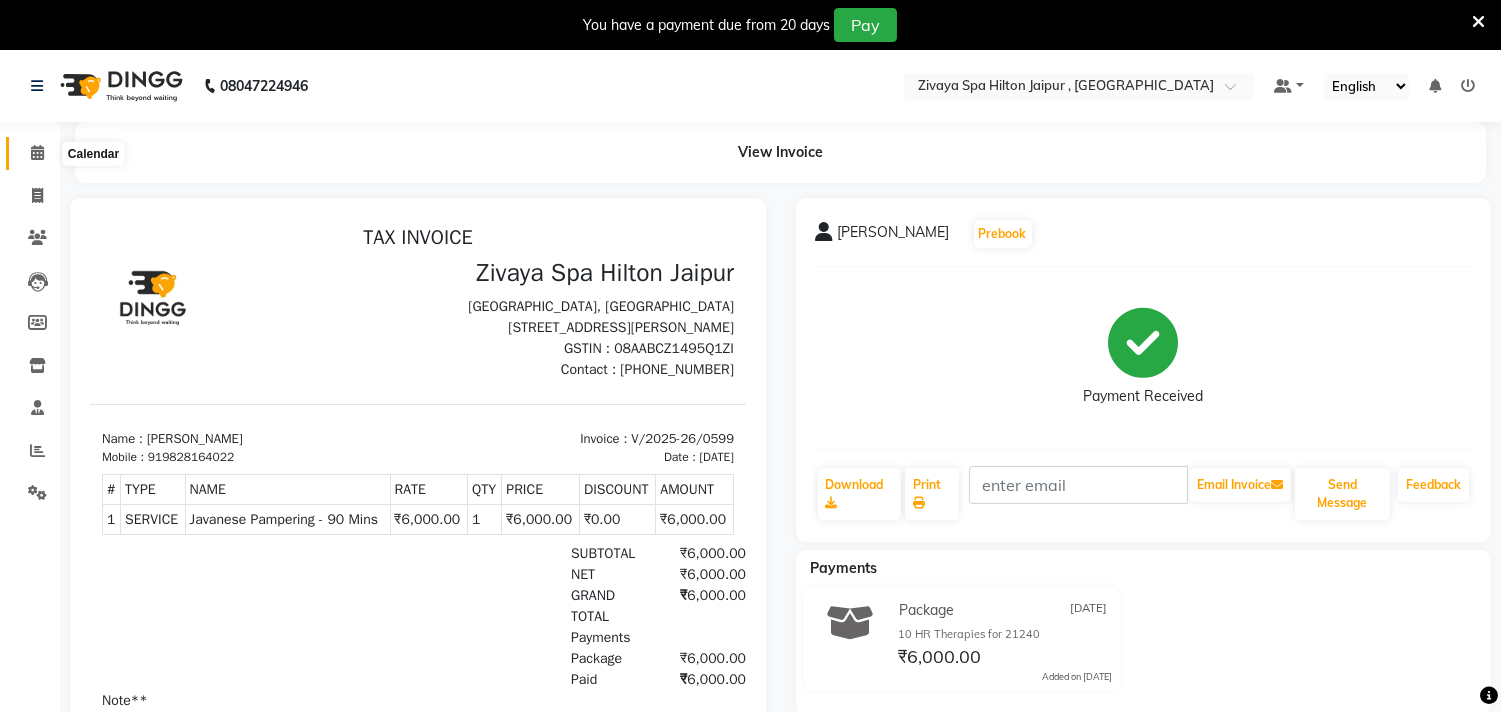 click 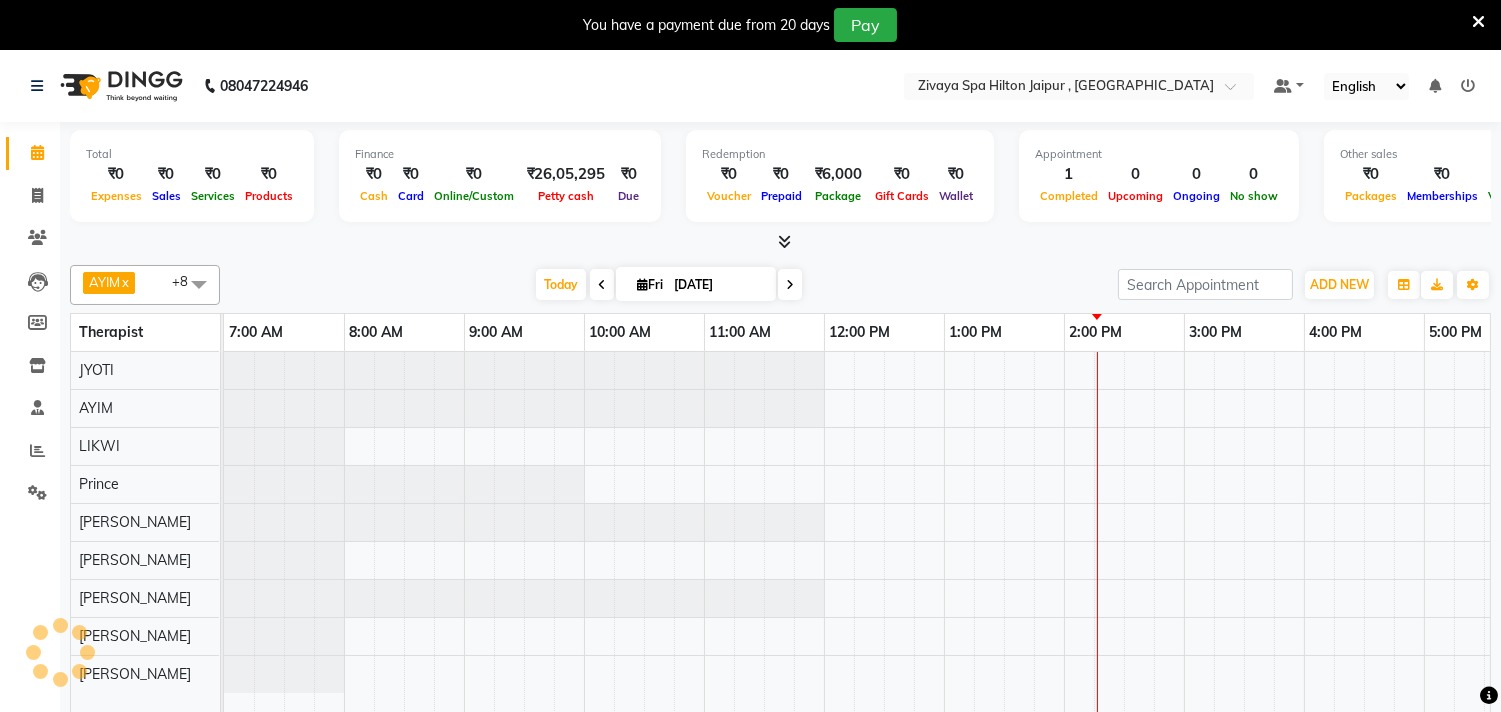 scroll, scrollTop: 0, scrollLeft: 0, axis: both 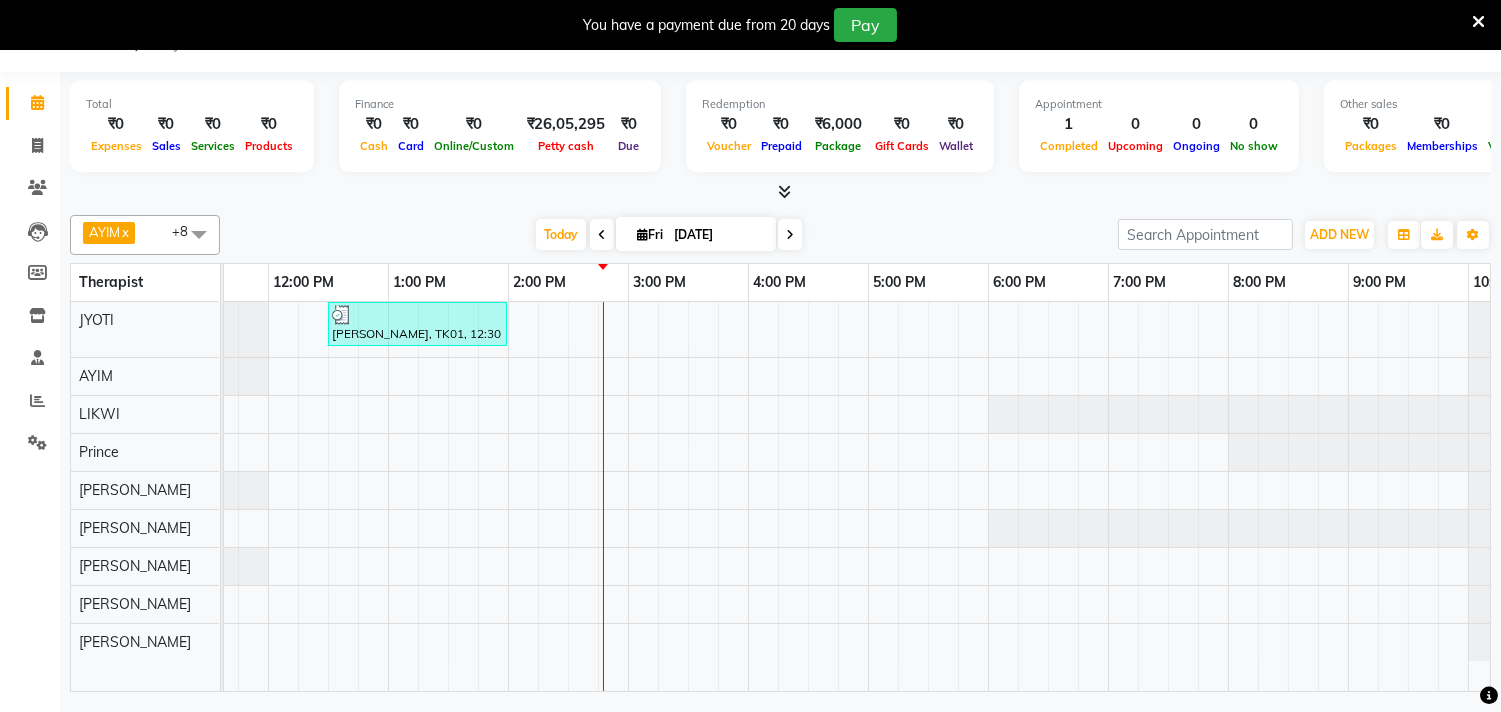 click on "[PERSON_NAME], TK01, 12:30 PM-02:00 PM, Javanese Pampering - 90 Mins" at bounding box center (628, 496) 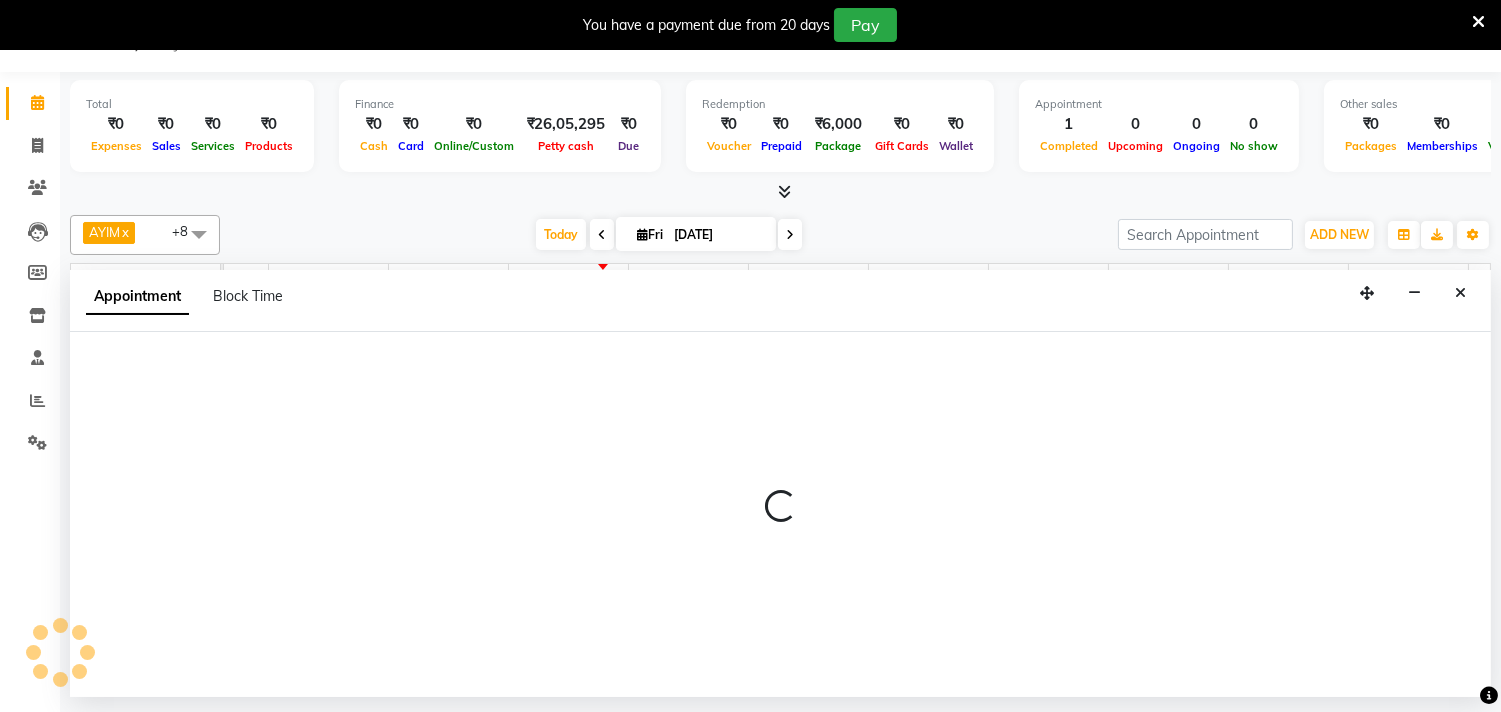 select on "48603" 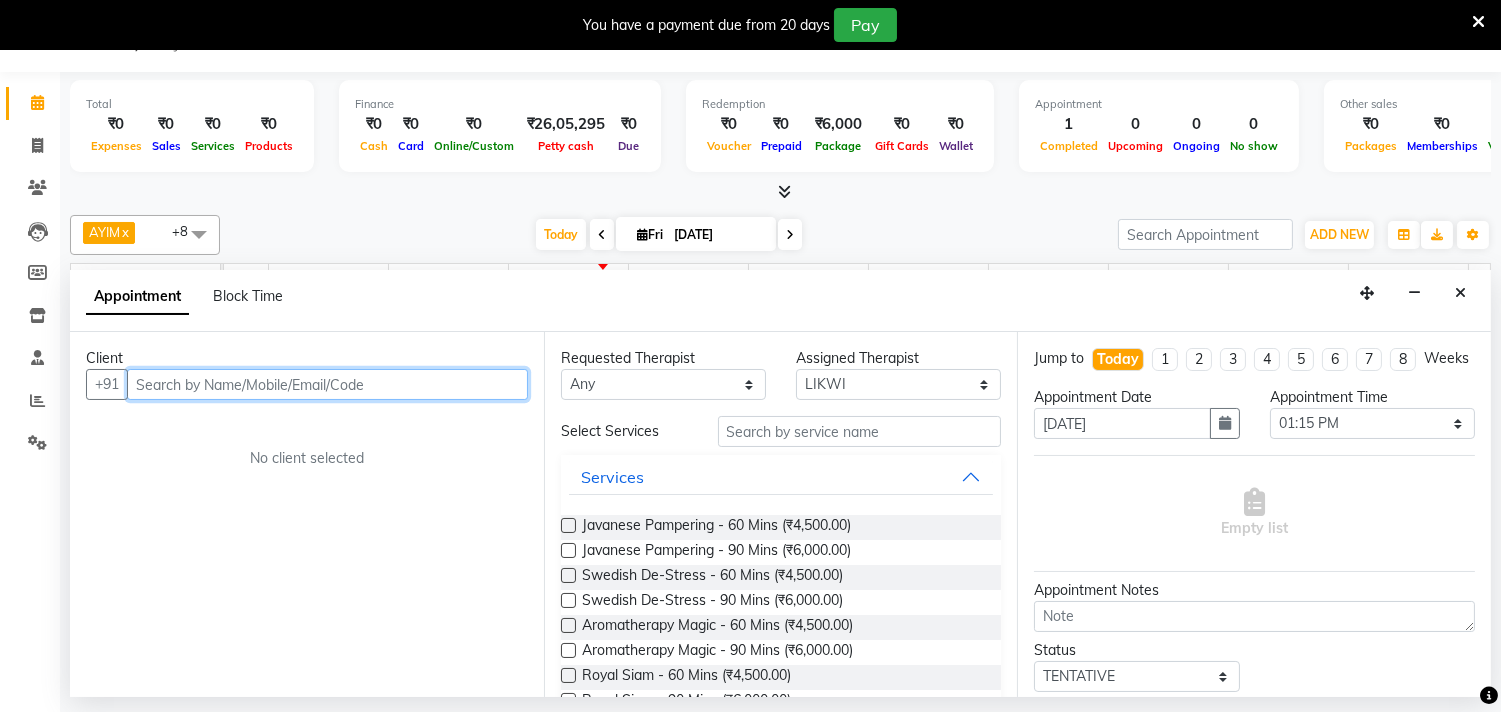 click at bounding box center [327, 384] 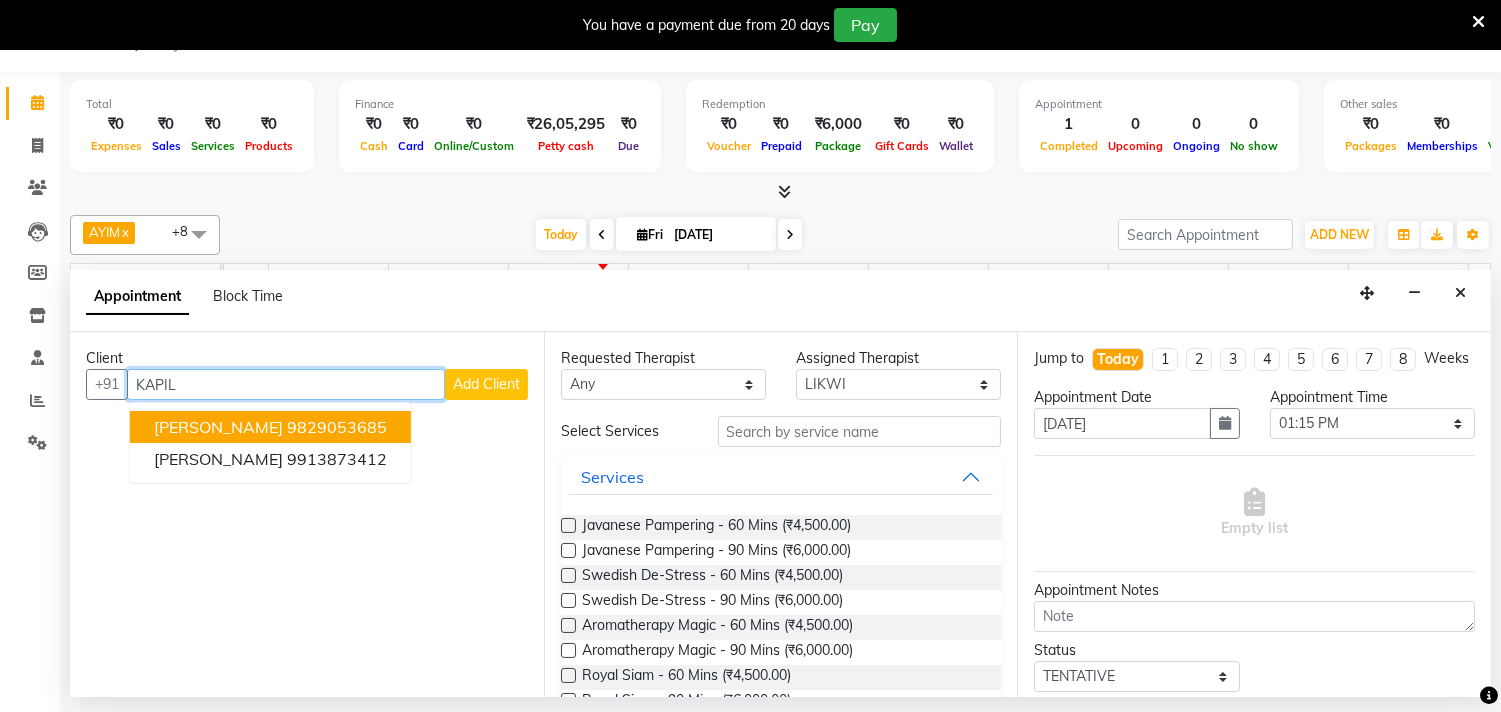 click on "9829053685" at bounding box center [337, 427] 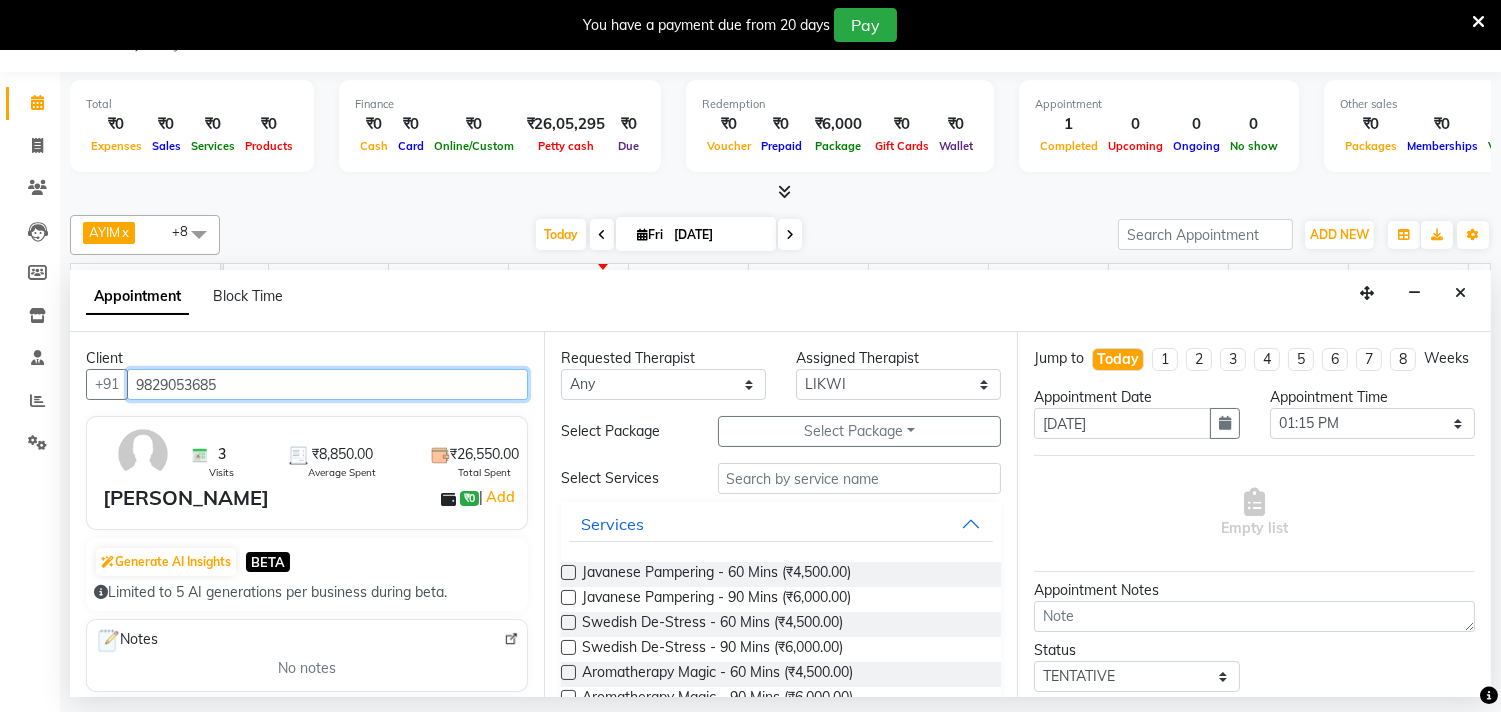 type on "9829053685" 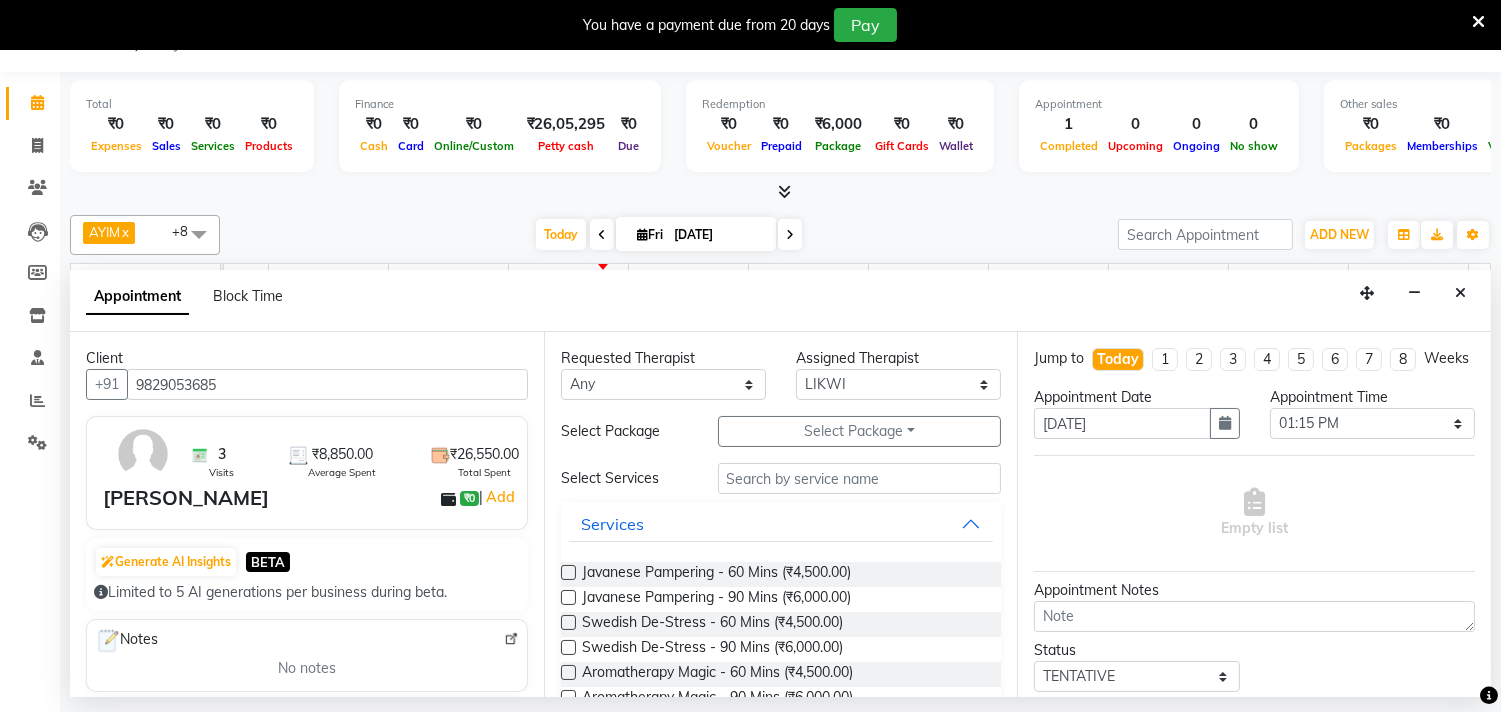 click at bounding box center (568, 572) 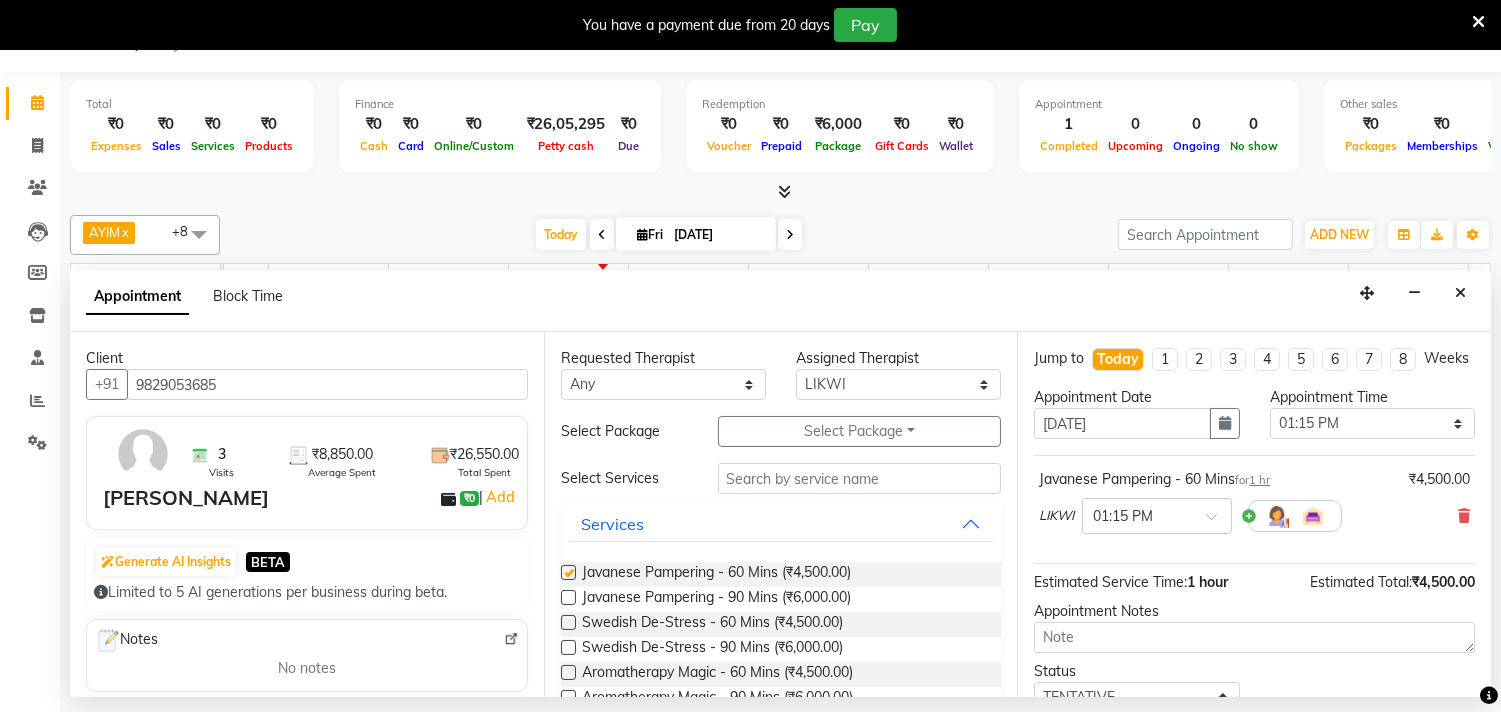 checkbox on "false" 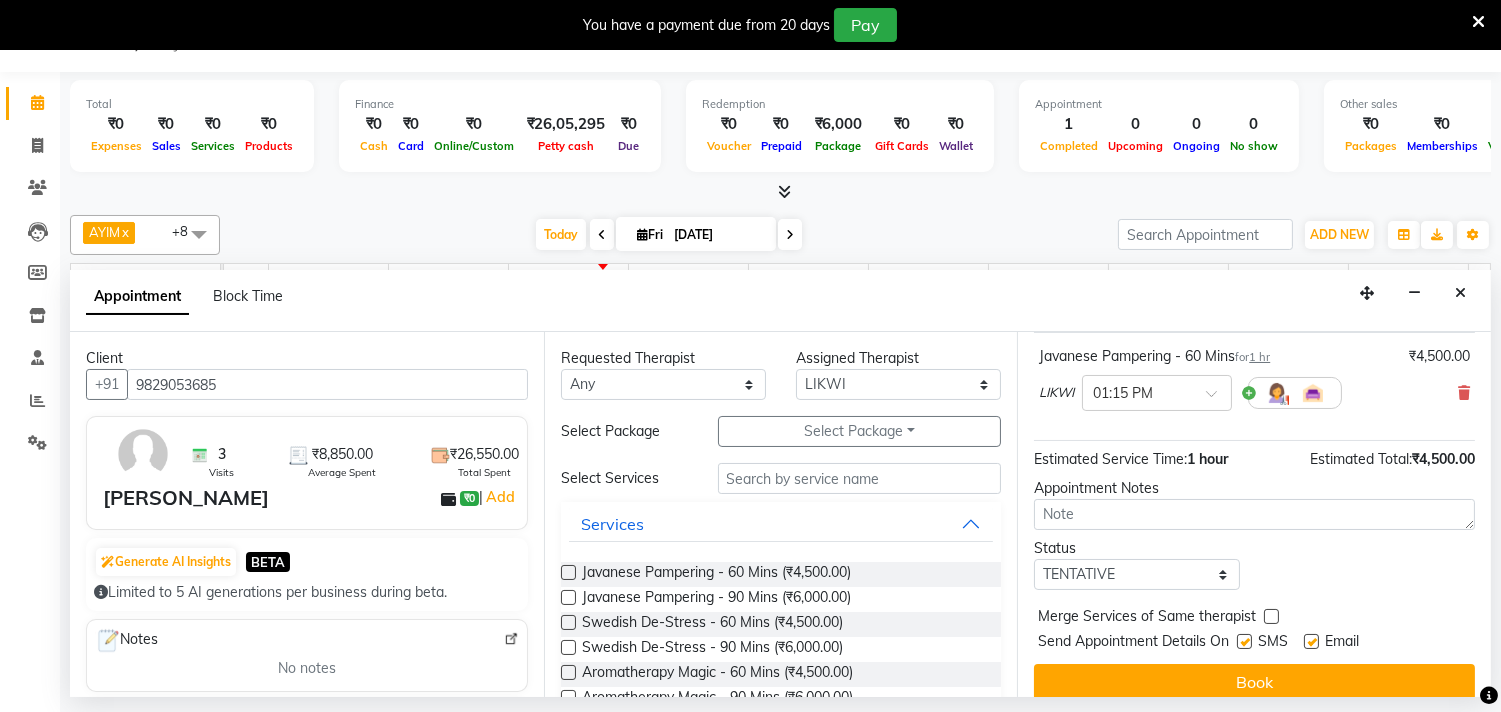 scroll, scrollTop: 161, scrollLeft: 0, axis: vertical 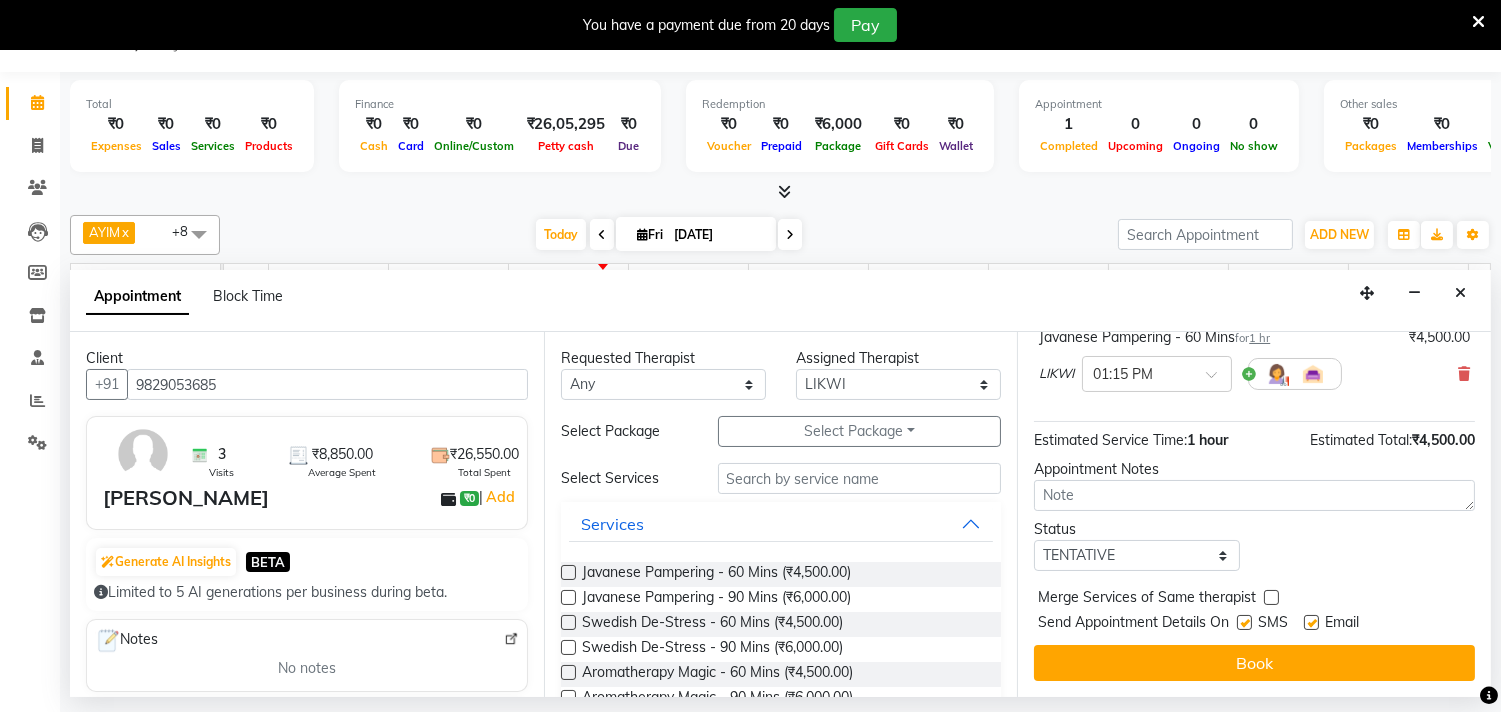 click on "Book" at bounding box center [1254, 663] 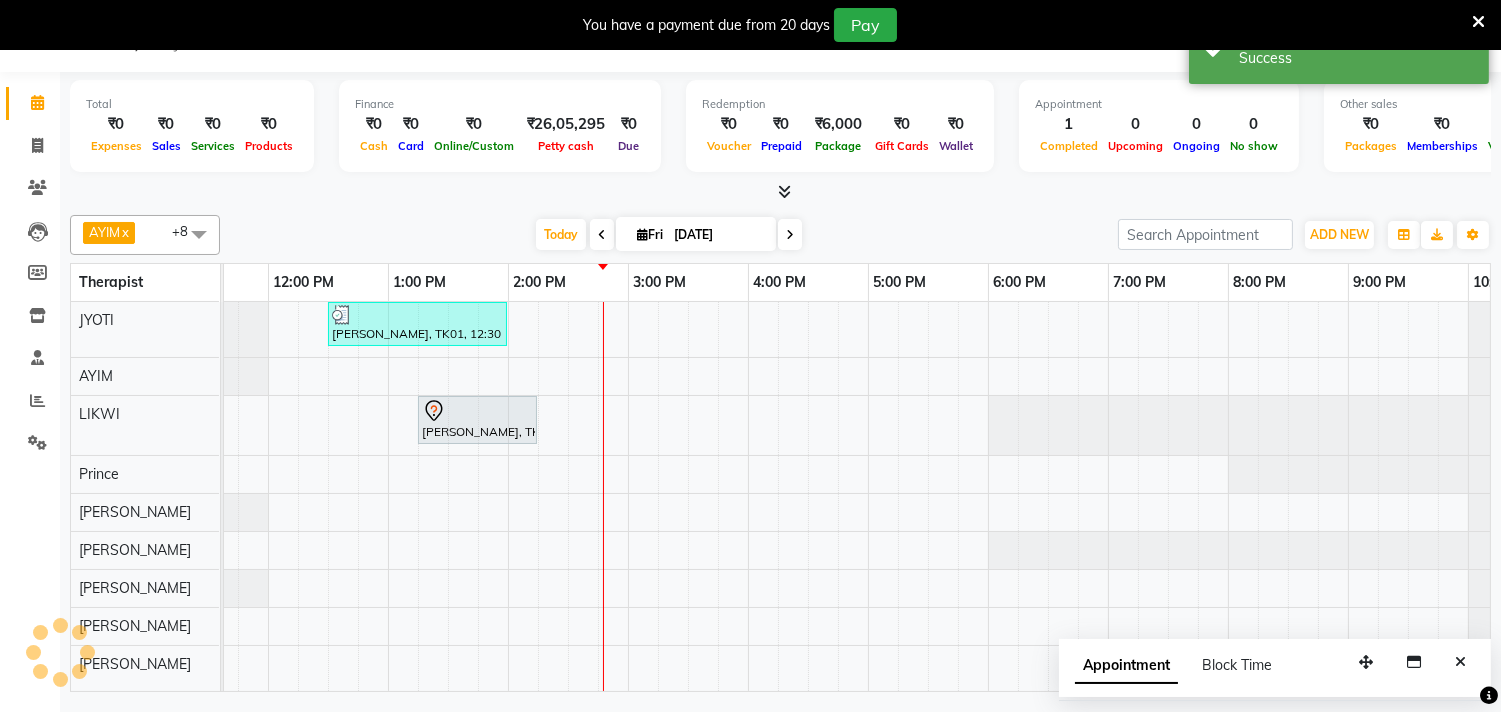 scroll, scrollTop: 0, scrollLeft: 0, axis: both 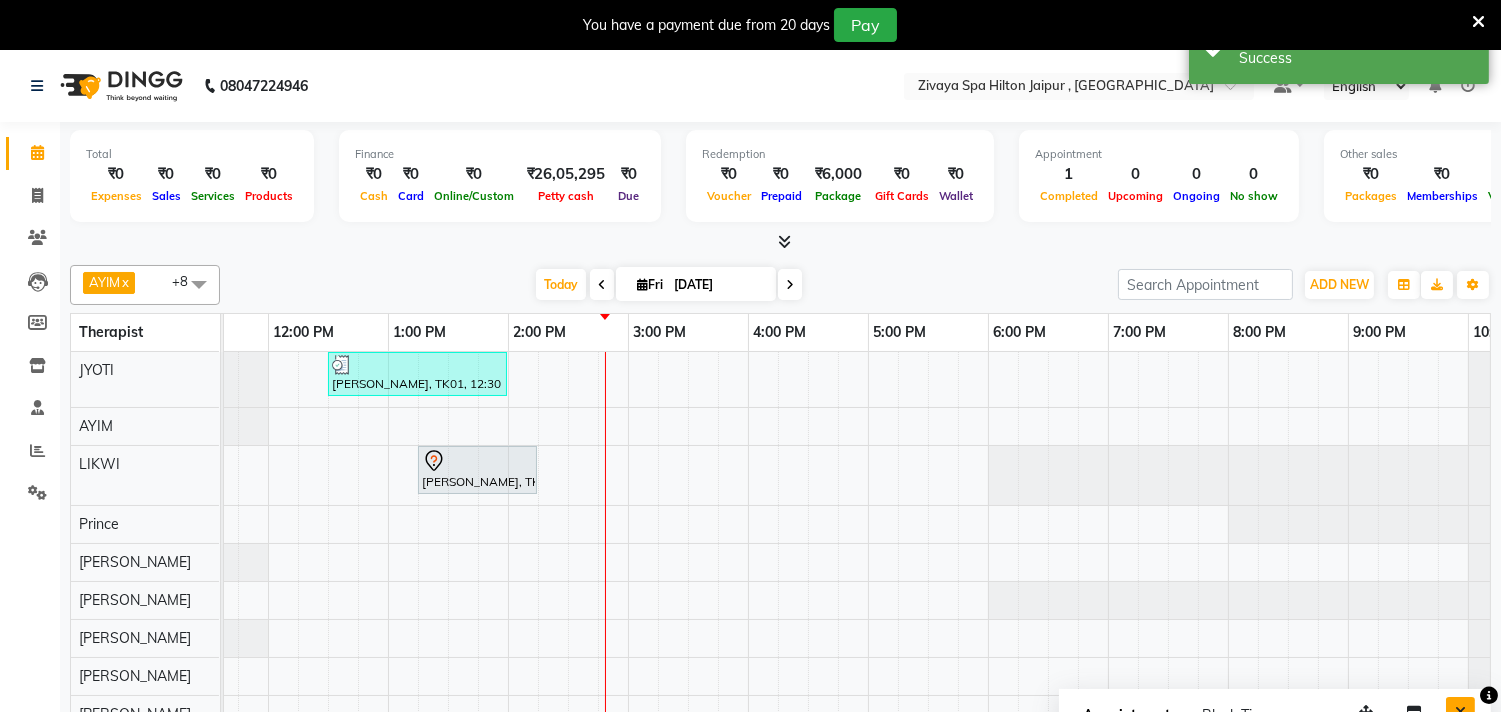 click at bounding box center [1460, 712] 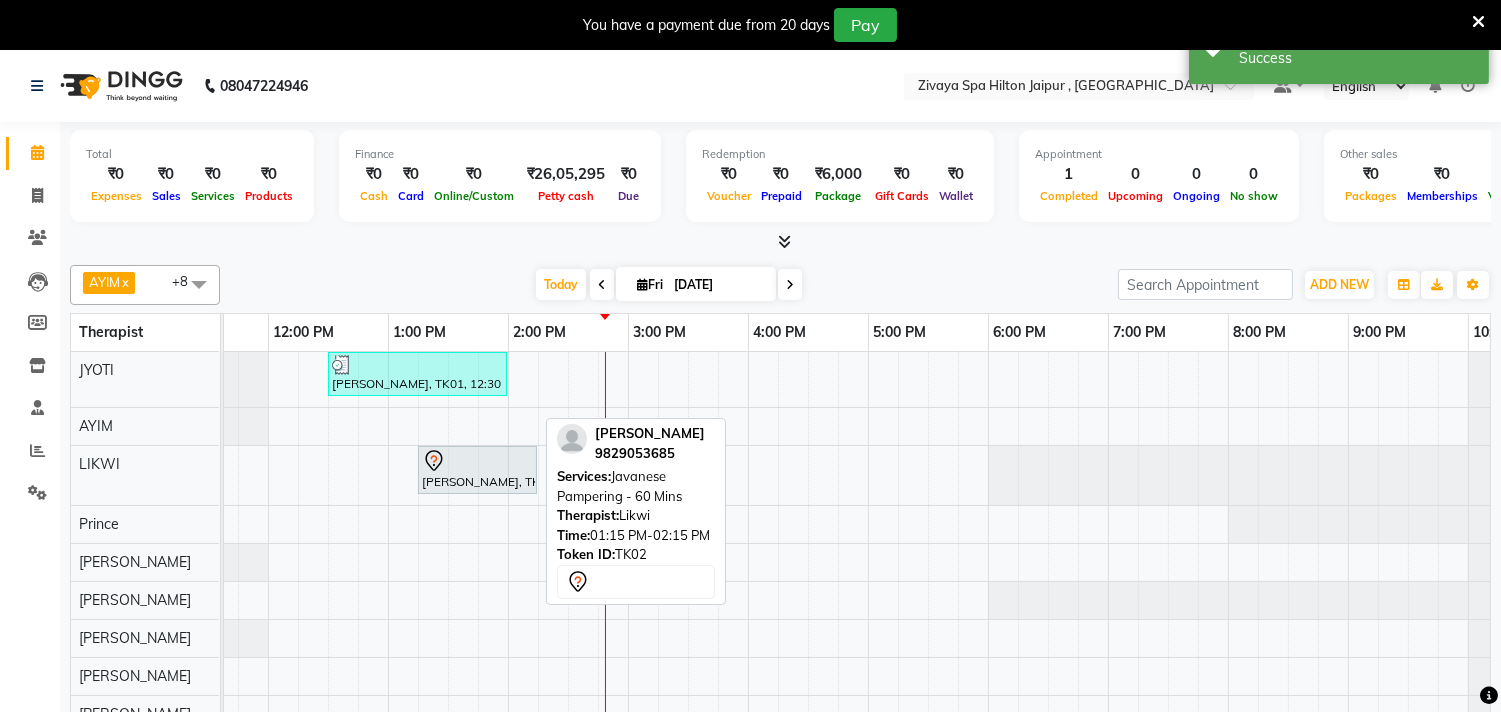click on "[PERSON_NAME], TK02, 01:15 PM-02:15 PM, Javanese Pampering - 60 Mins" at bounding box center [477, 470] 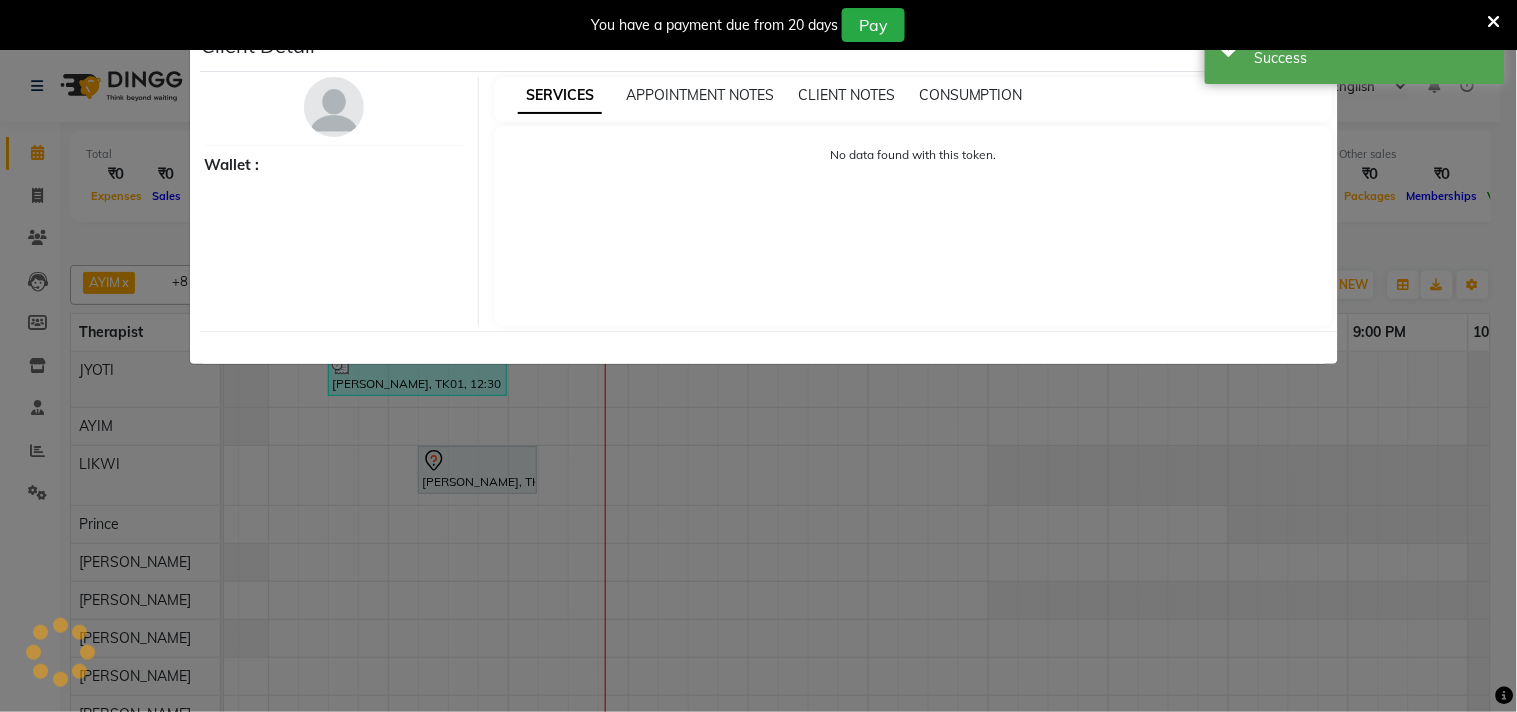 select on "7" 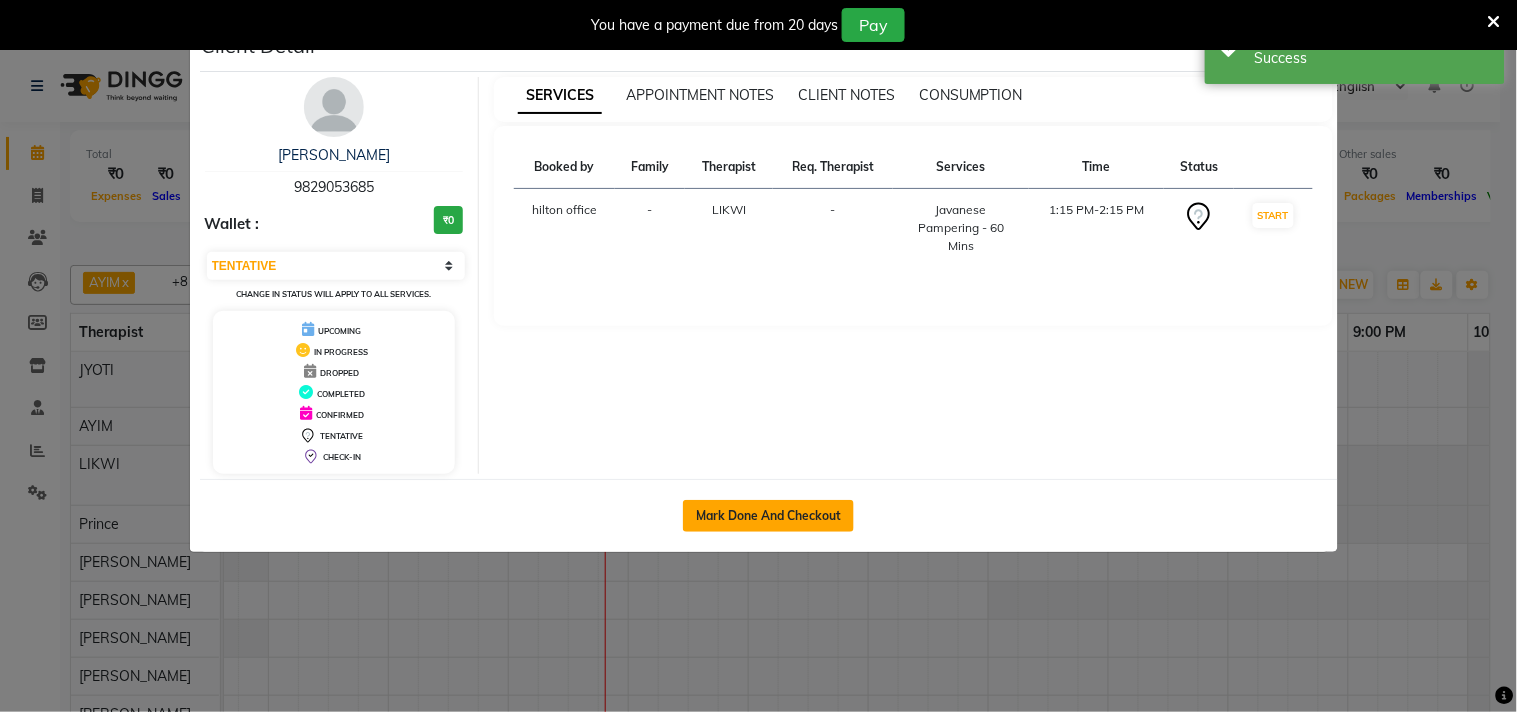 click on "Mark Done And Checkout" 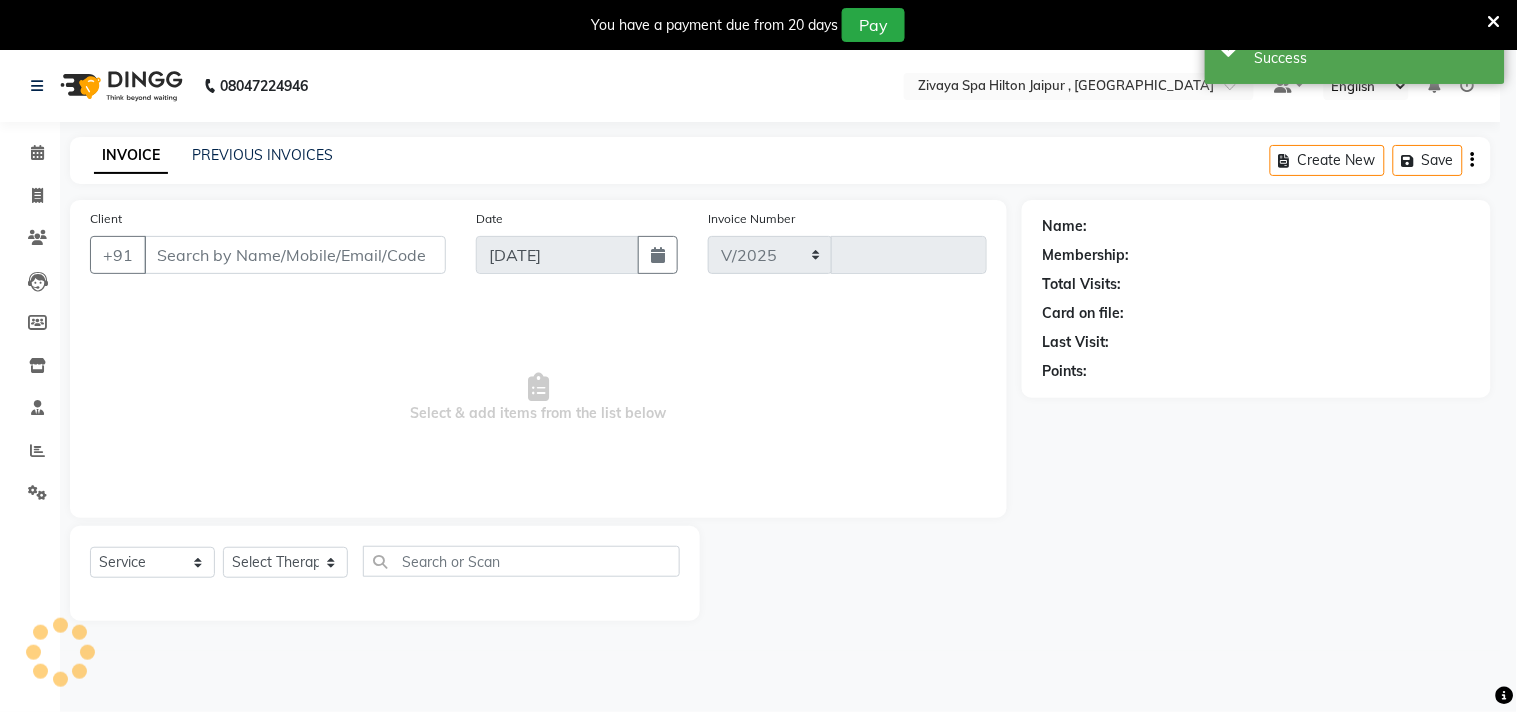 select on "6423" 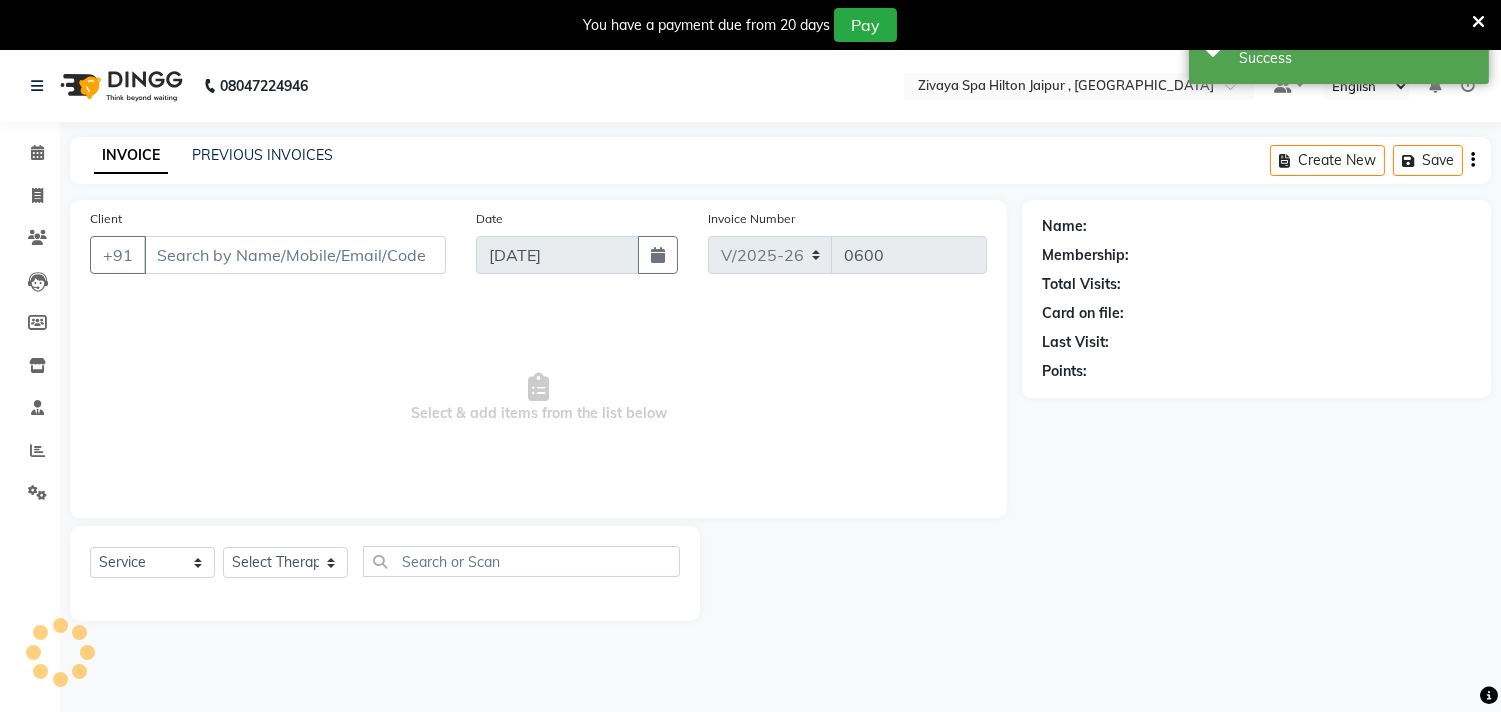 type on "9829053685" 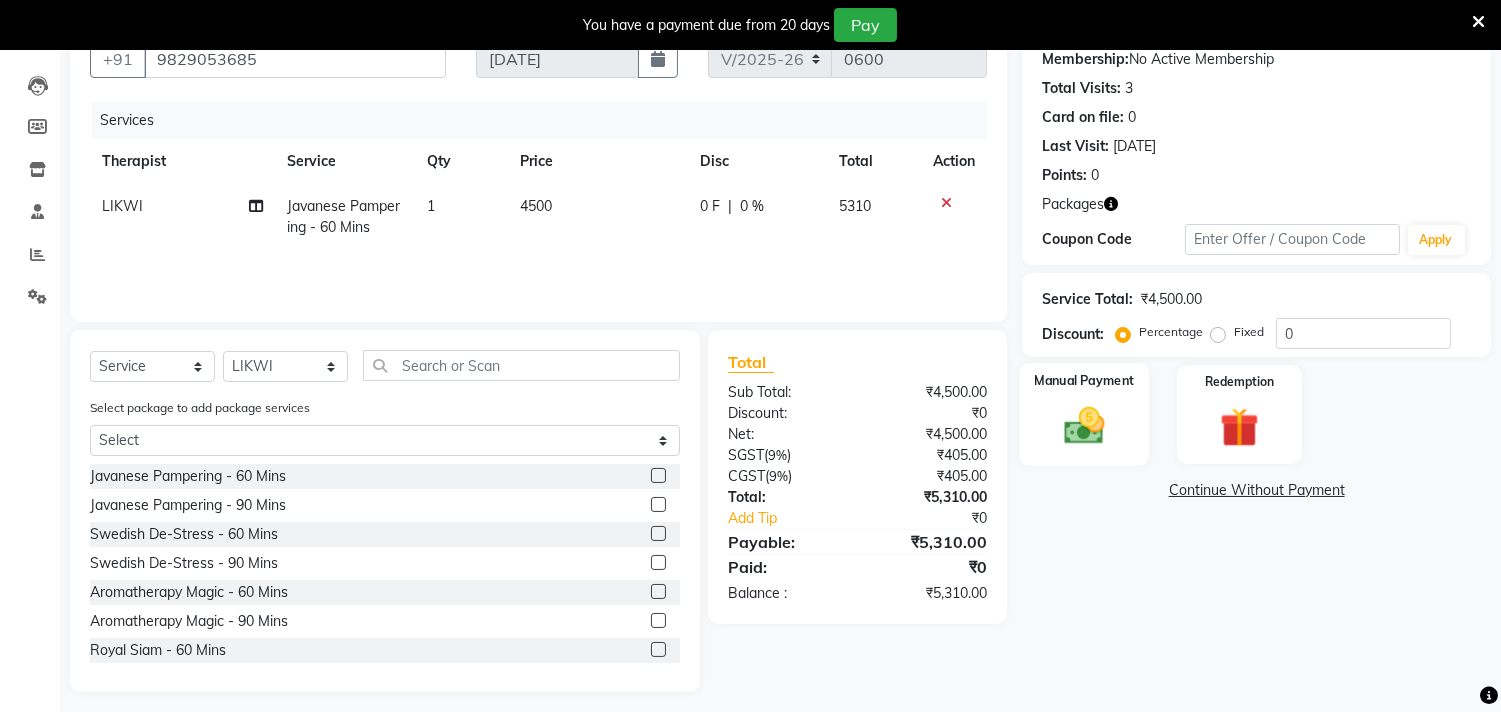 scroll, scrollTop: 206, scrollLeft: 0, axis: vertical 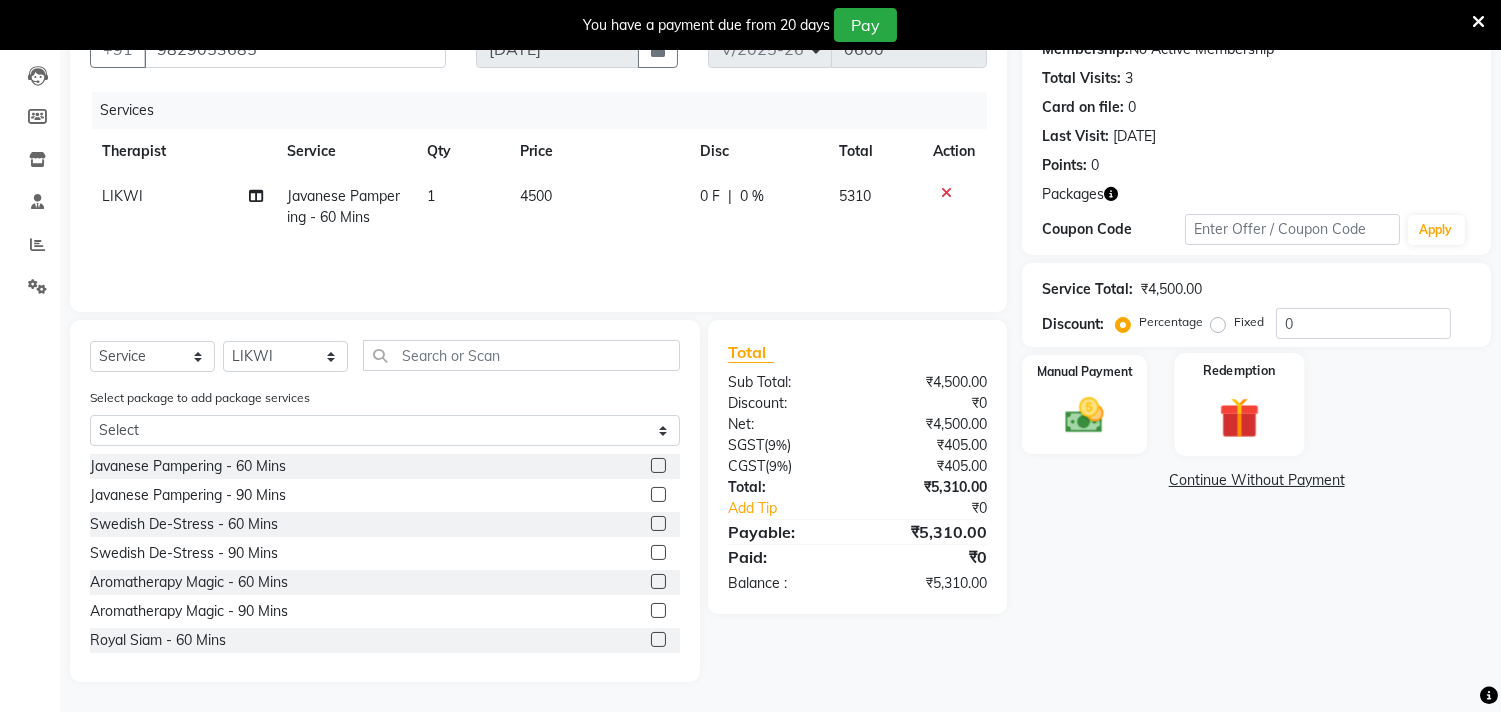 click 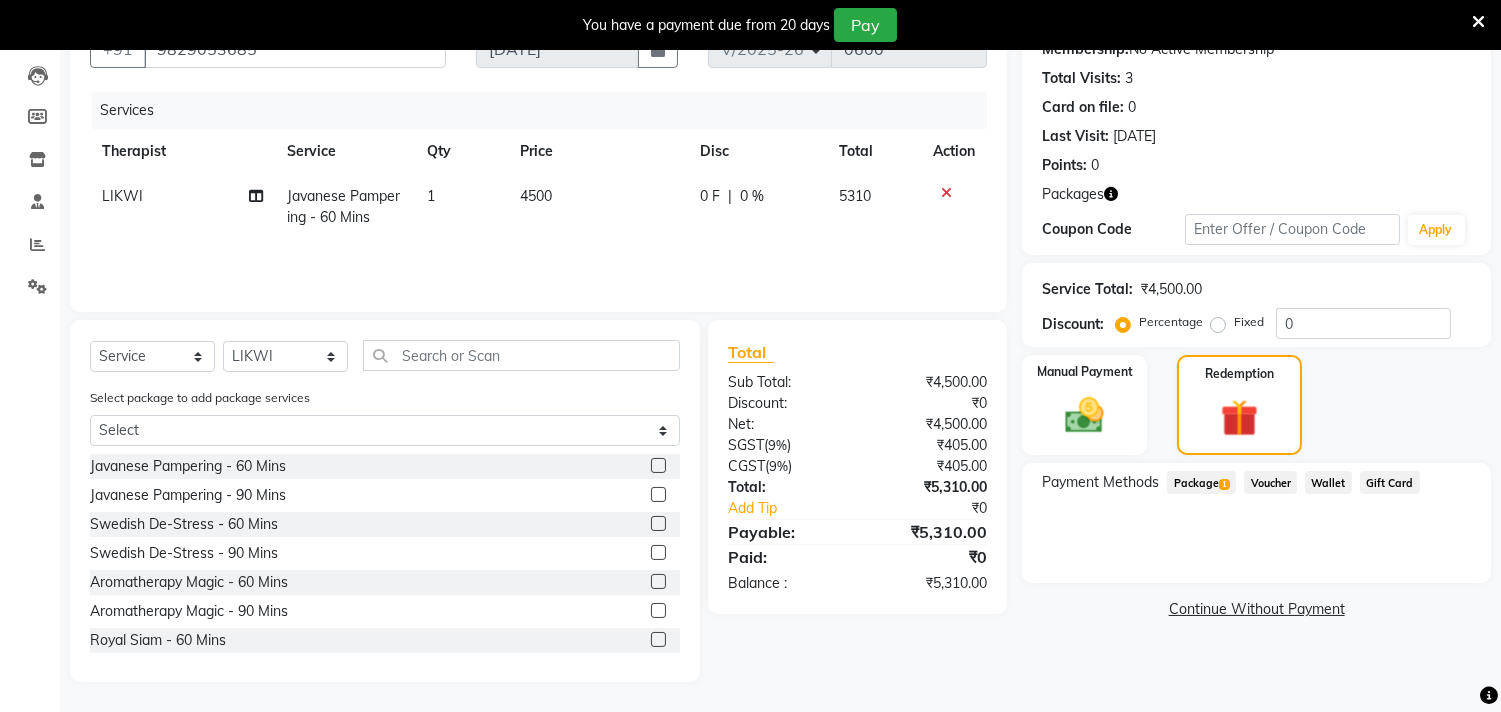 click on "1" 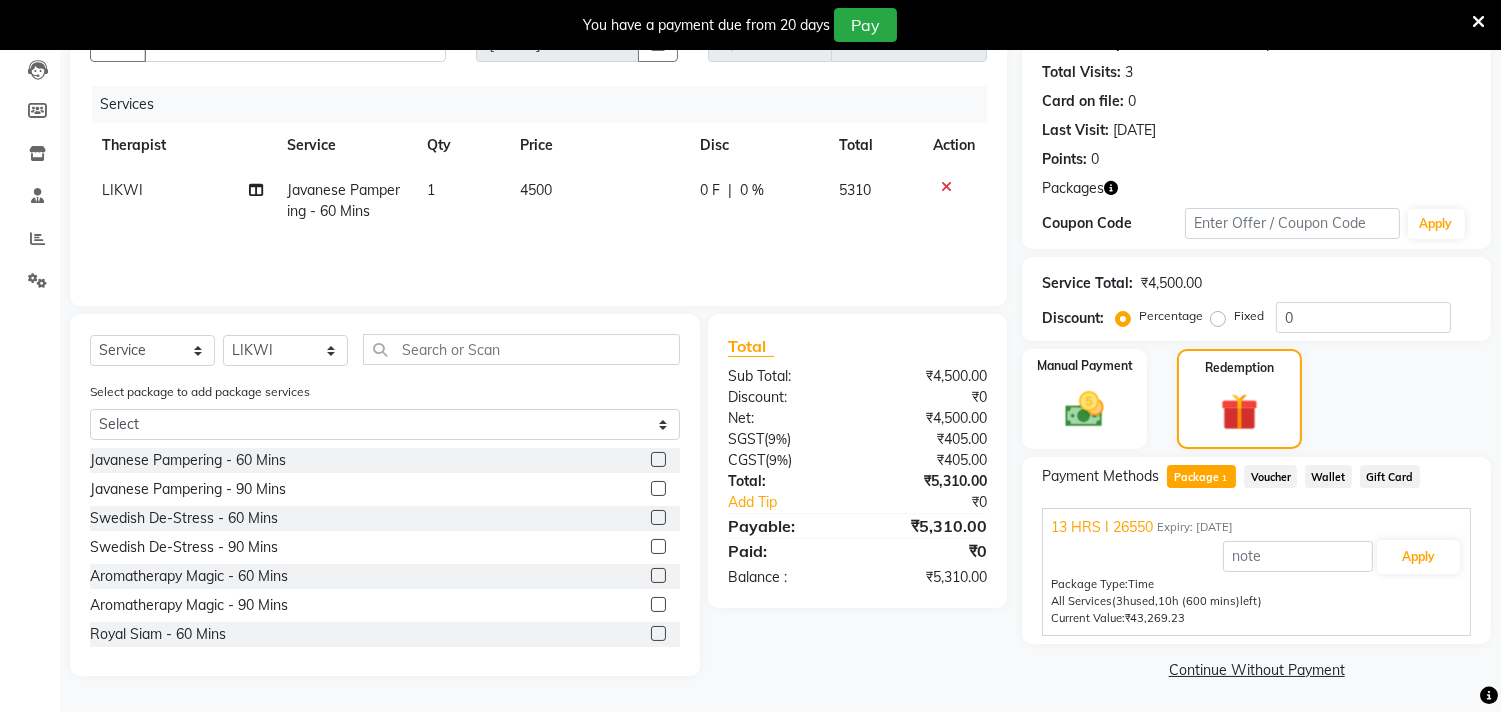 scroll, scrollTop: 213, scrollLeft: 0, axis: vertical 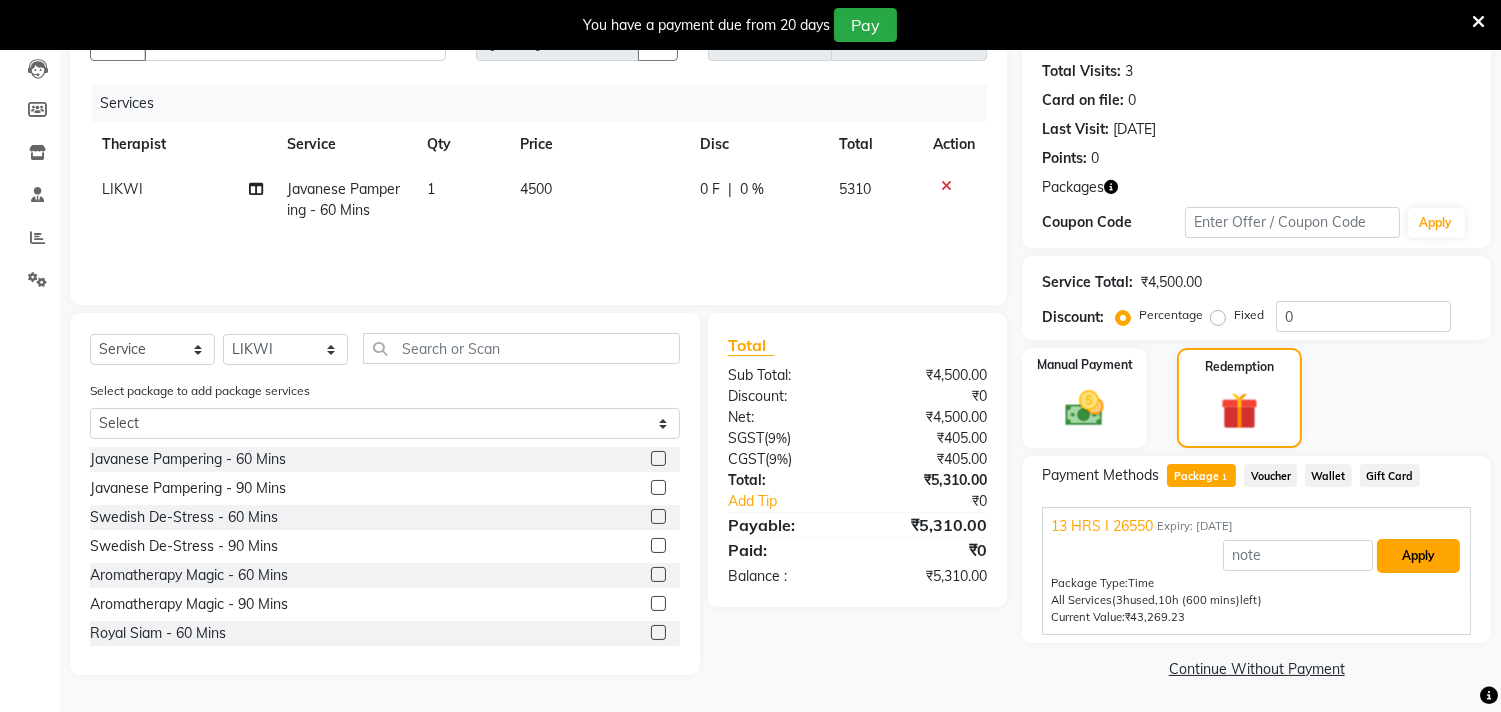 click on "Apply" at bounding box center [1418, 556] 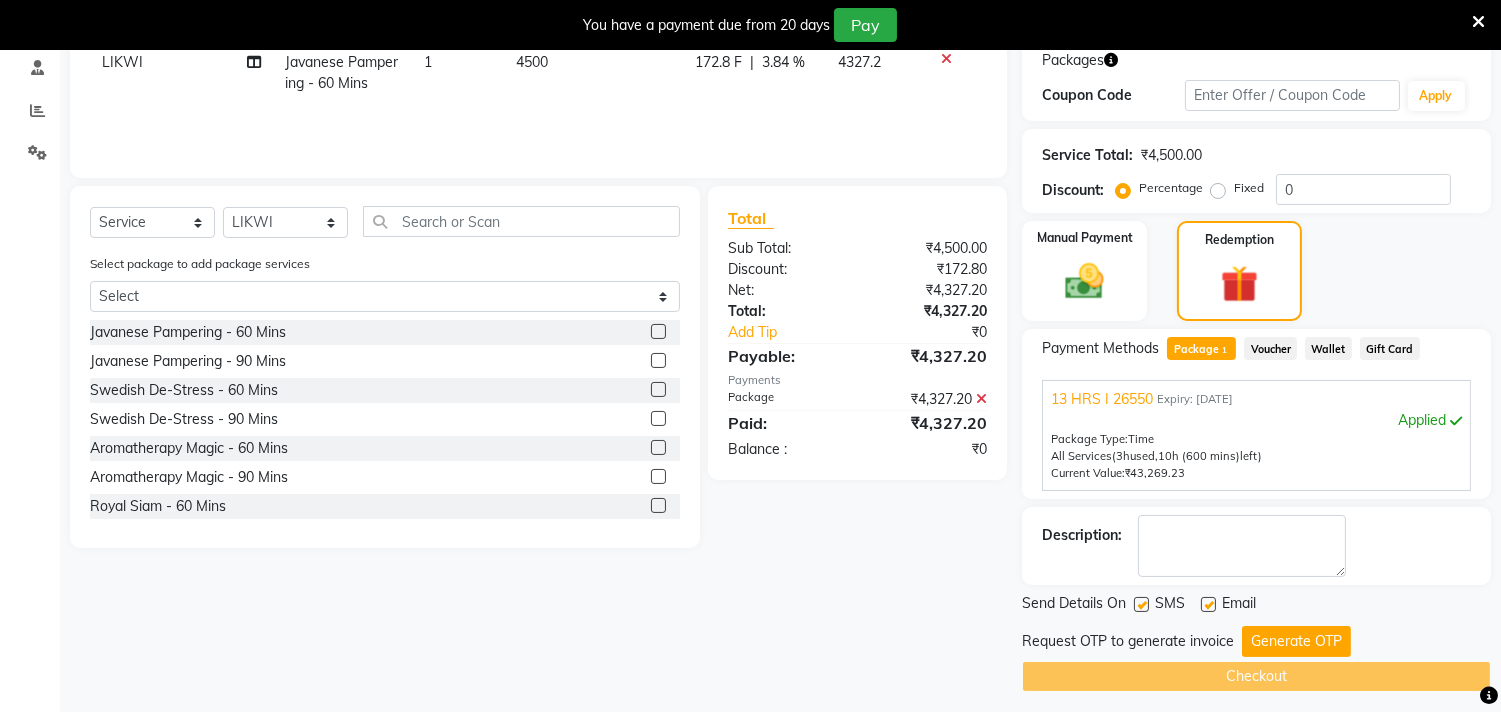 scroll, scrollTop: 348, scrollLeft: 0, axis: vertical 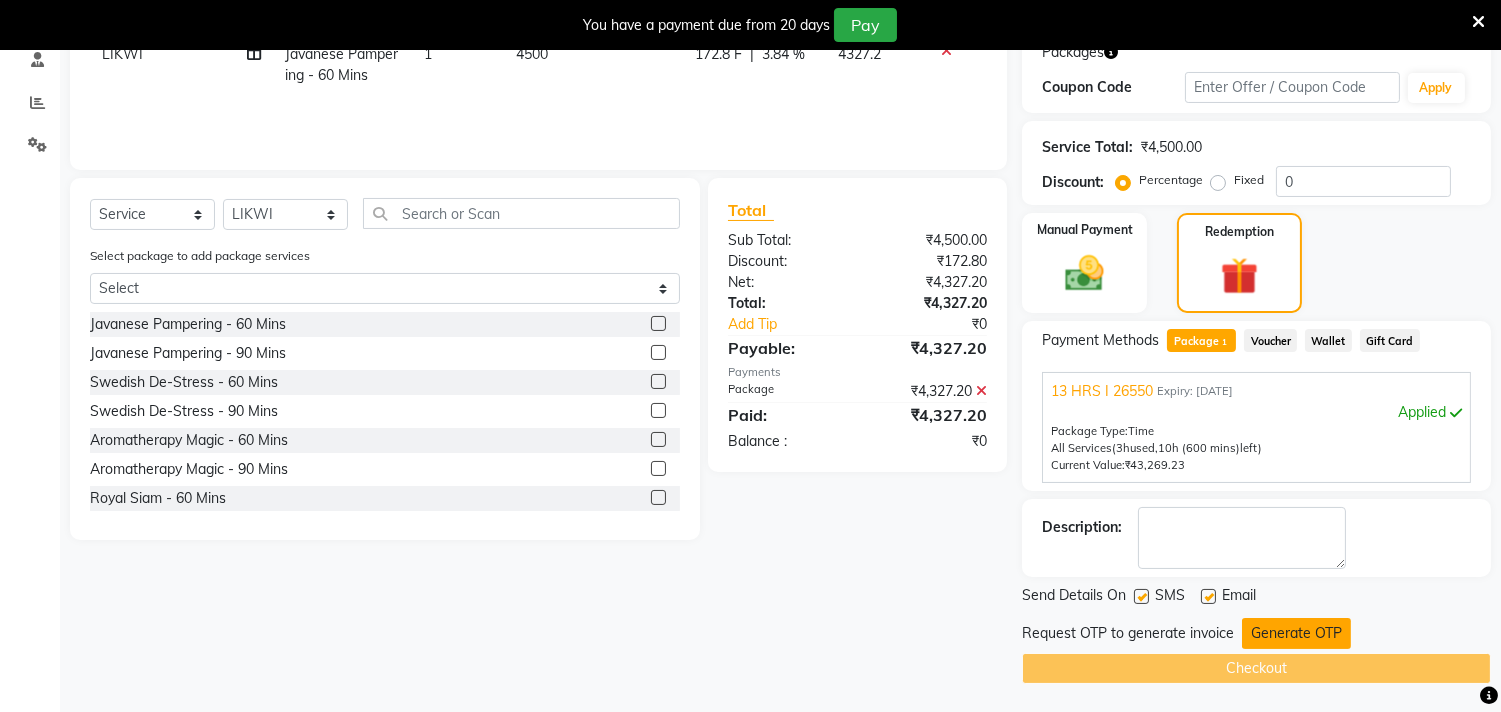 click on "Generate OTP" 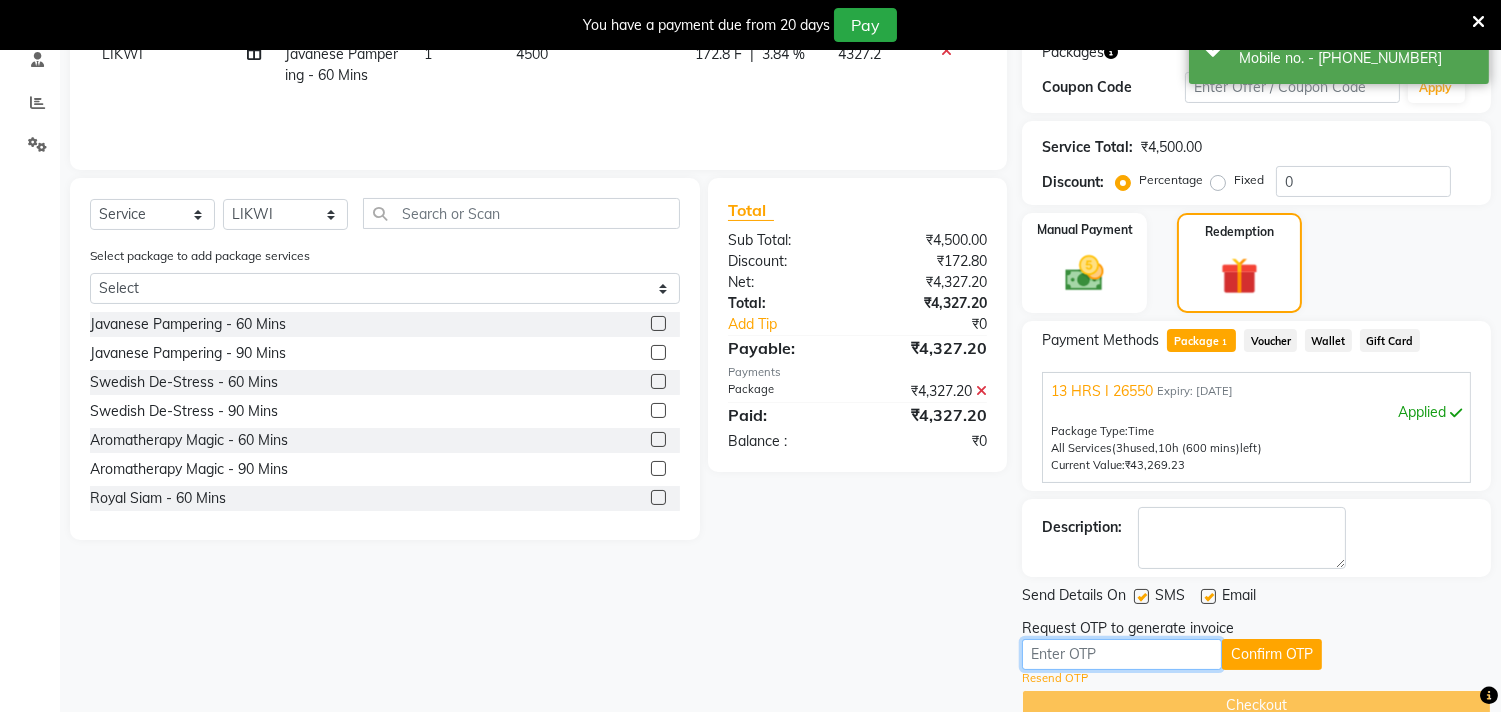 click at bounding box center [1122, 654] 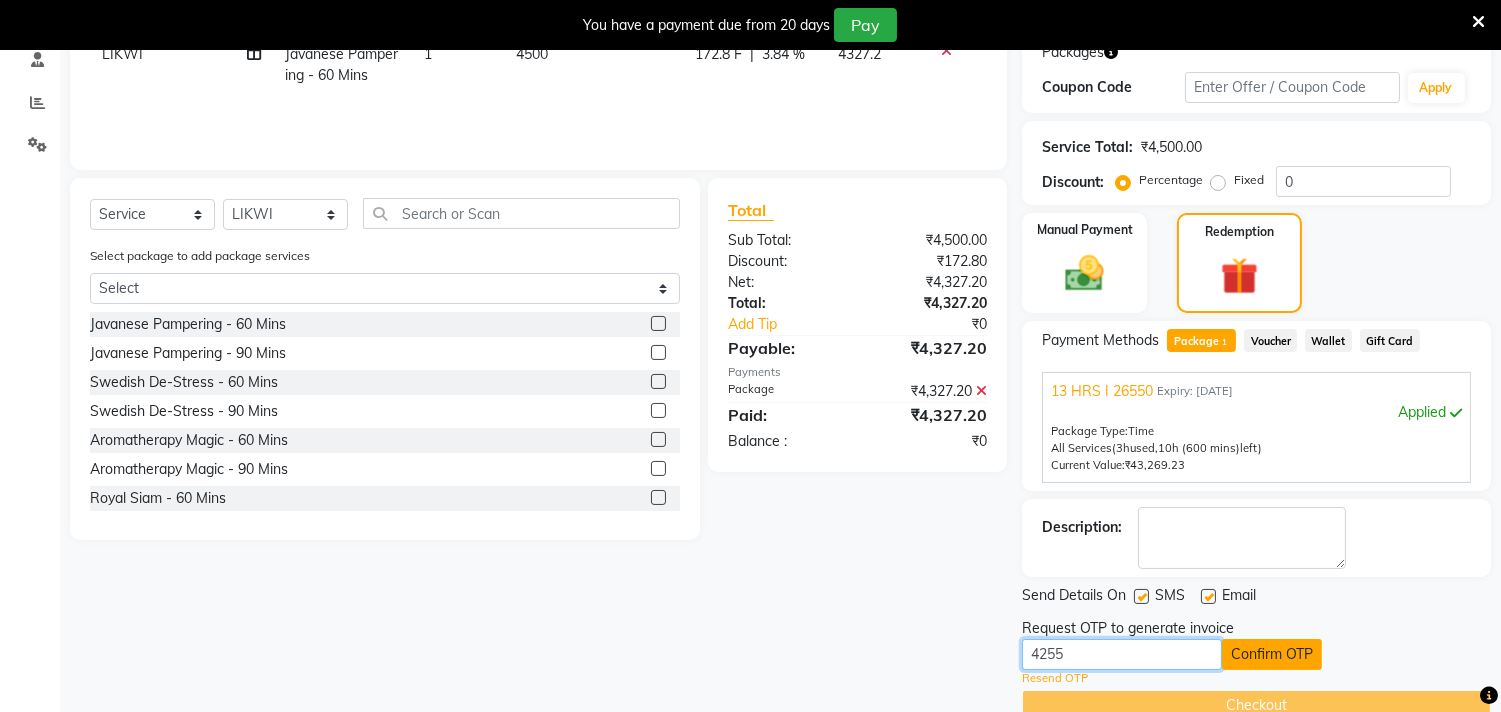 type on "4255" 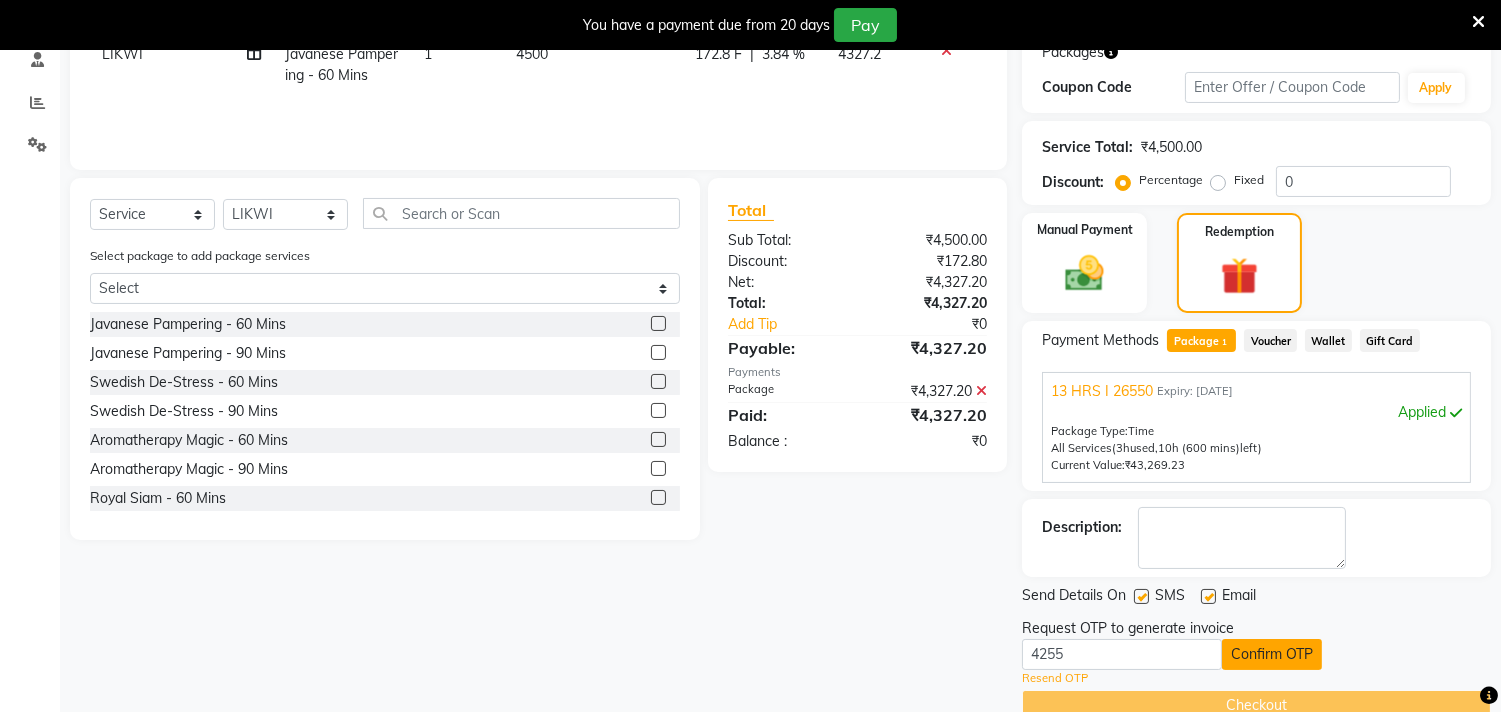click on "Confirm OTP" 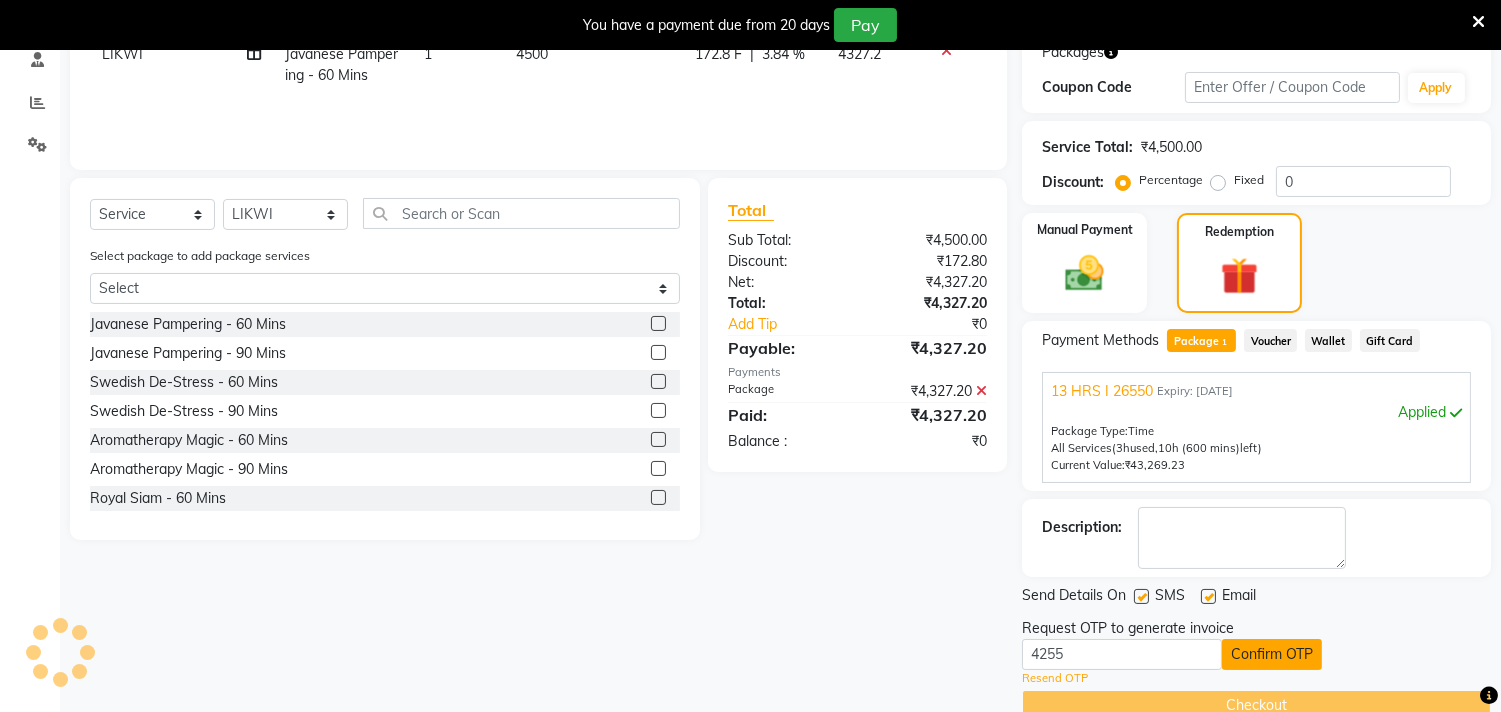 scroll, scrollTop: 310, scrollLeft: 0, axis: vertical 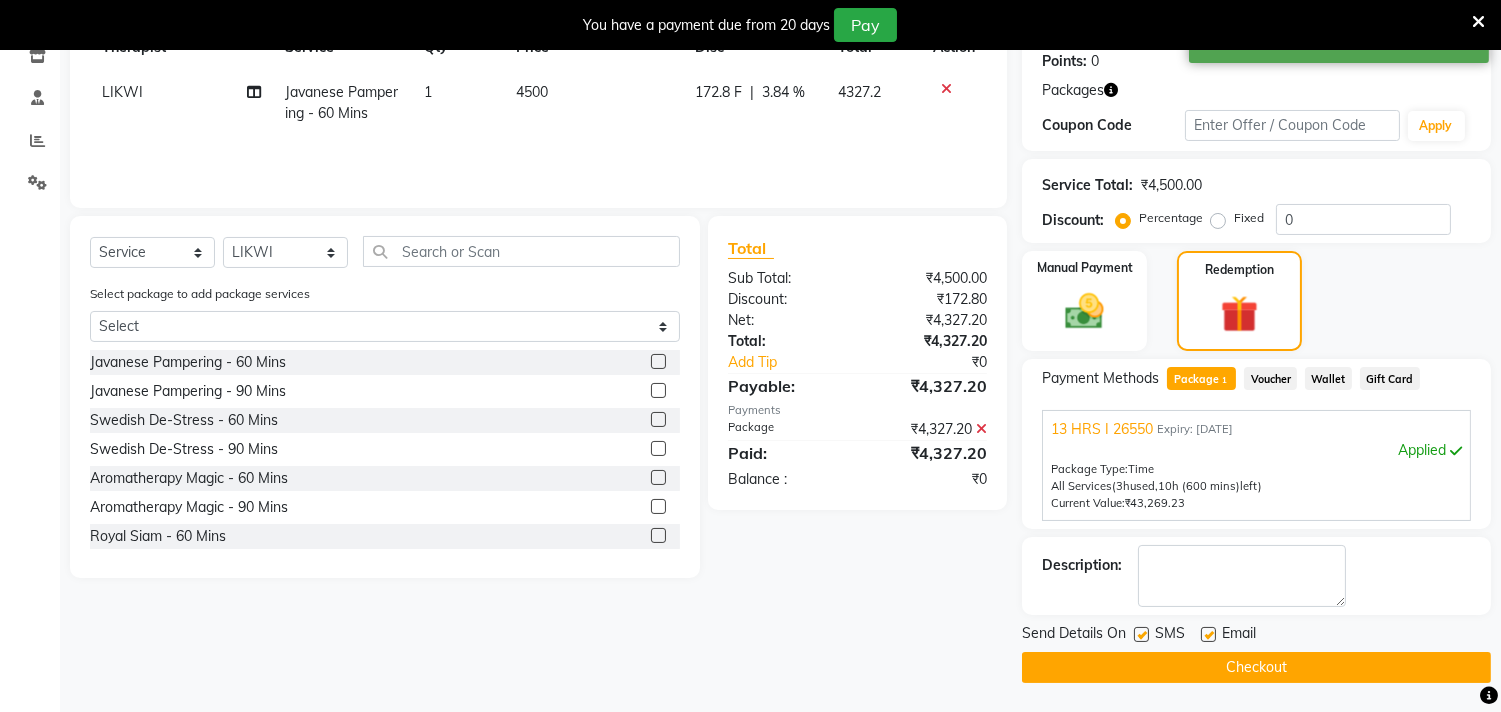 click on "Checkout" 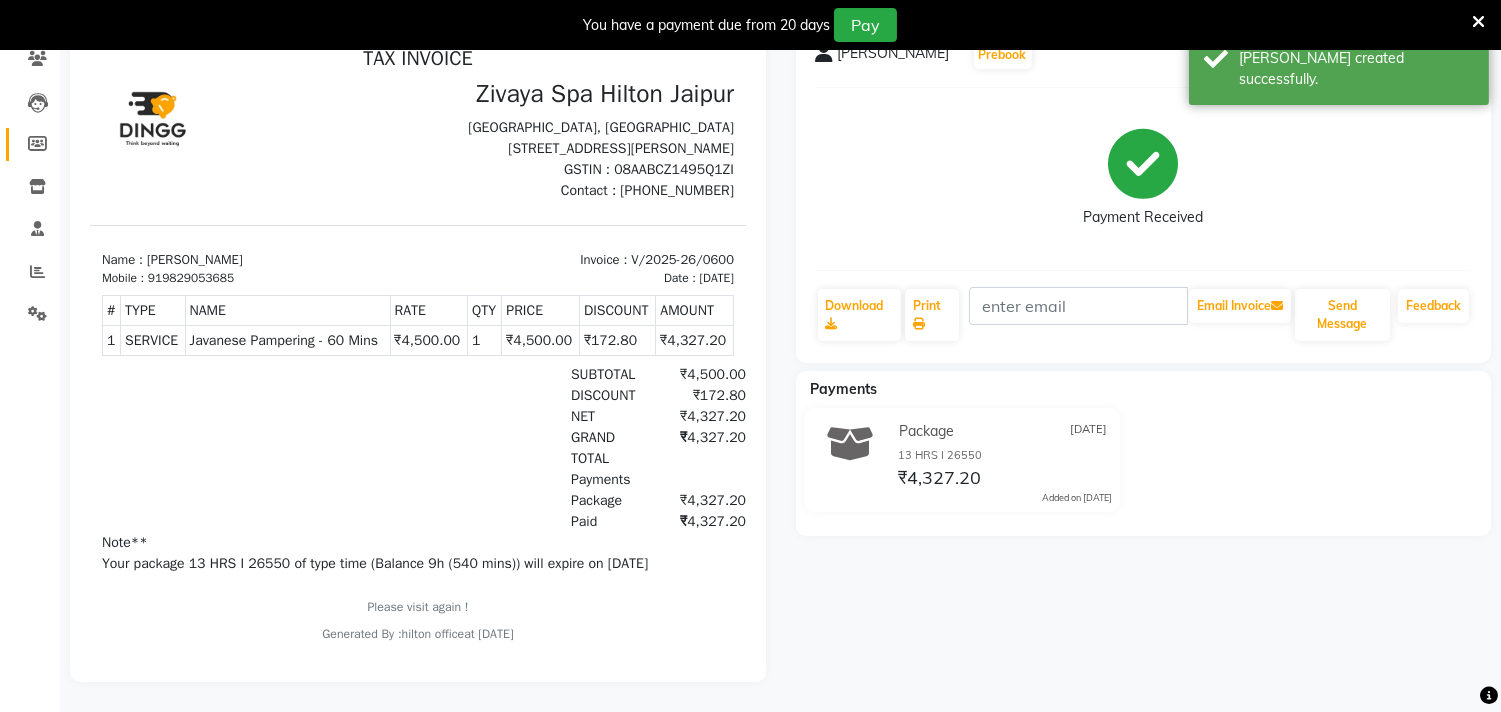 scroll, scrollTop: 0, scrollLeft: 0, axis: both 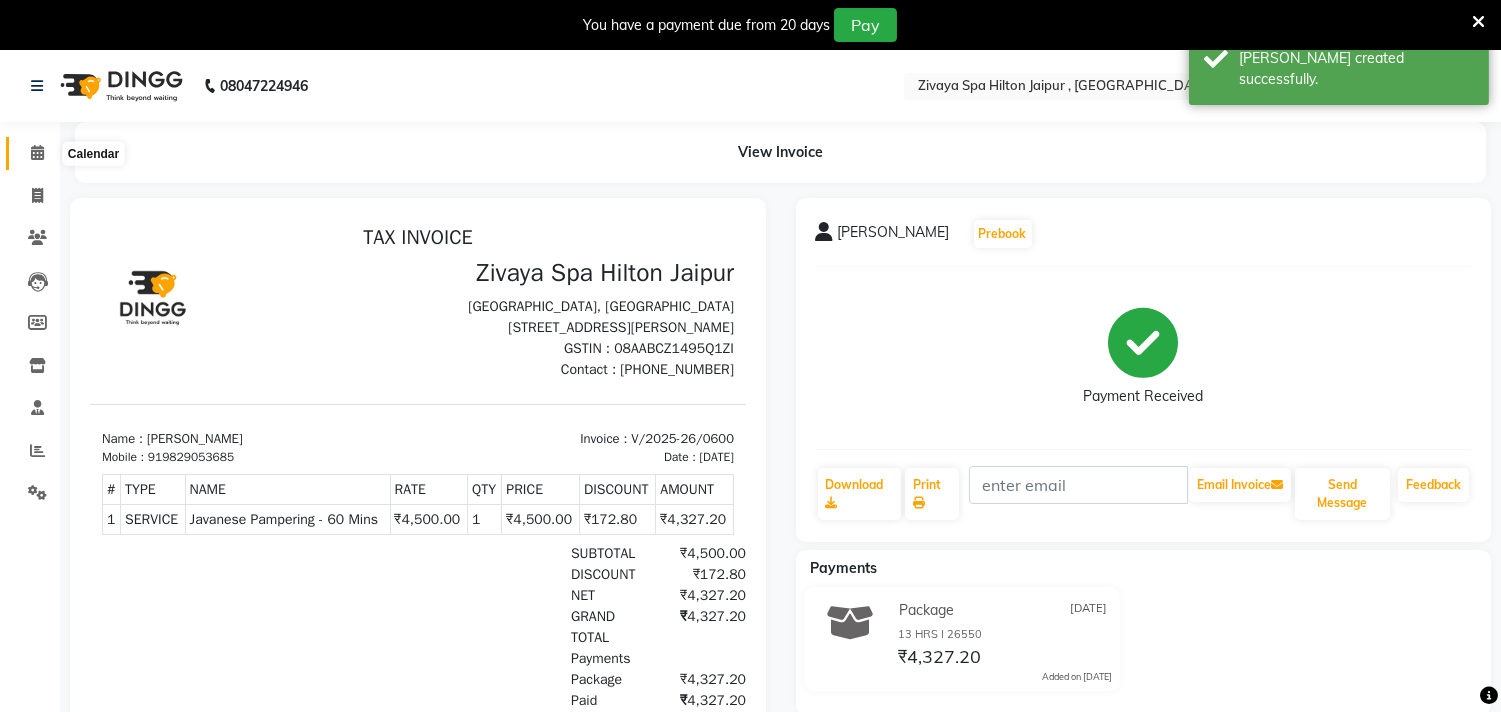 click 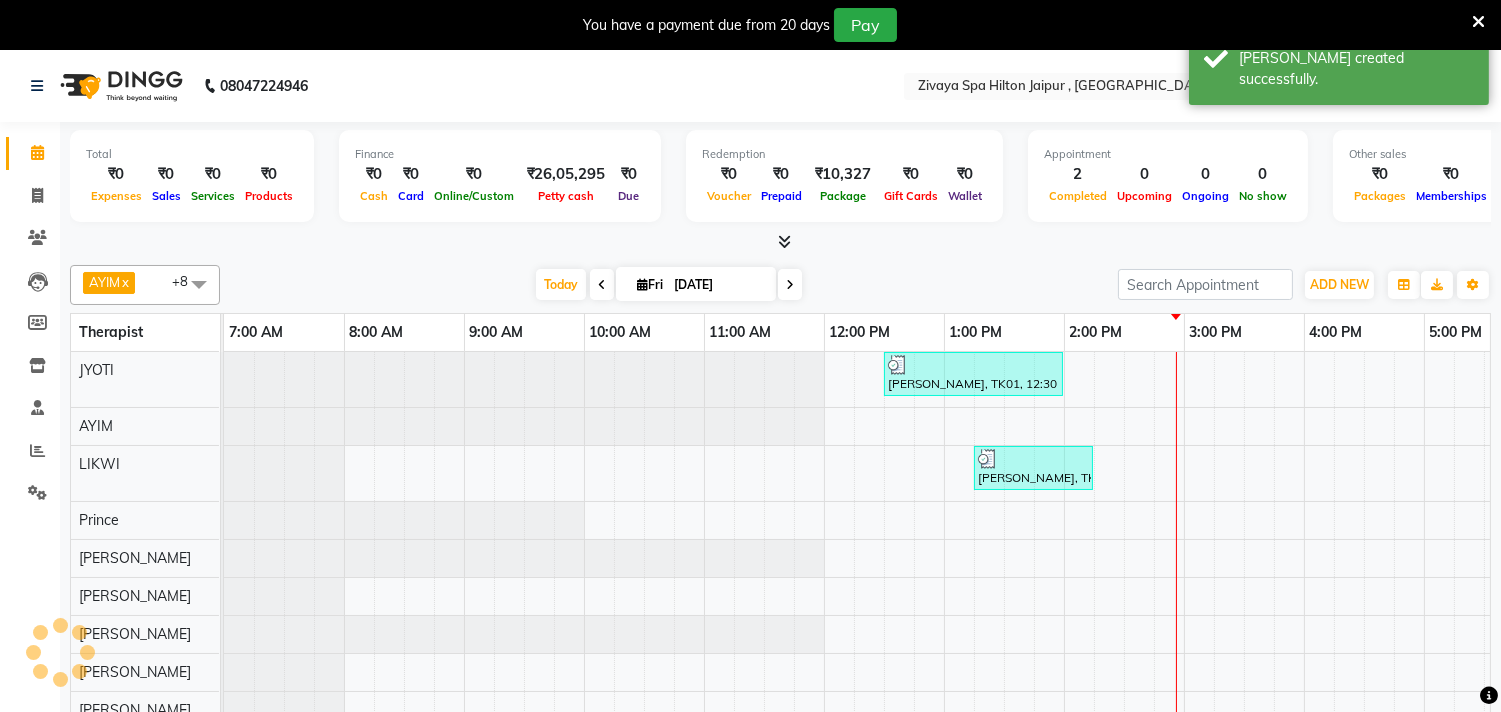 scroll, scrollTop: 0, scrollLeft: 0, axis: both 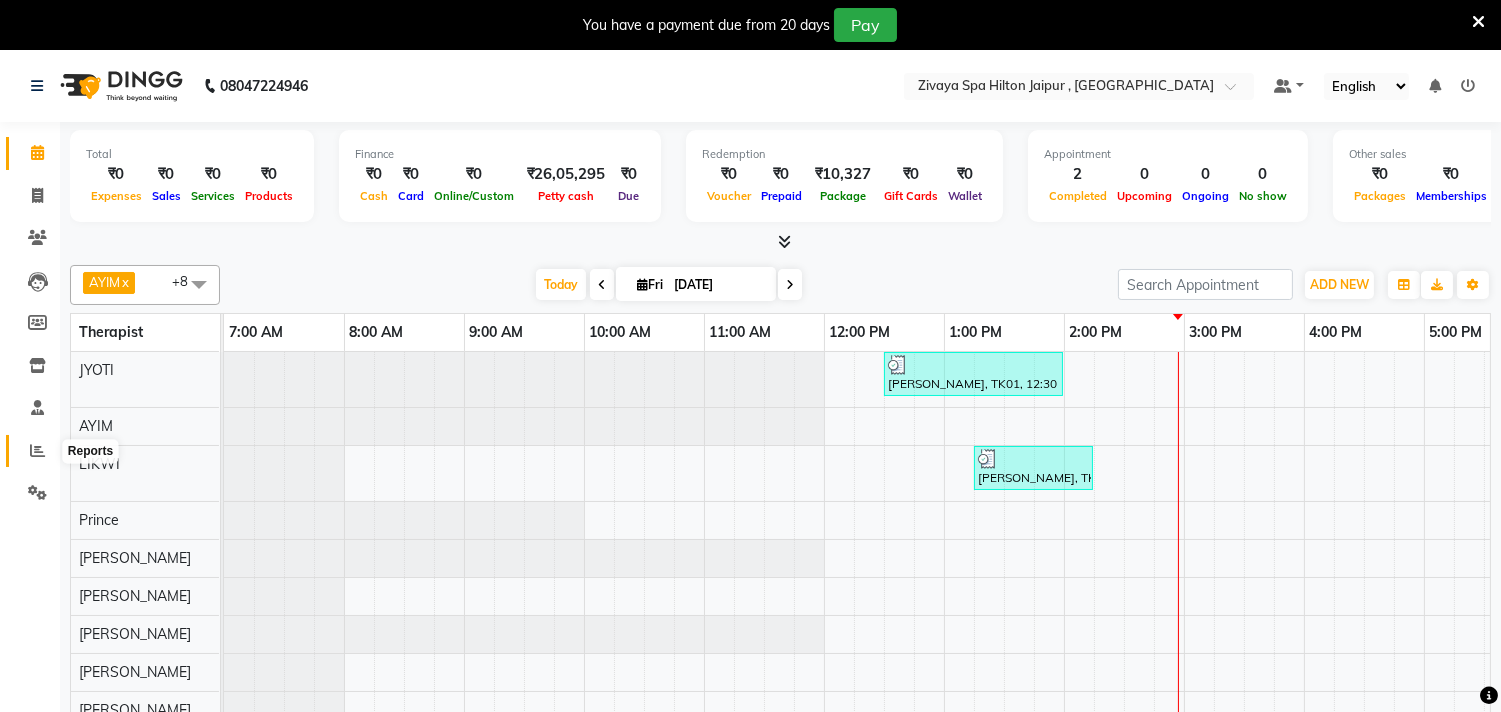 click 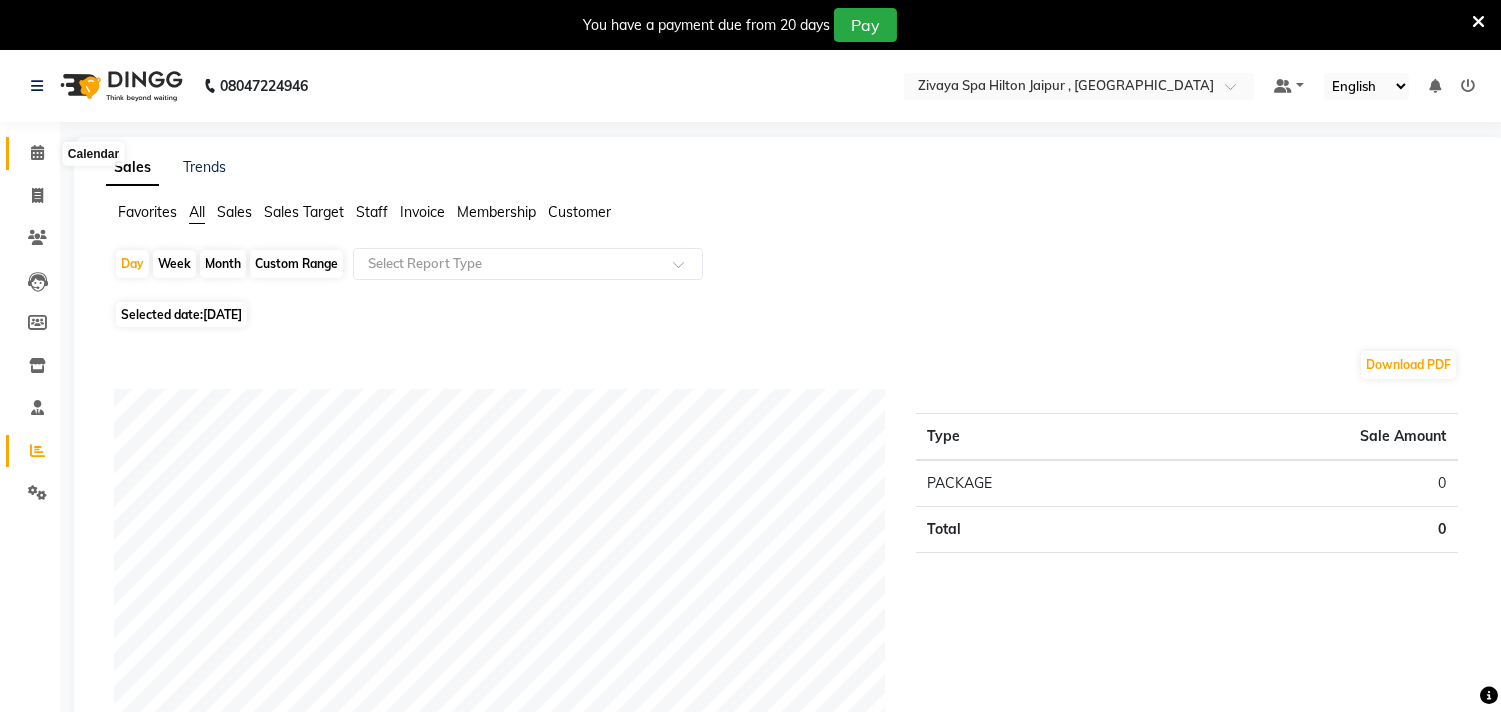 click 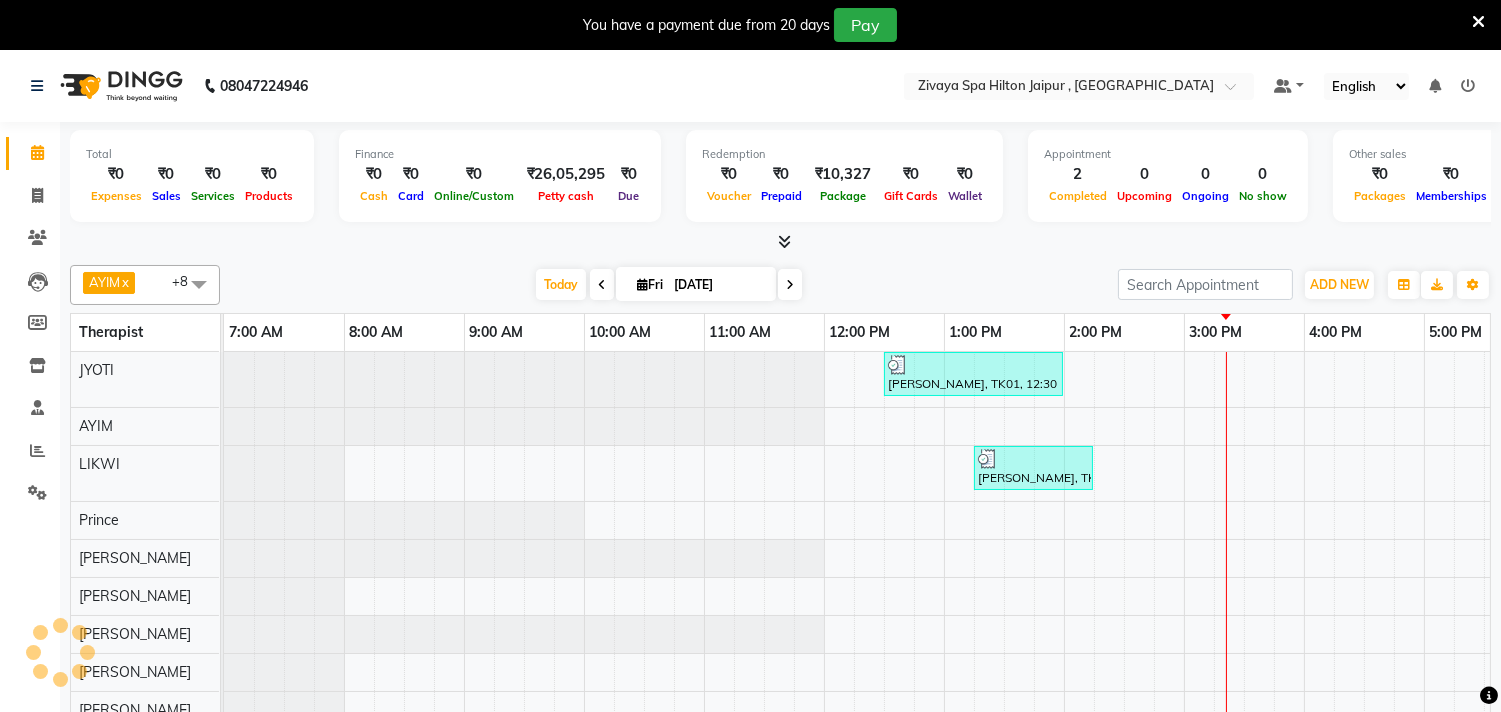 scroll, scrollTop: 5, scrollLeft: 0, axis: vertical 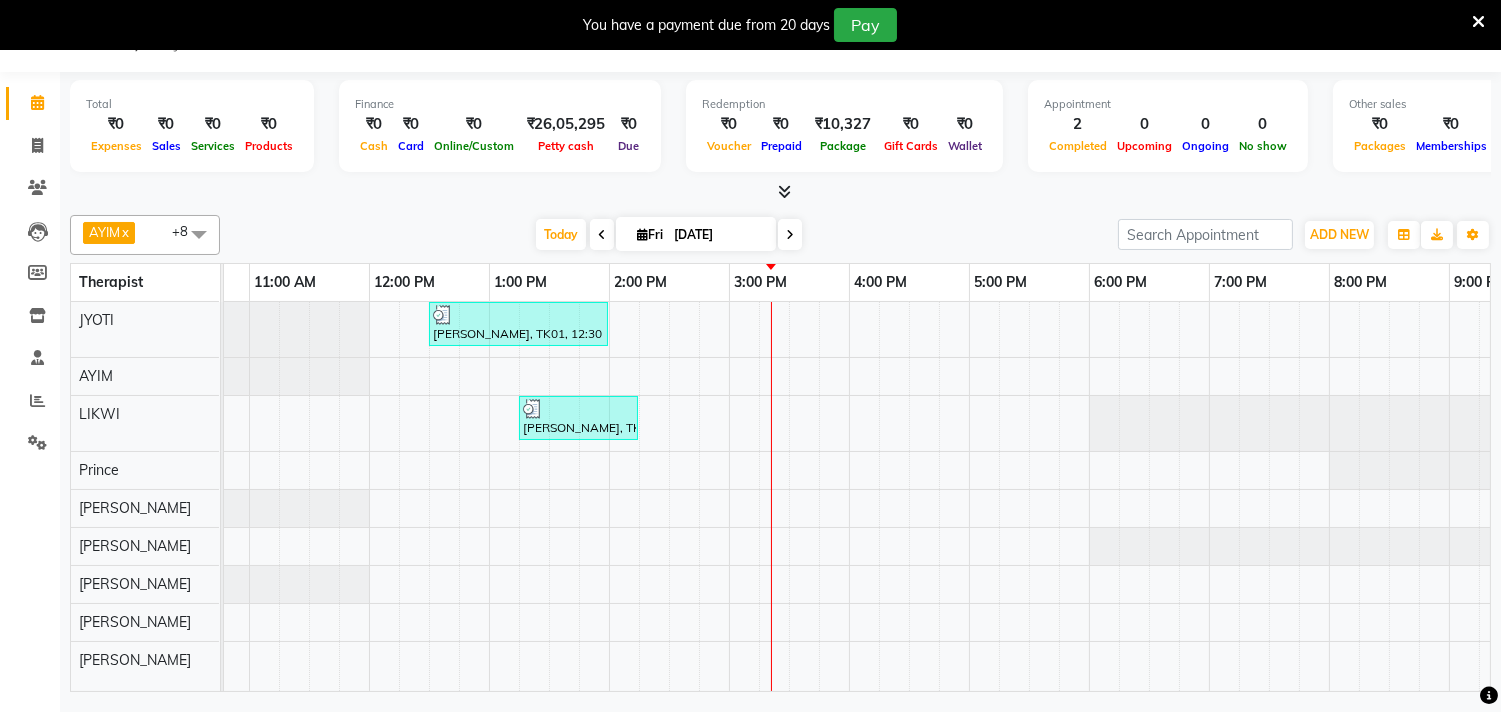 click on "[PERSON_NAME], TK01, 12:30 PM-02:00 PM, Javanese Pampering - 90 Mins     [PERSON_NAME], TK02, 01:15 PM-02:15 PM, Javanese Pampering - 60 Mins" at bounding box center (729, 496) 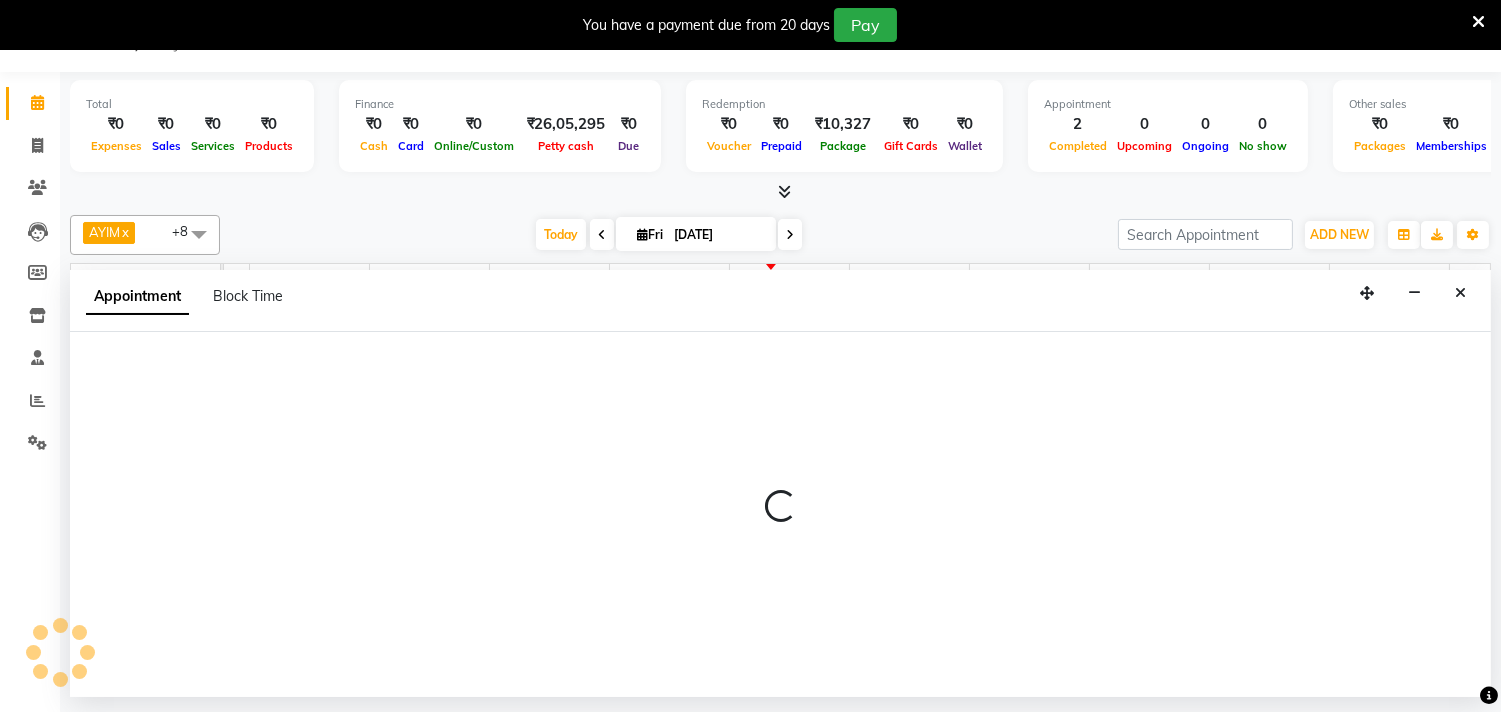 select on "48596" 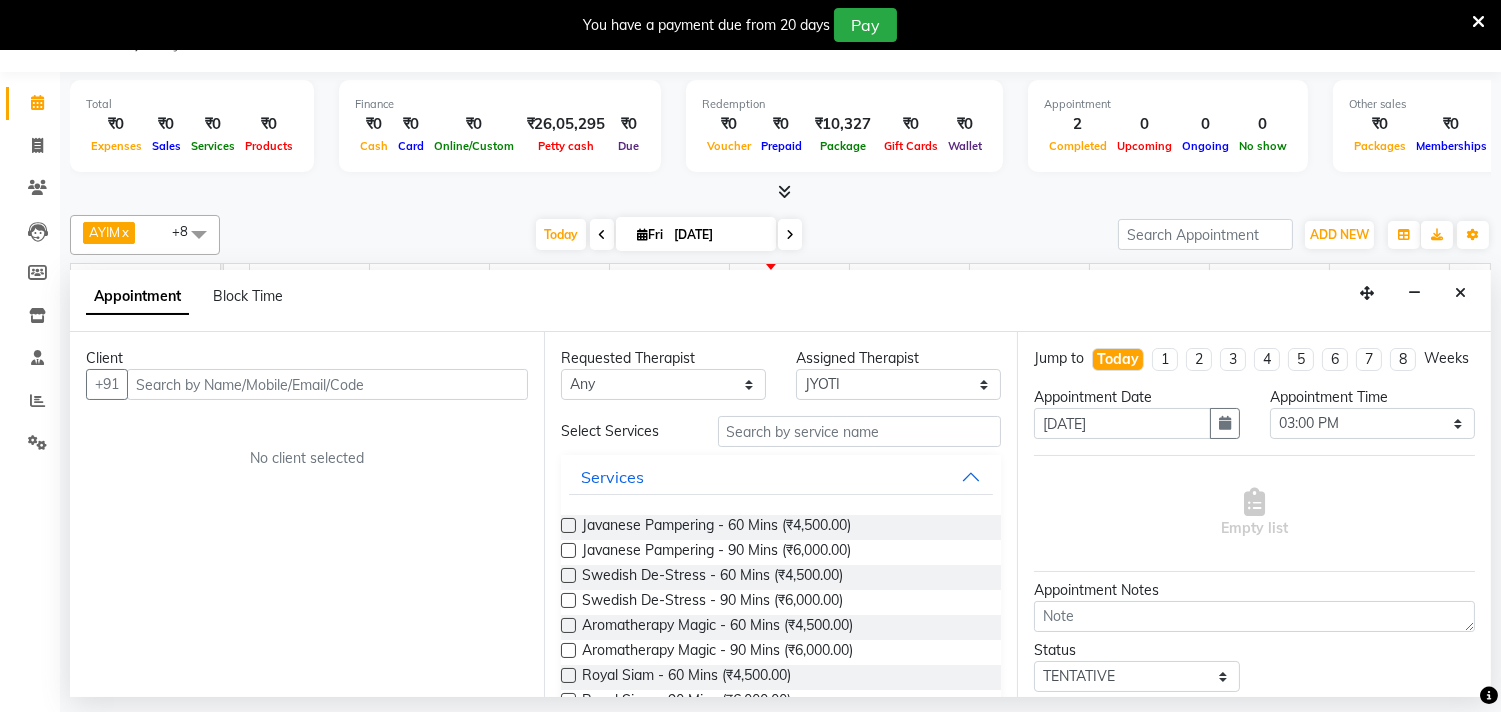 click at bounding box center (327, 384) 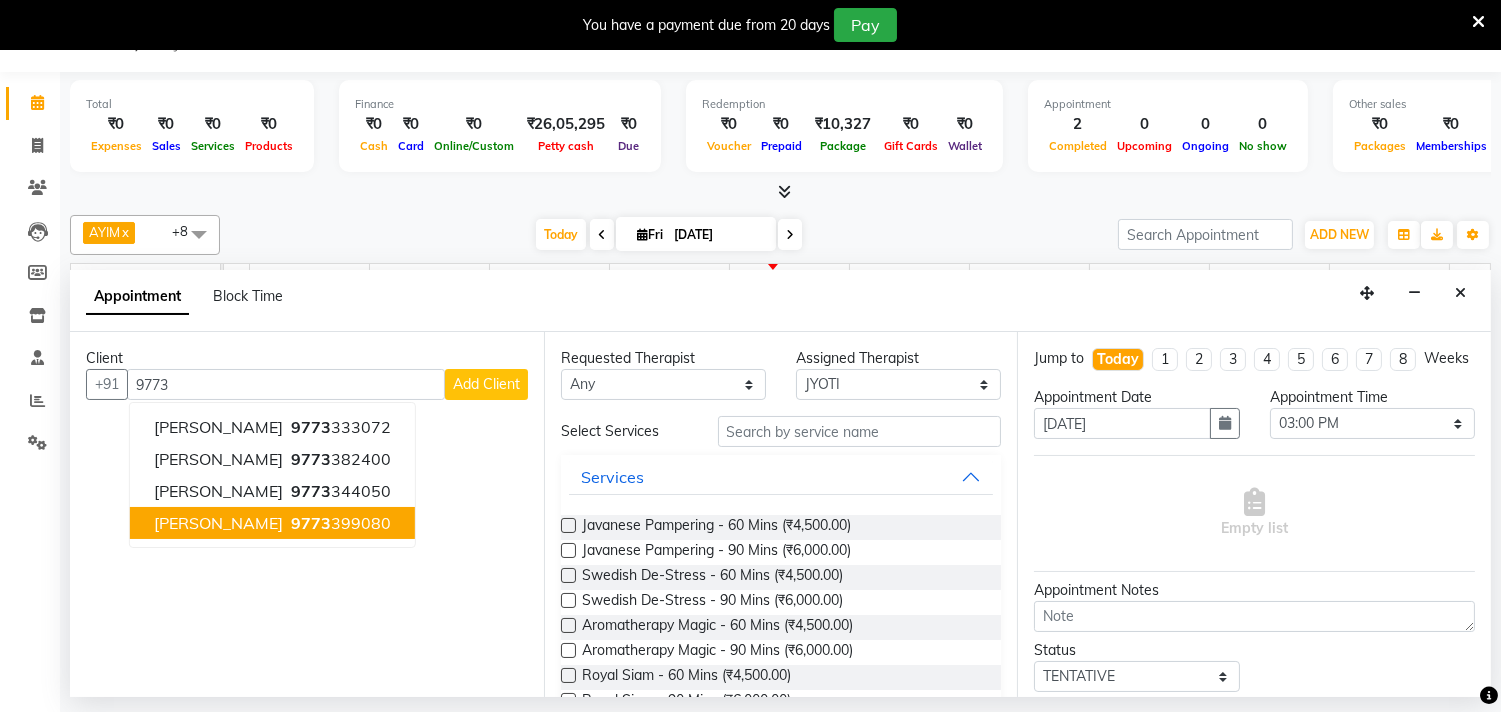 click on "[PERSON_NAME]   9773 399080" at bounding box center [272, 523] 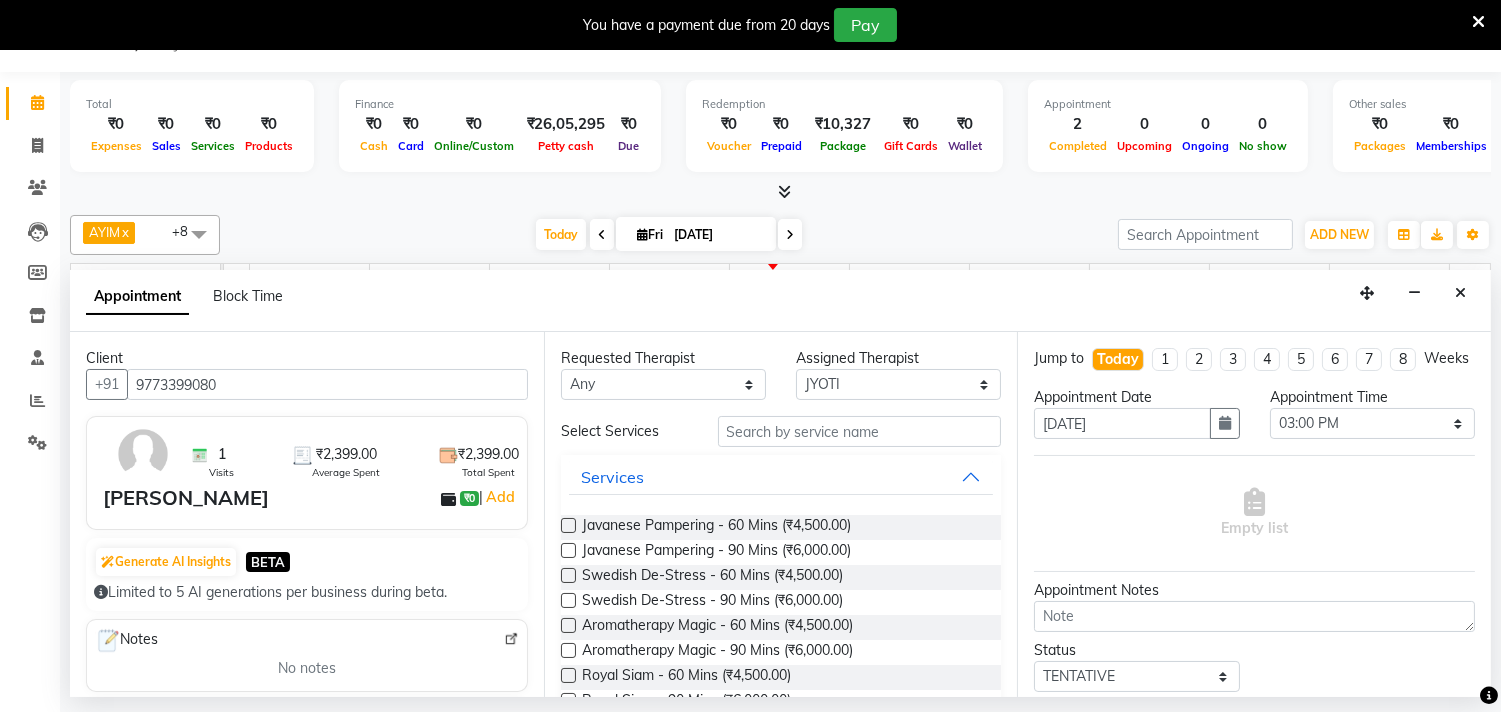 type on "9773399080" 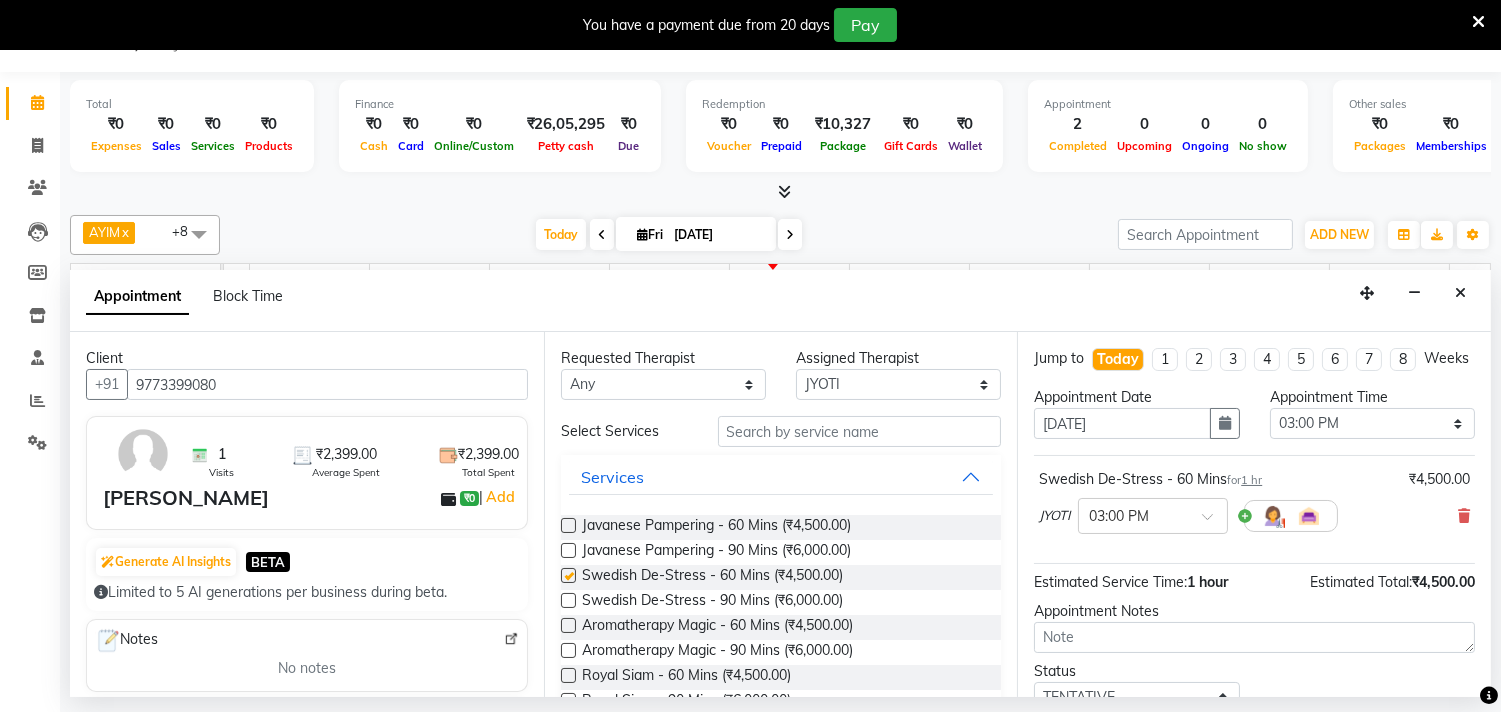 checkbox on "false" 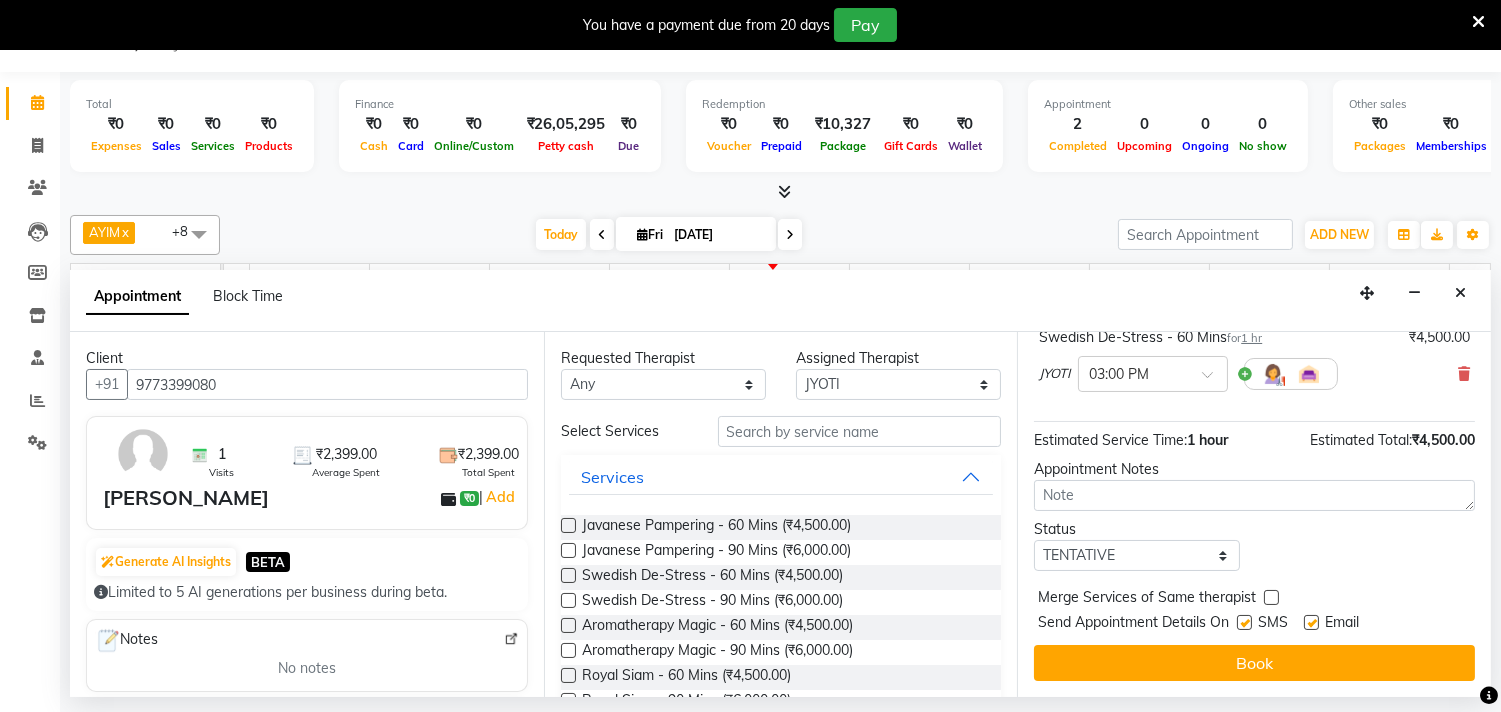 scroll, scrollTop: 161, scrollLeft: 0, axis: vertical 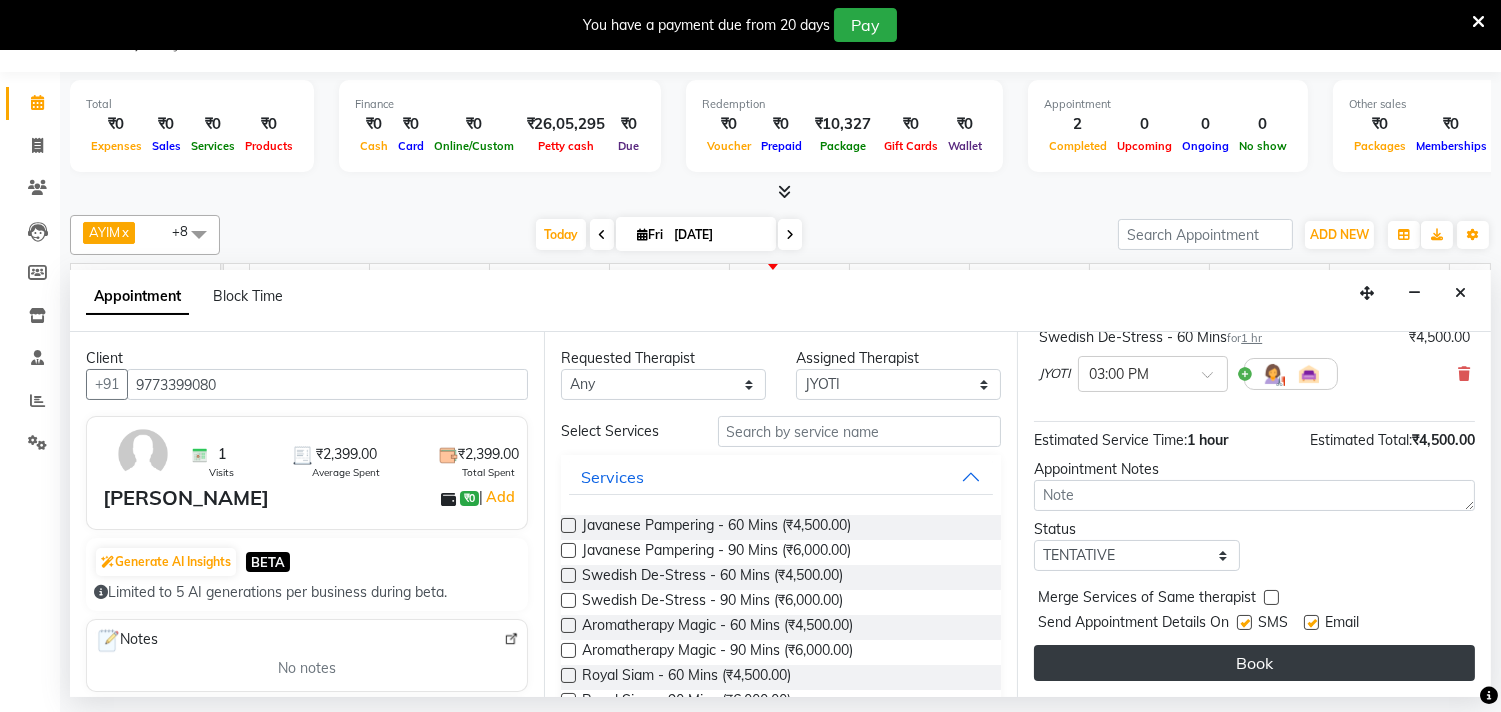 click on "Book" at bounding box center (1254, 663) 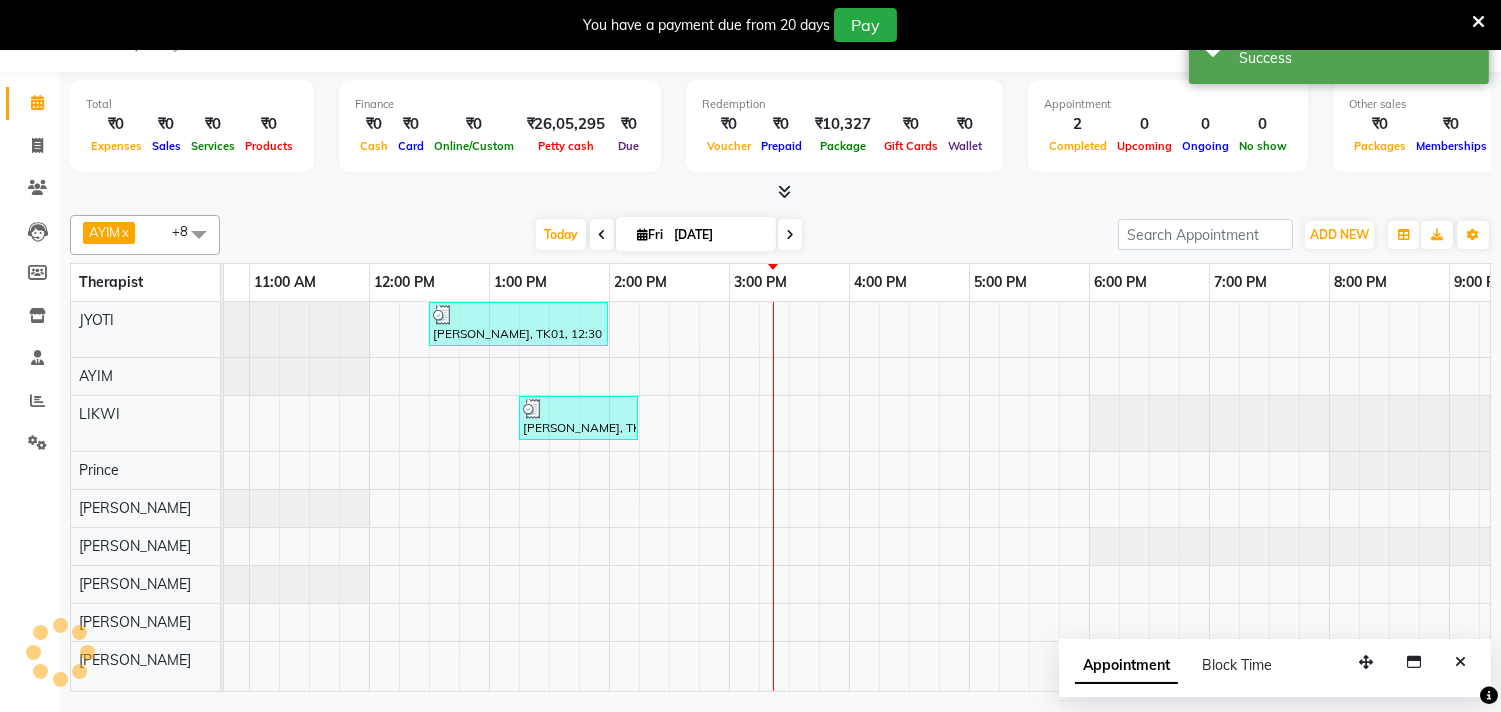 scroll, scrollTop: 0, scrollLeft: 0, axis: both 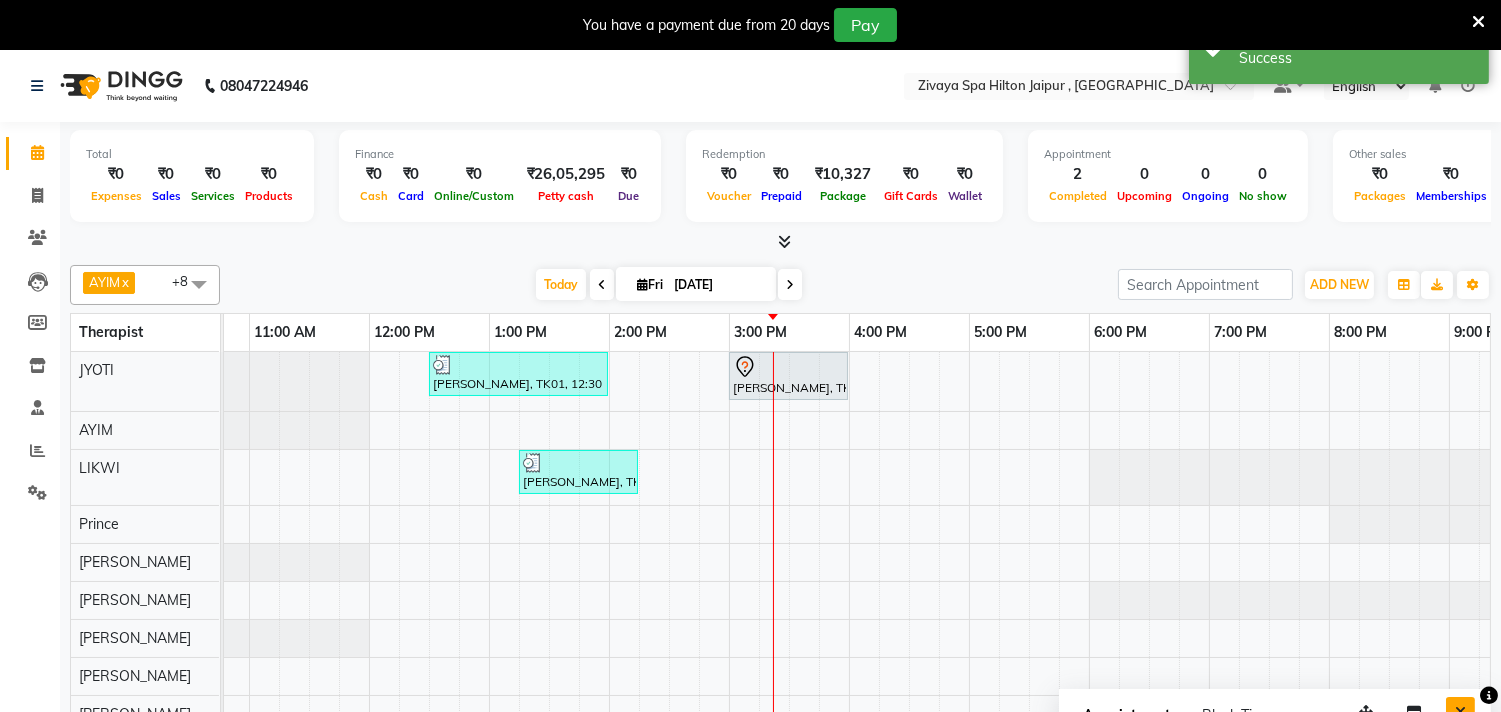 click at bounding box center (1460, 712) 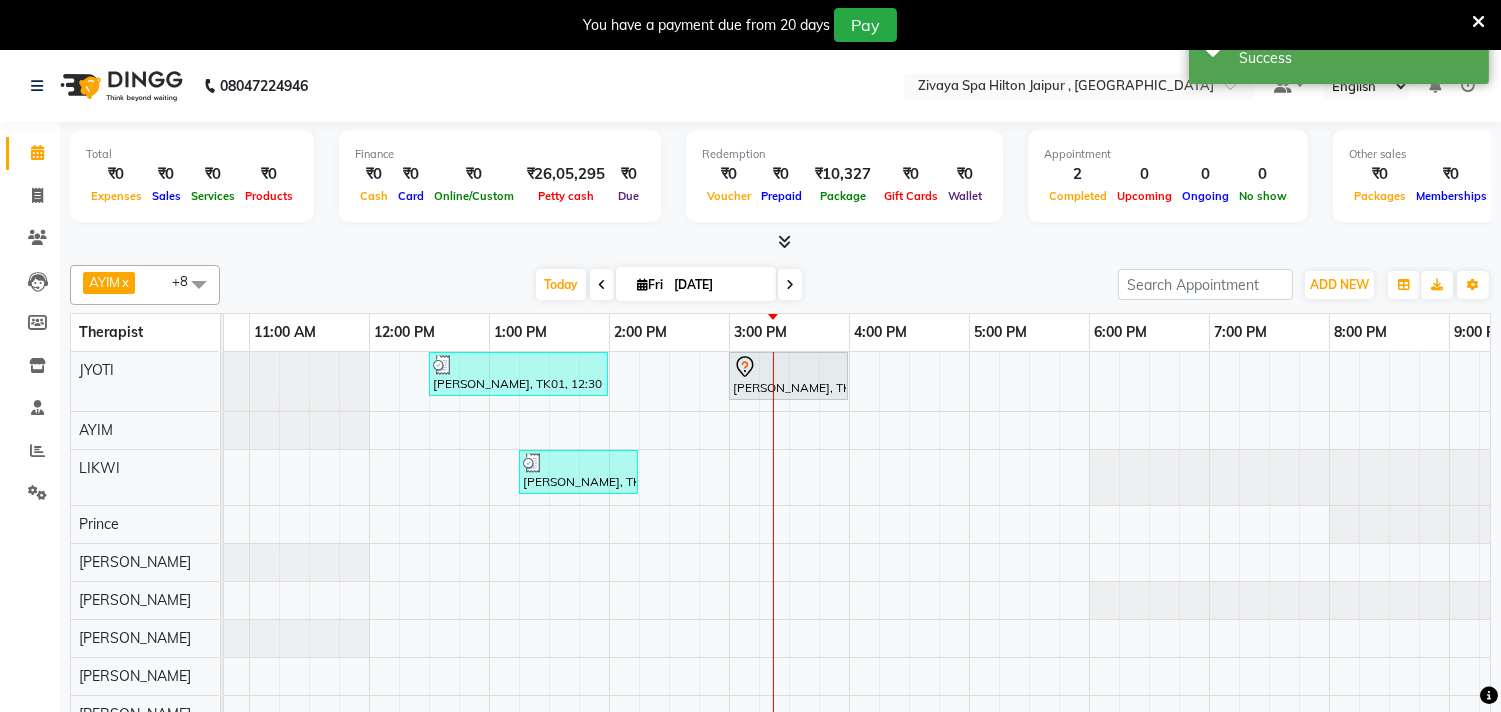 scroll, scrollTop: 1, scrollLeft: 455, axis: both 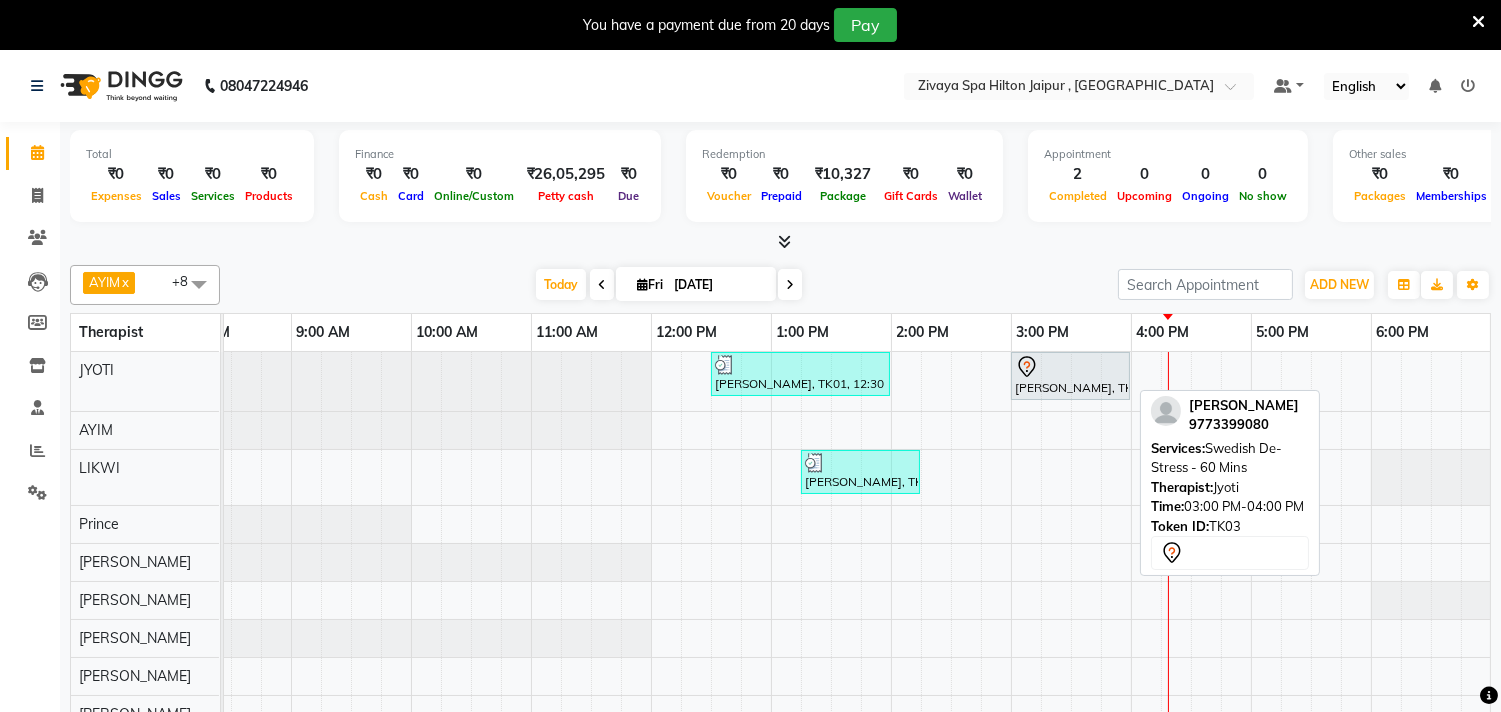 click at bounding box center (1070, 367) 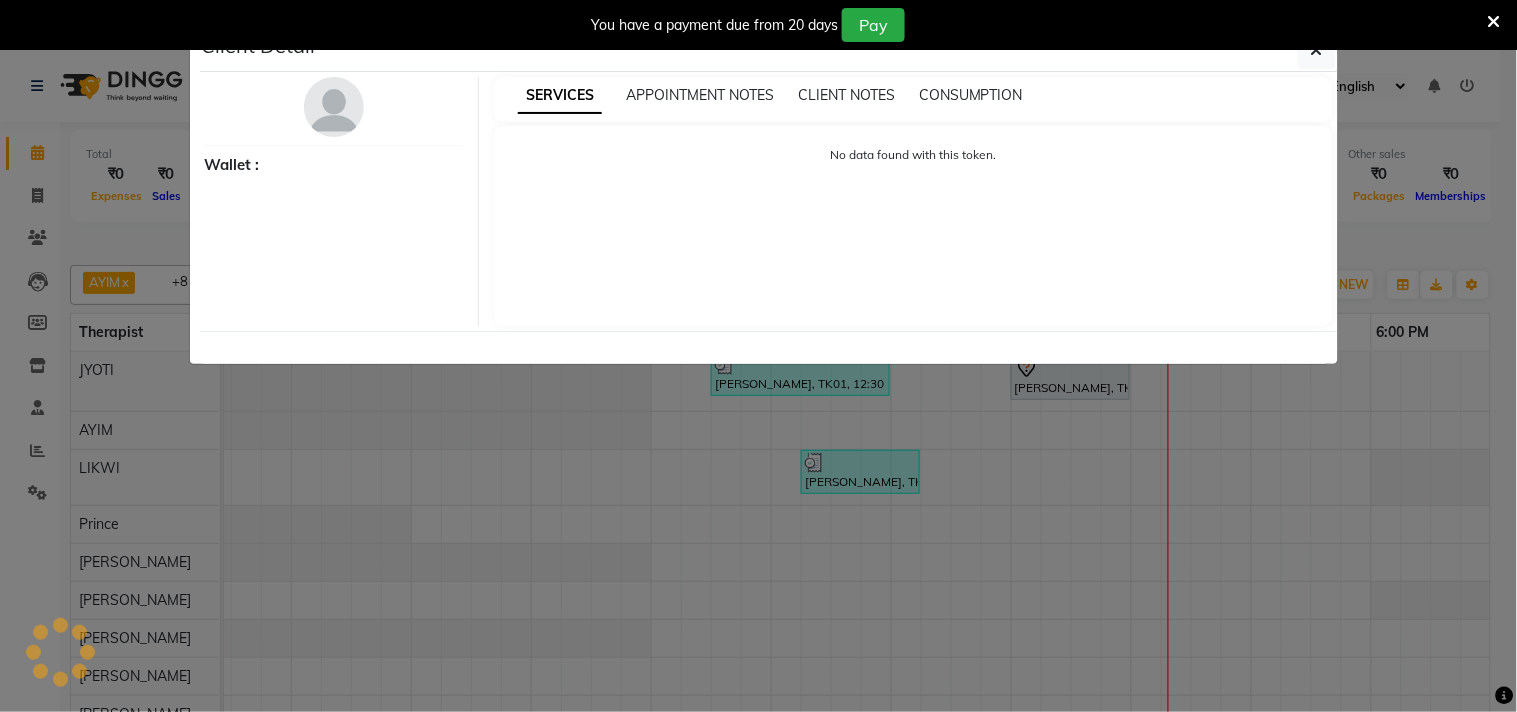 select on "7" 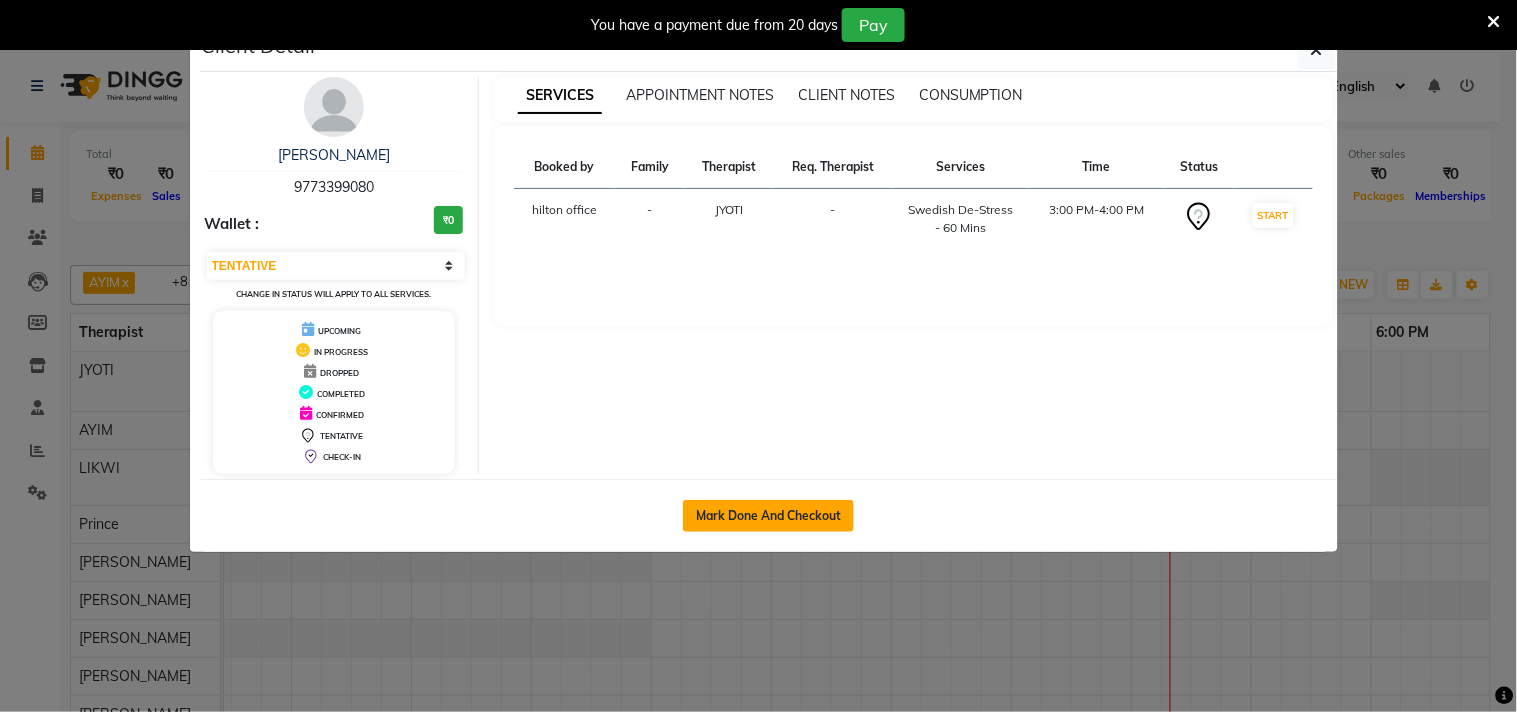 click on "Mark Done And Checkout" 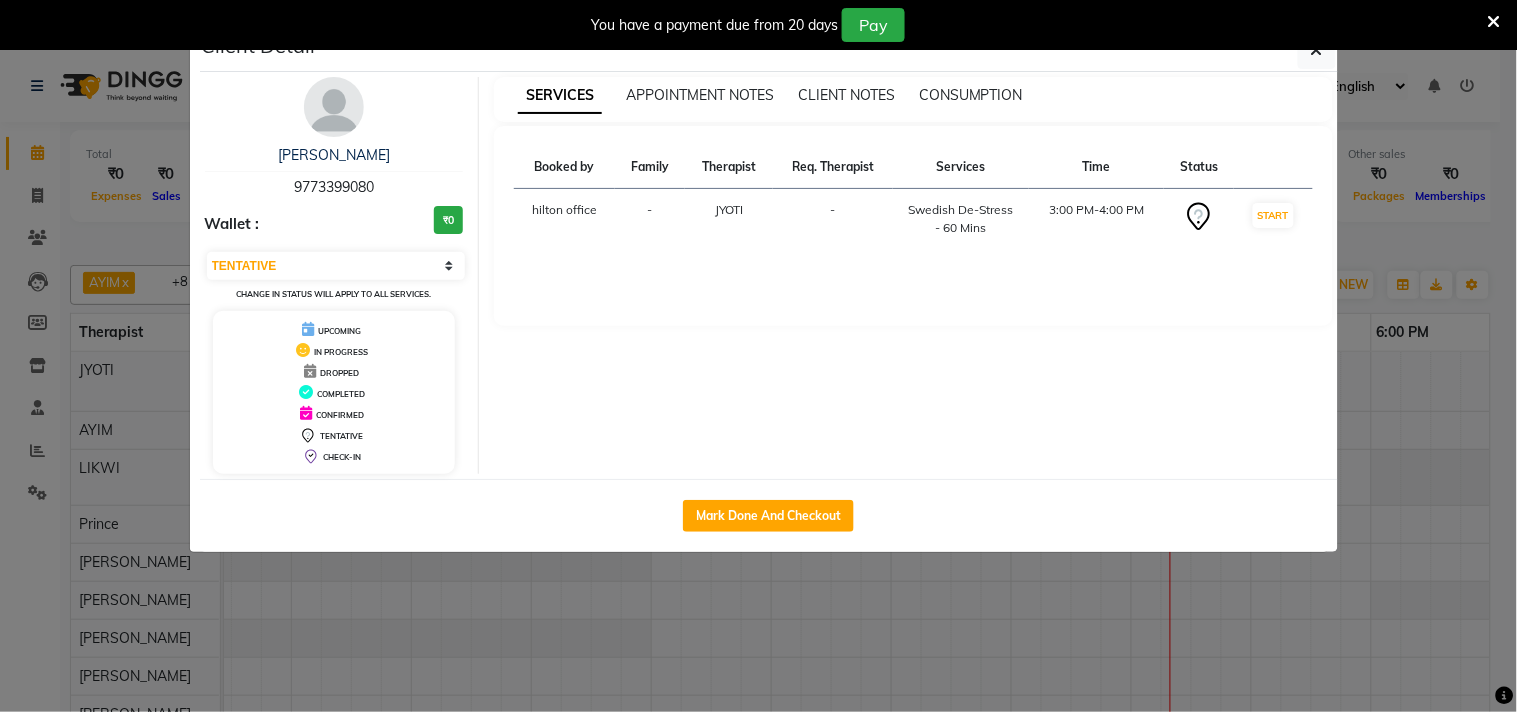 select on "service" 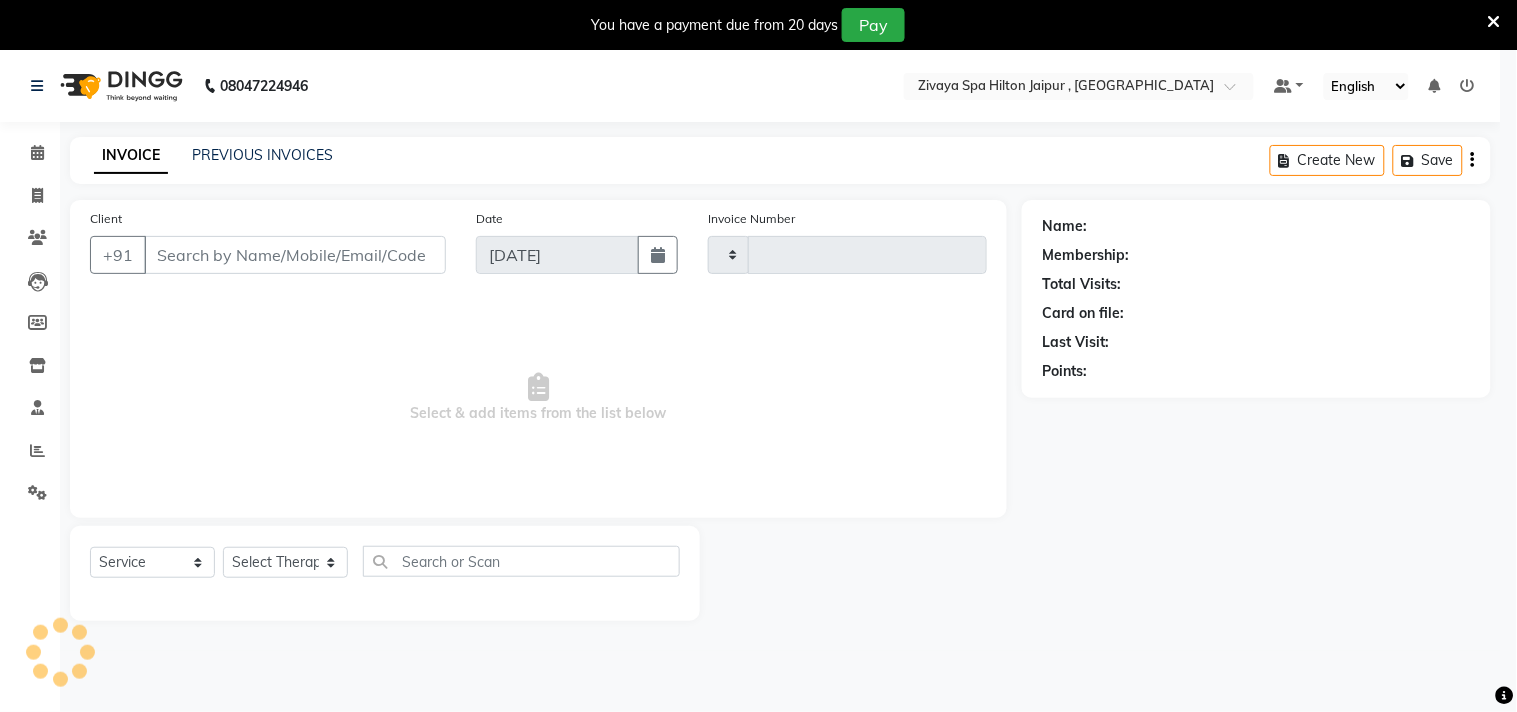 type on "0601" 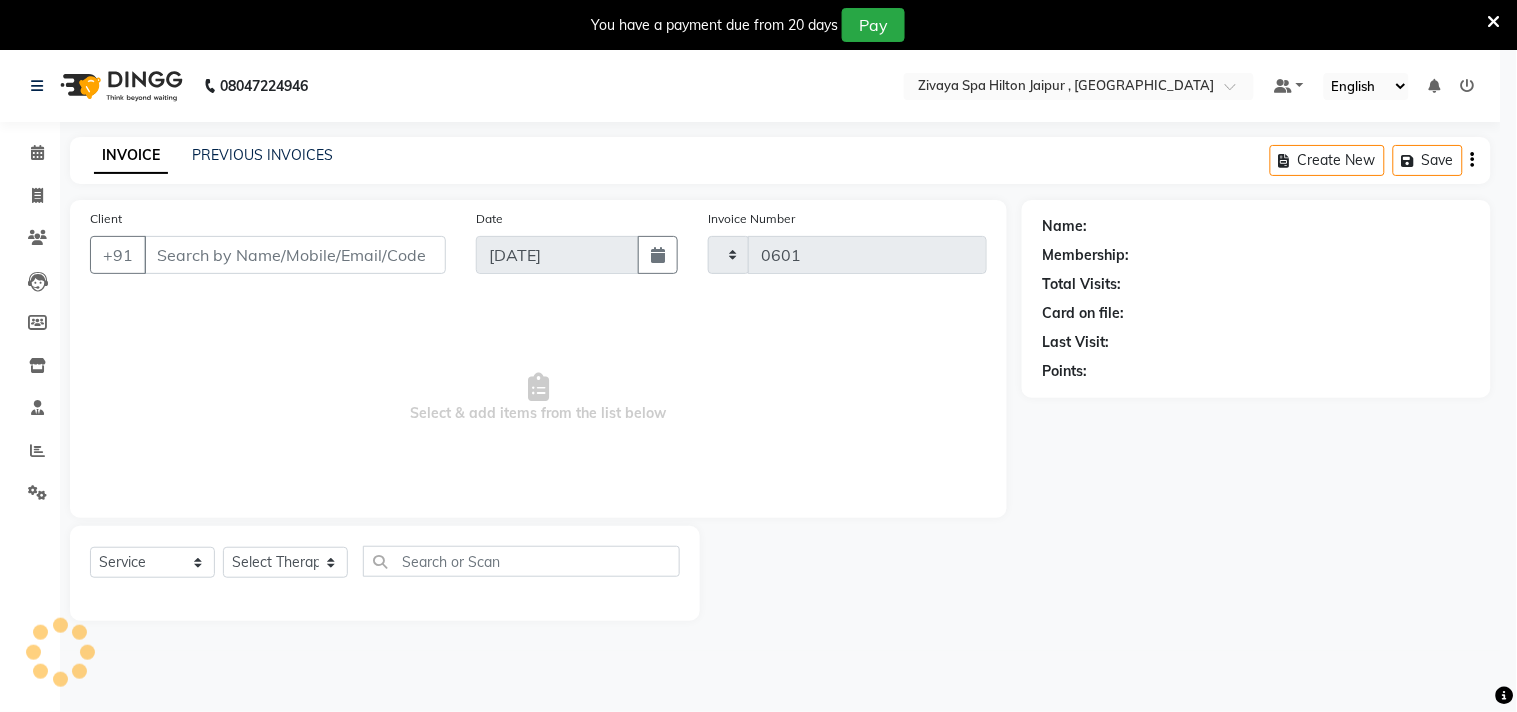 select on "6423" 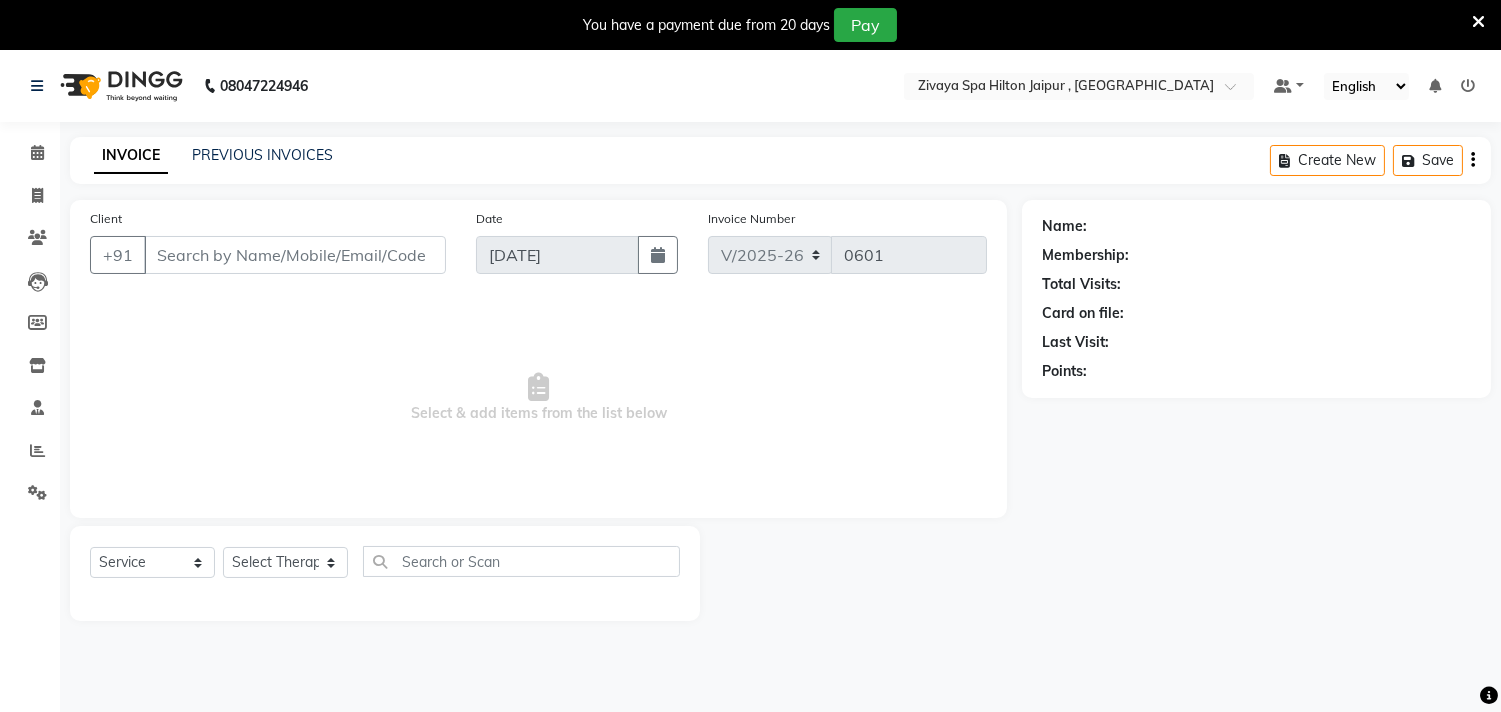 type on "9773399080" 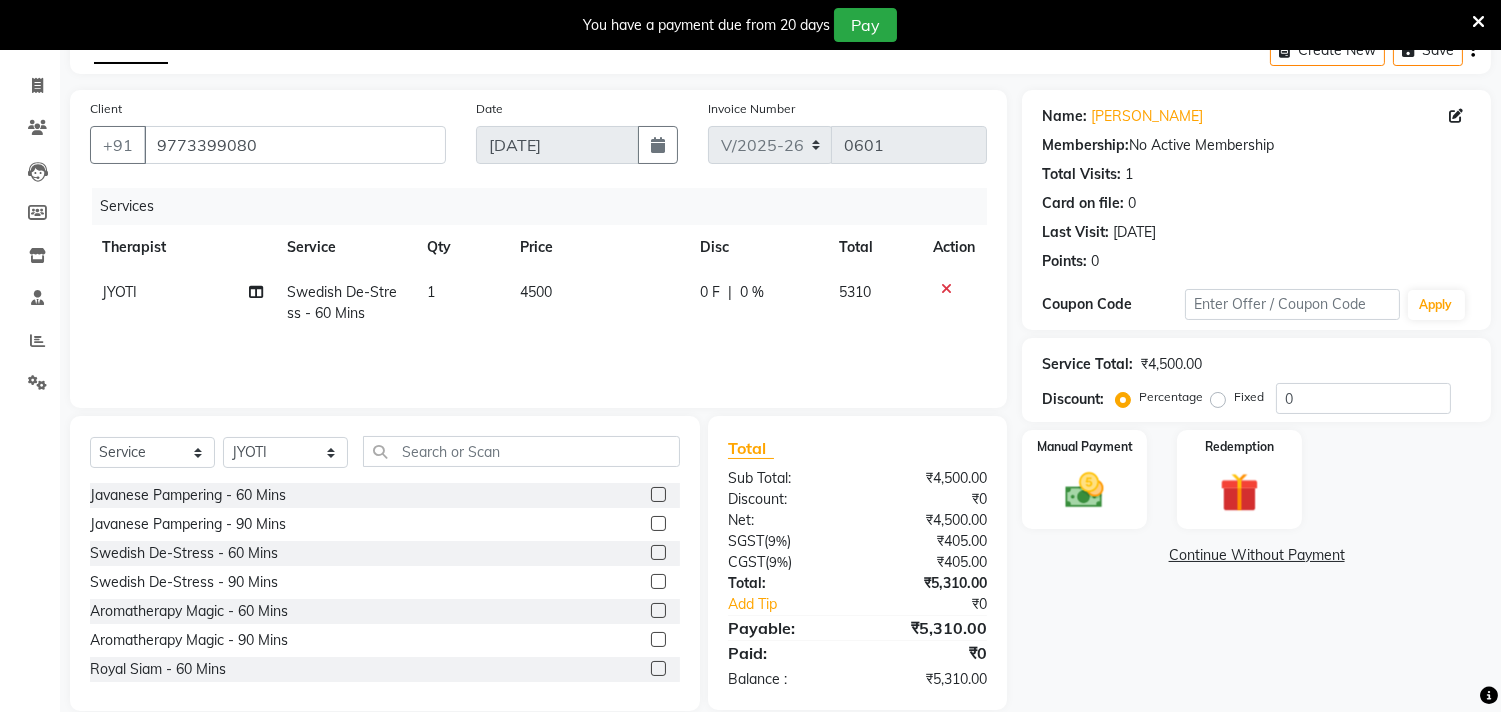scroll, scrollTop: 111, scrollLeft: 0, axis: vertical 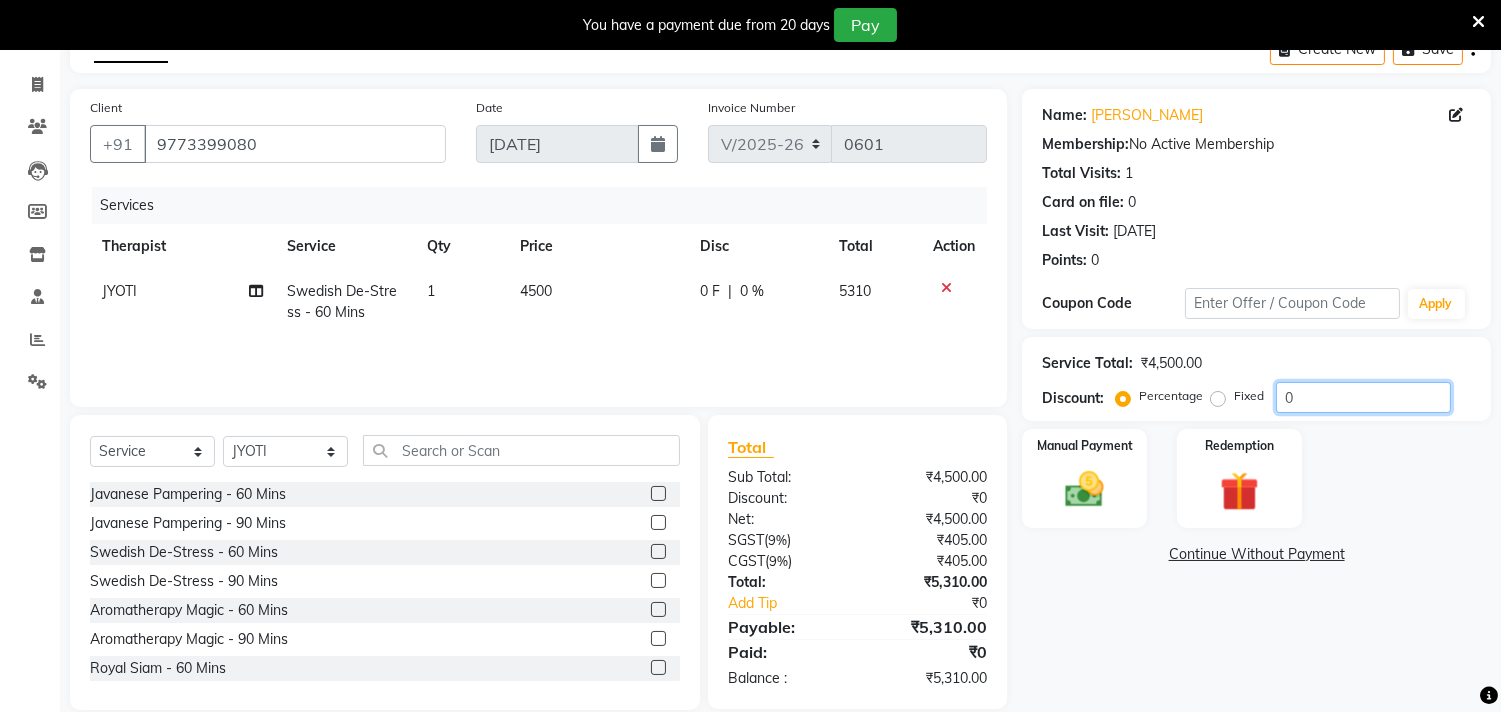 click on "0" 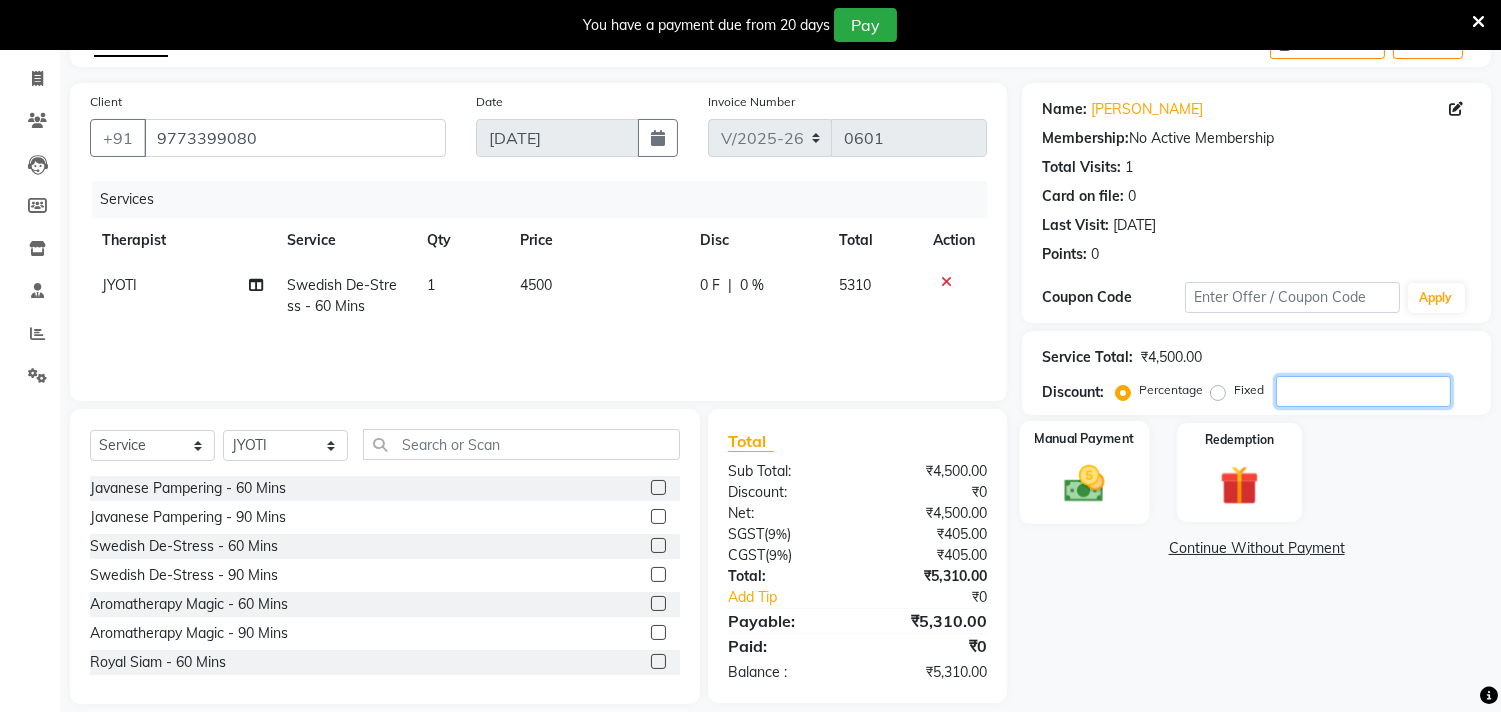 scroll, scrollTop: 138, scrollLeft: 0, axis: vertical 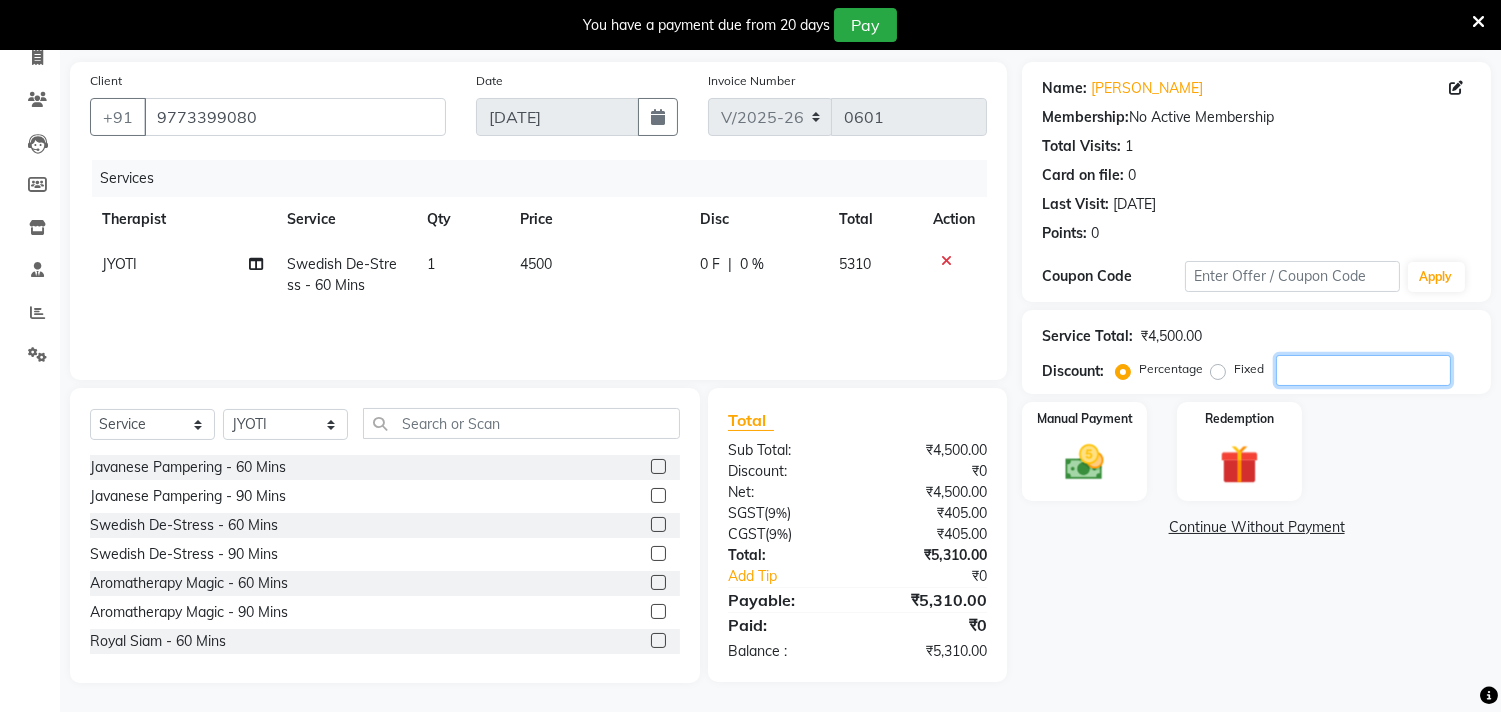 type 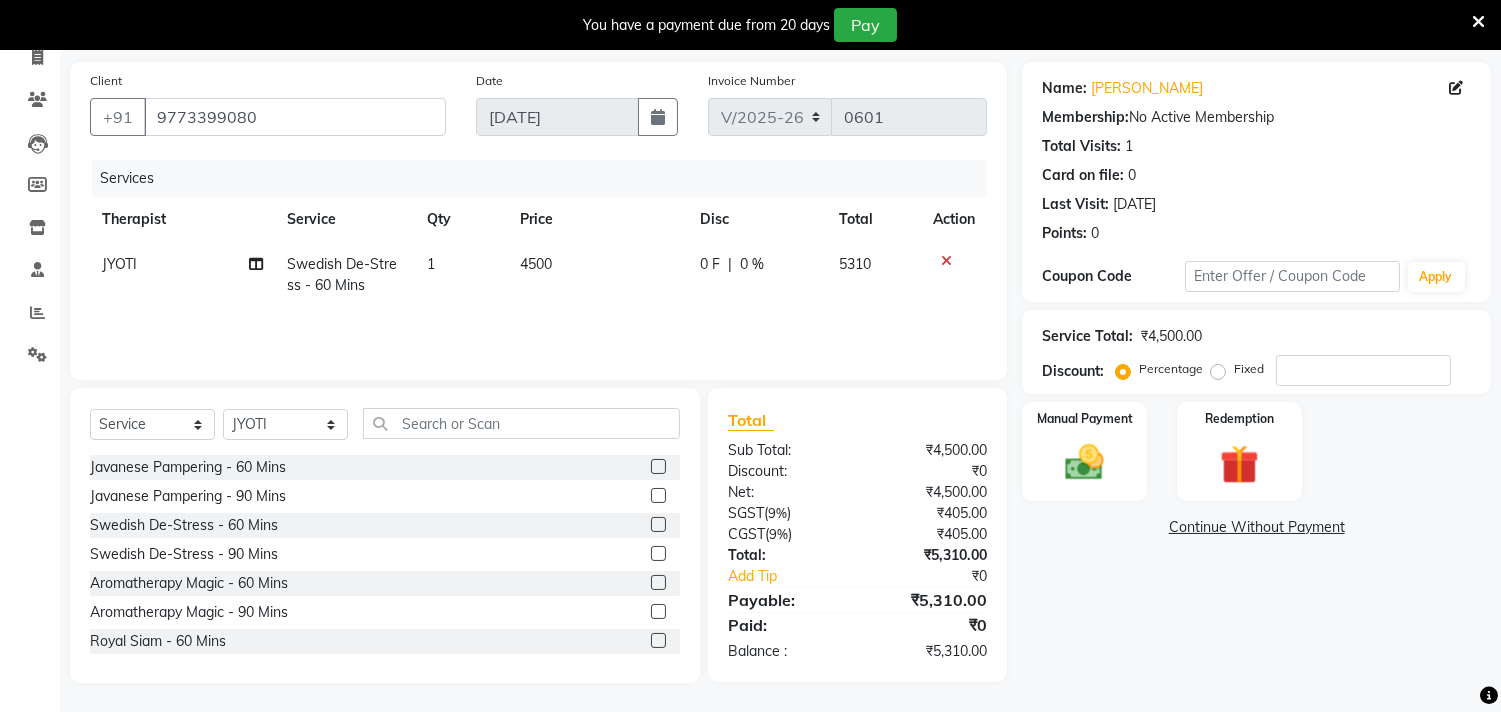 click on "Fixed" 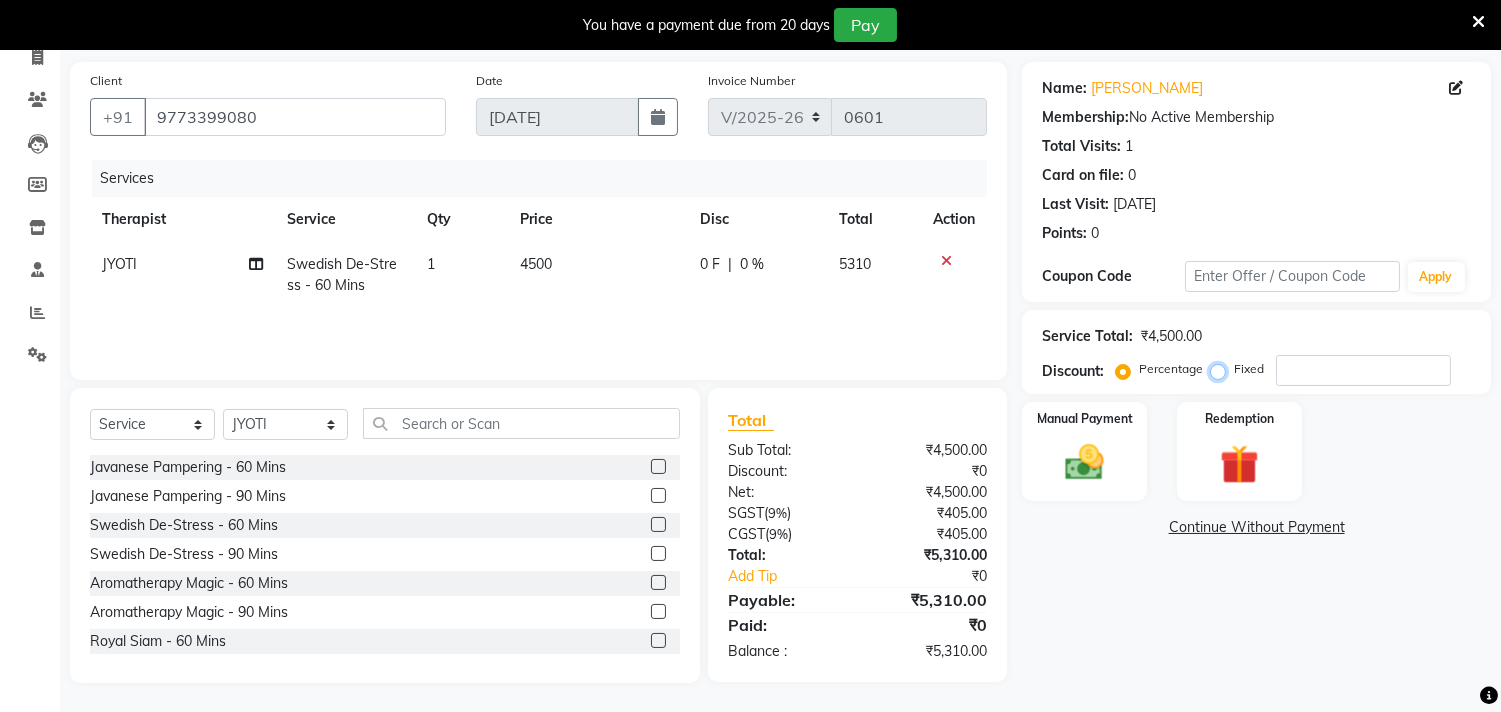click on "Fixed" at bounding box center (1222, 369) 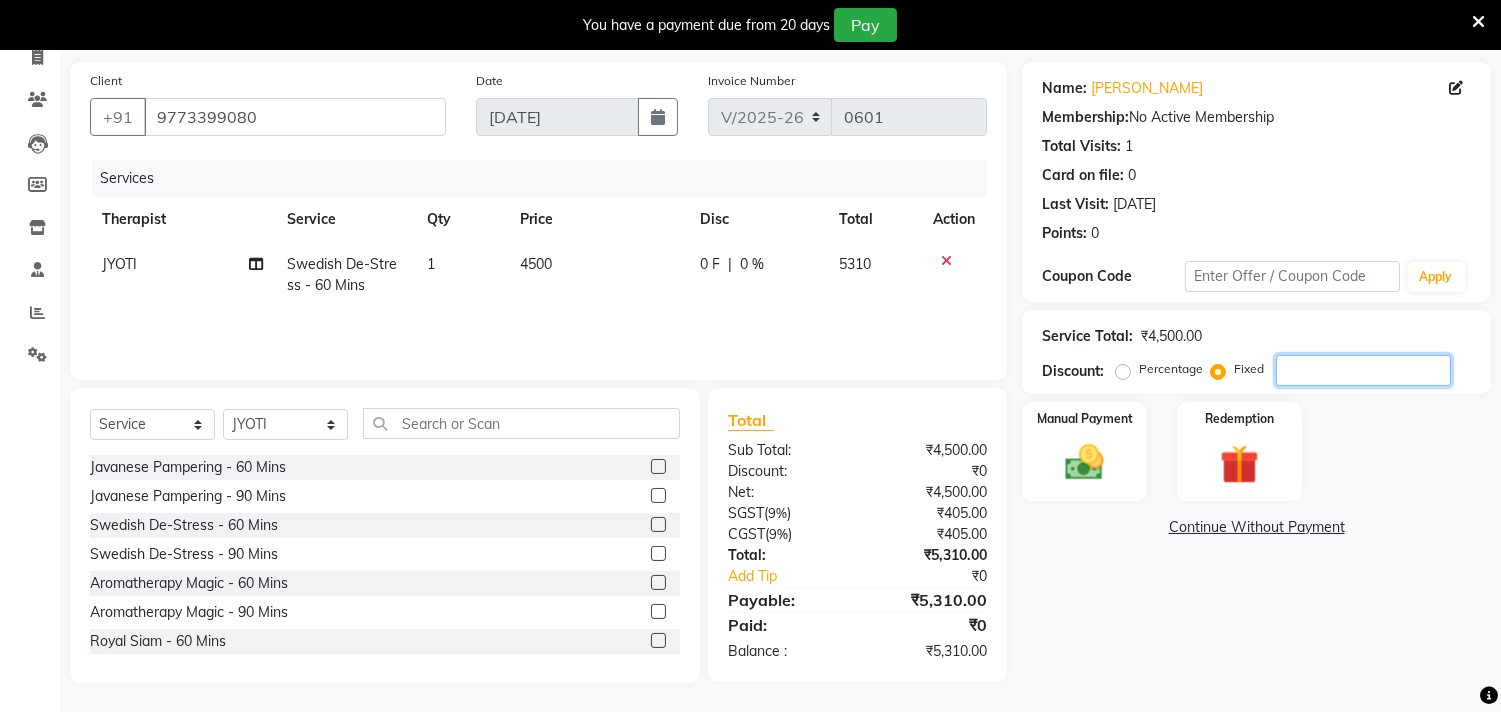 click 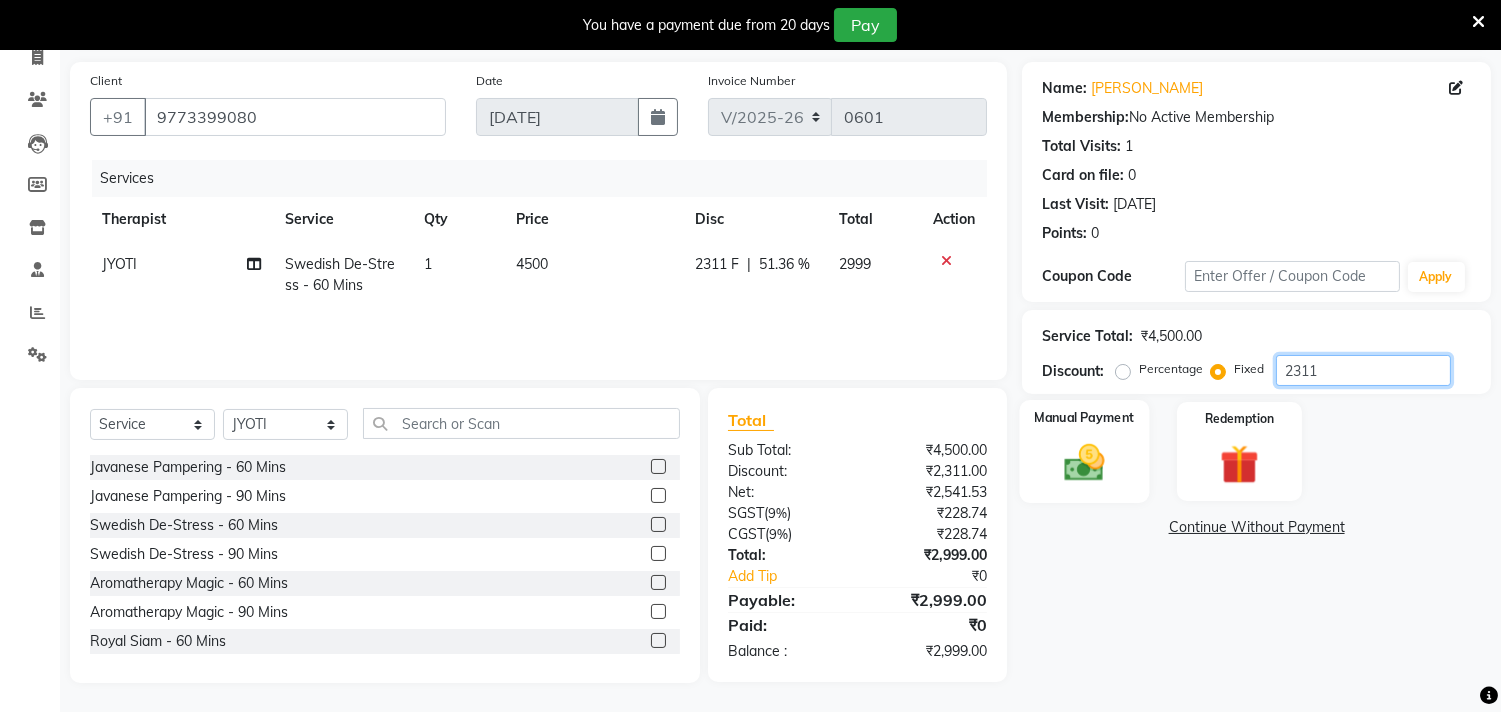 type on "2311" 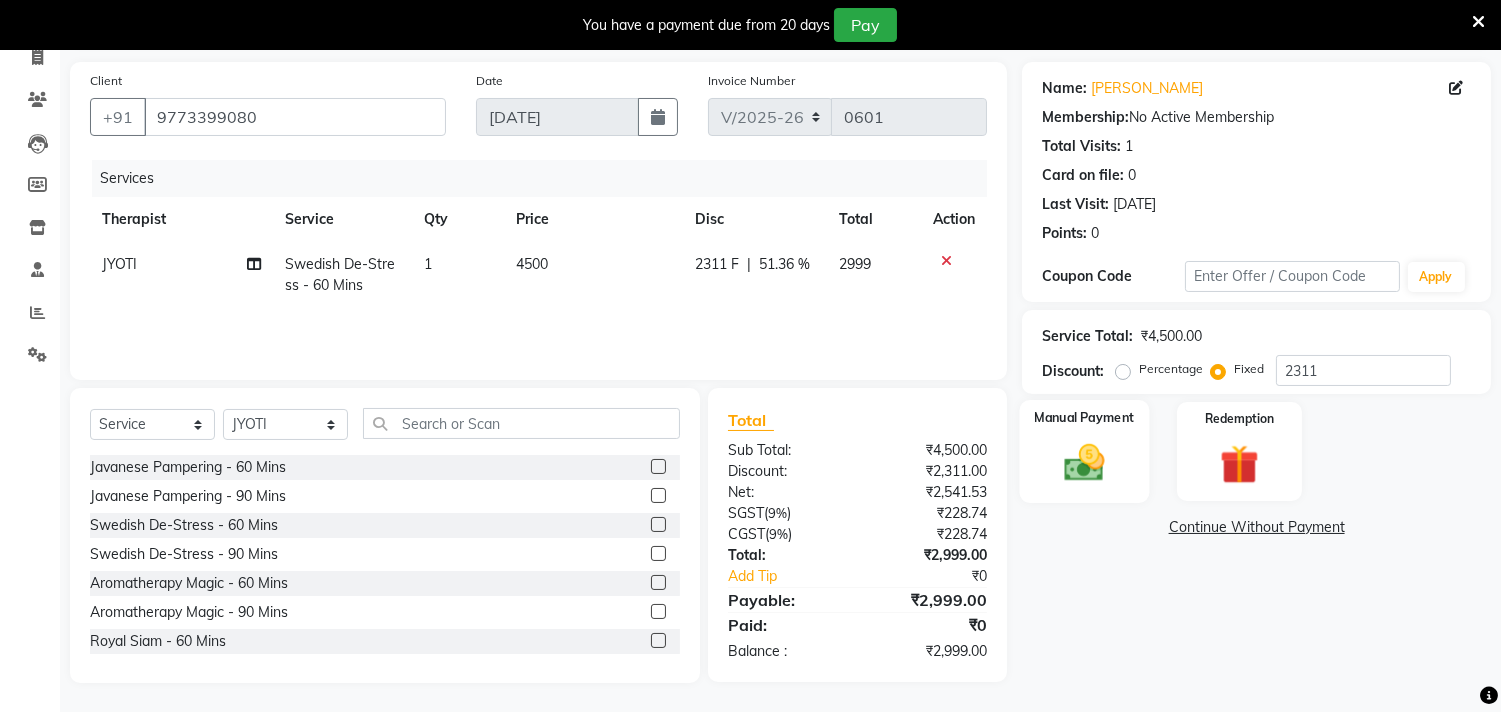 click 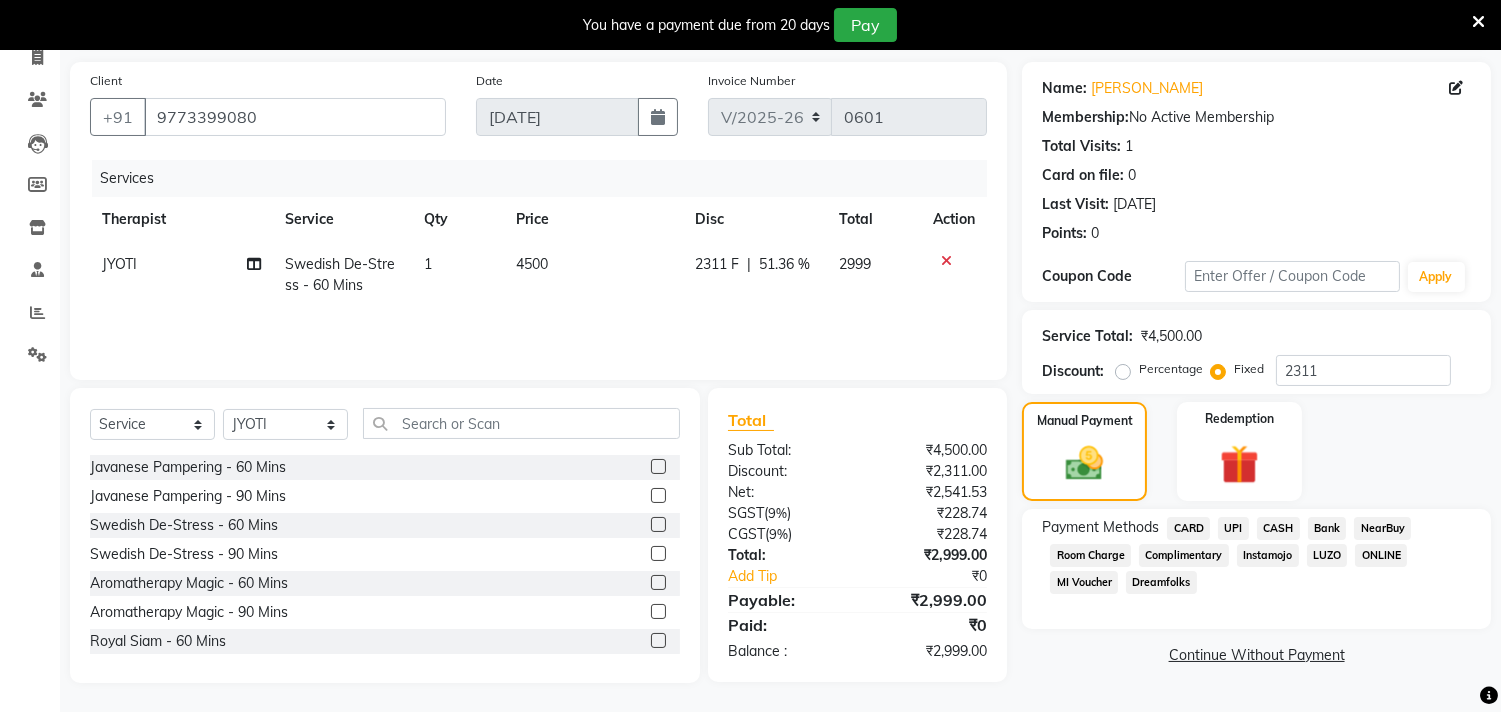 click on "NearBuy" 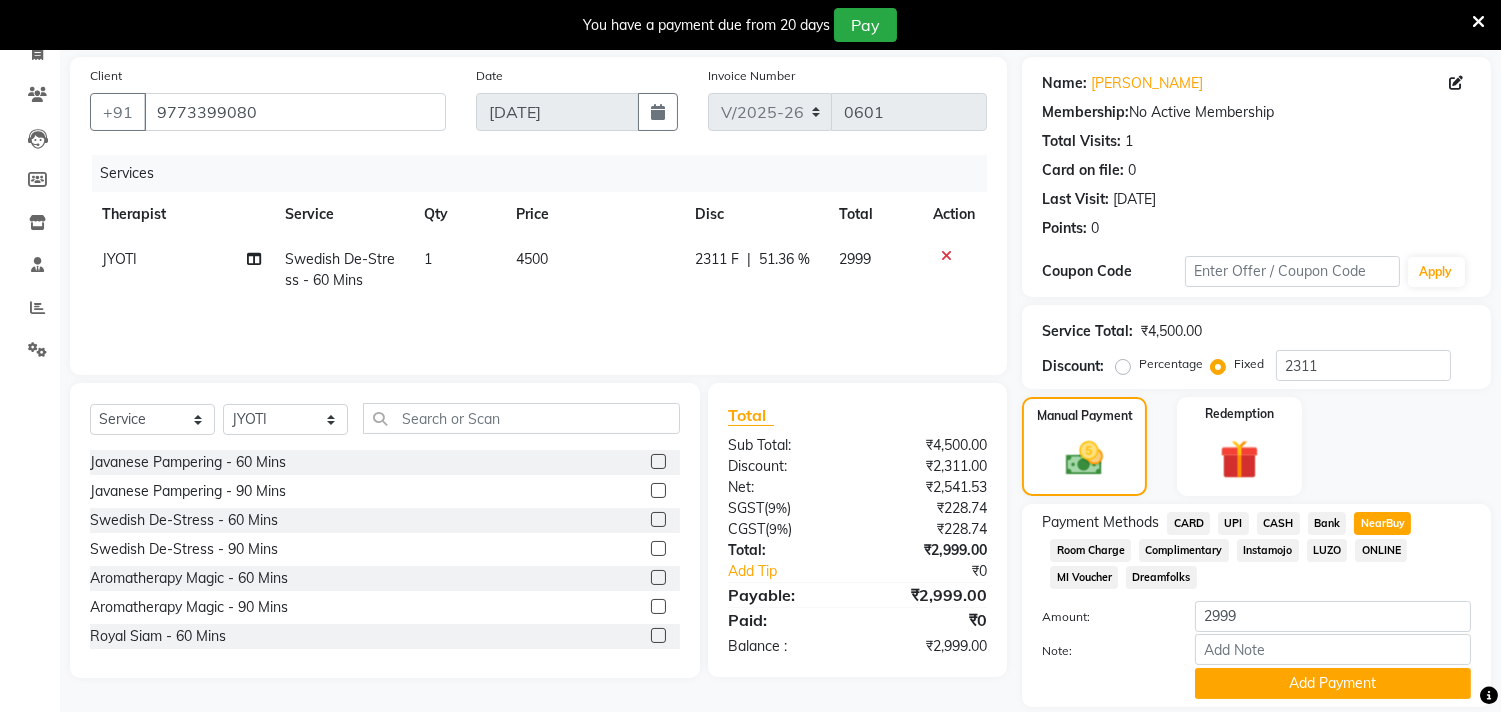 scroll, scrollTop: 208, scrollLeft: 0, axis: vertical 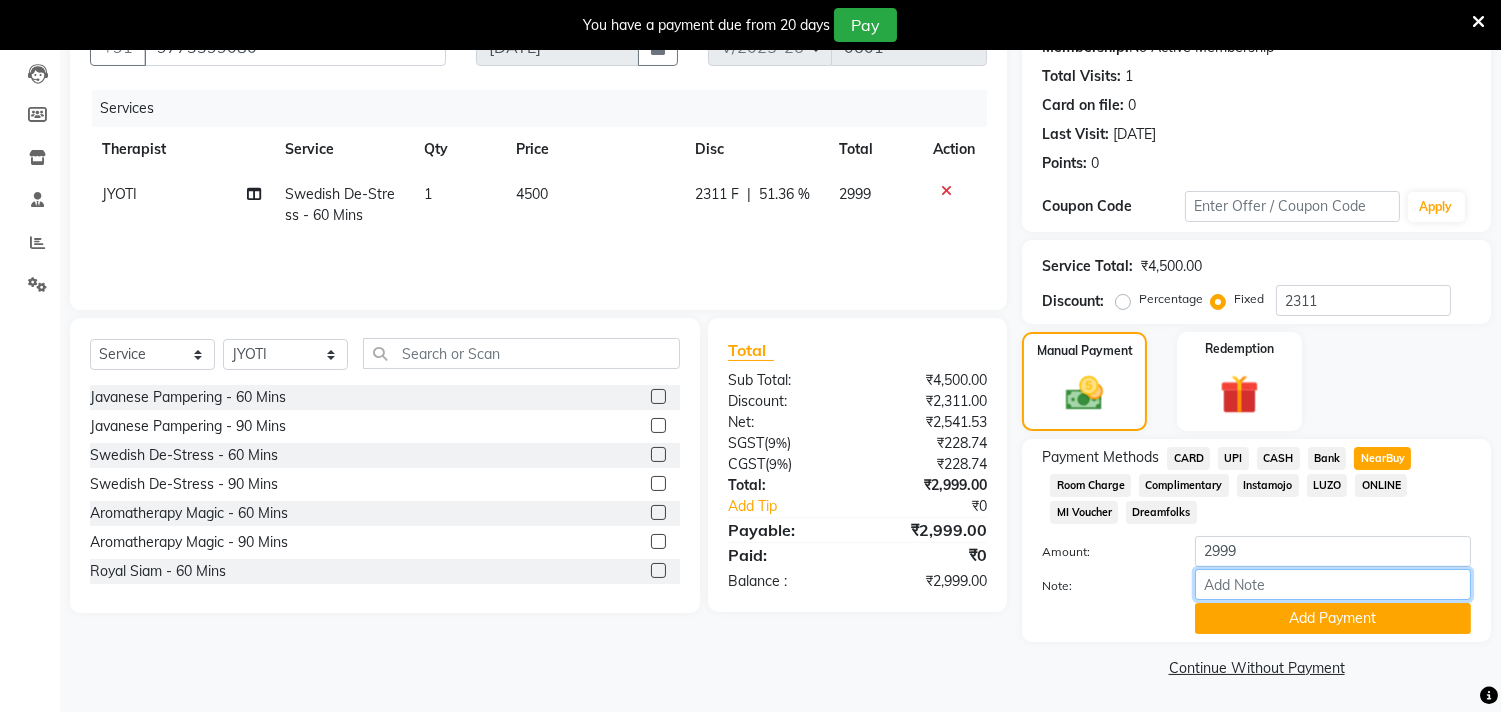 click on "Note:" at bounding box center [1333, 584] 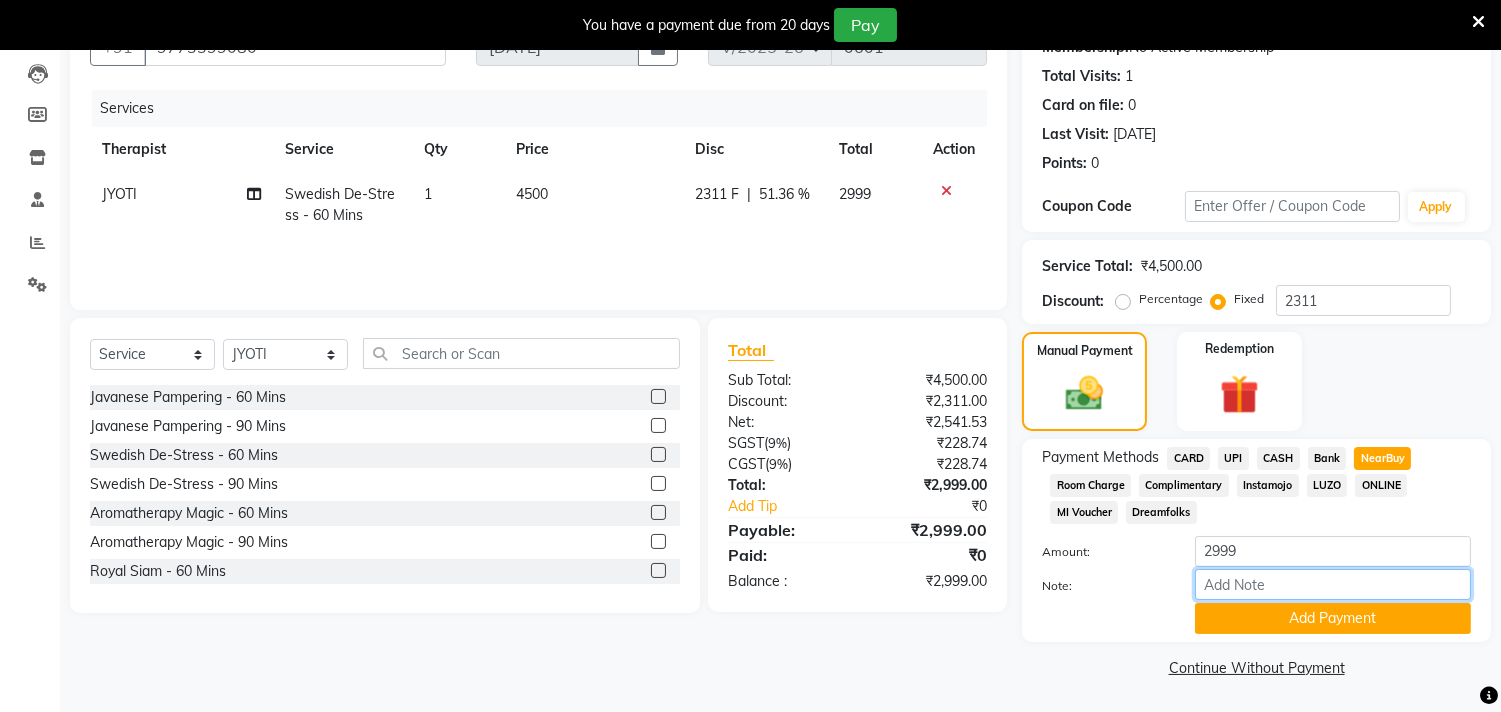 type on "n" 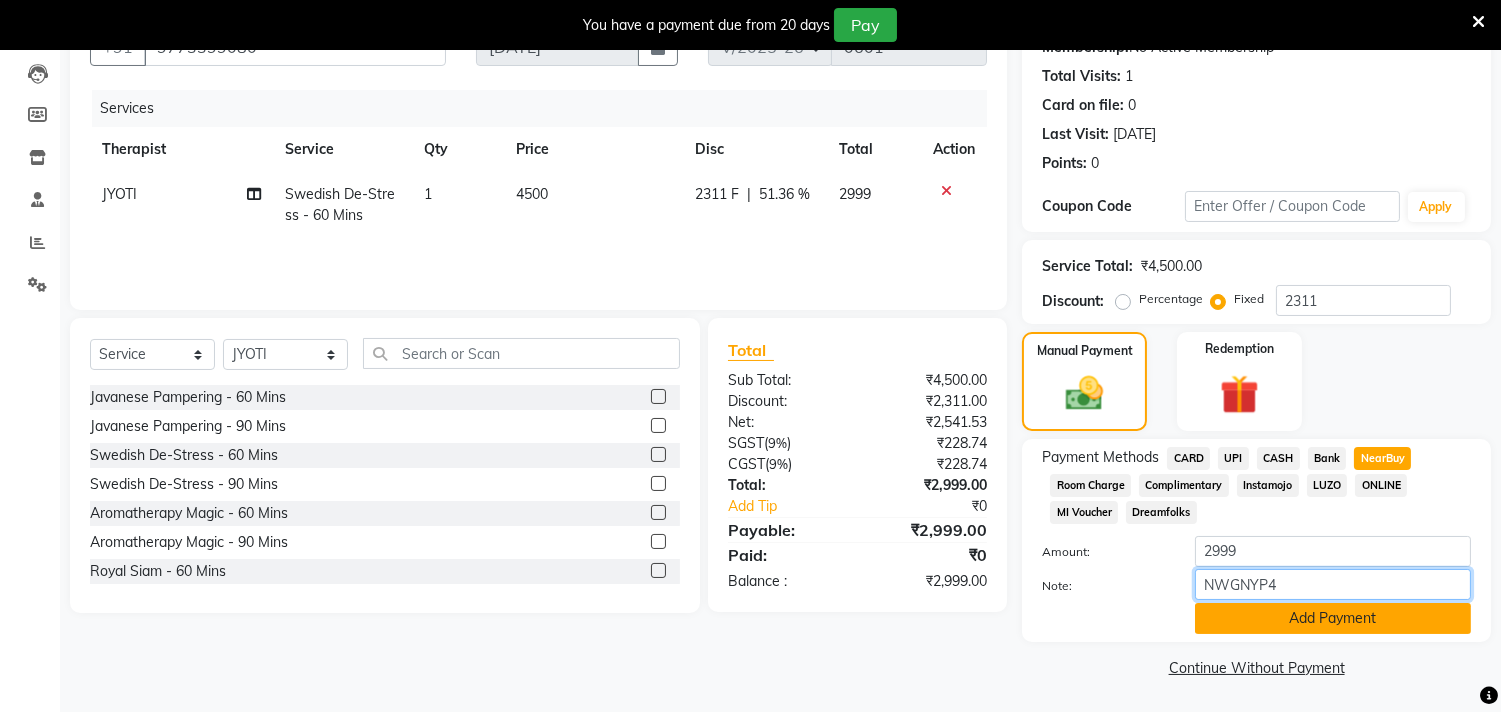 type on "NWGNYP4" 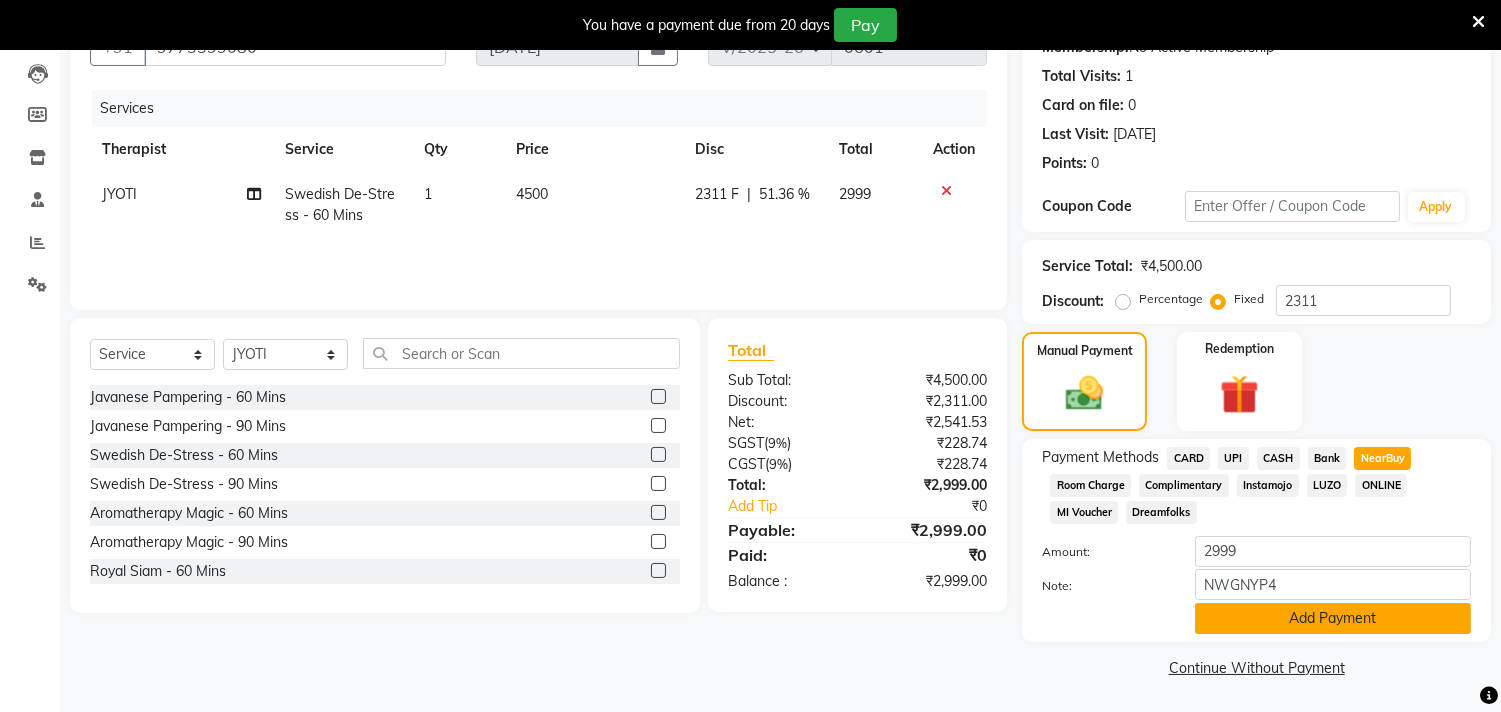 click on "Add Payment" 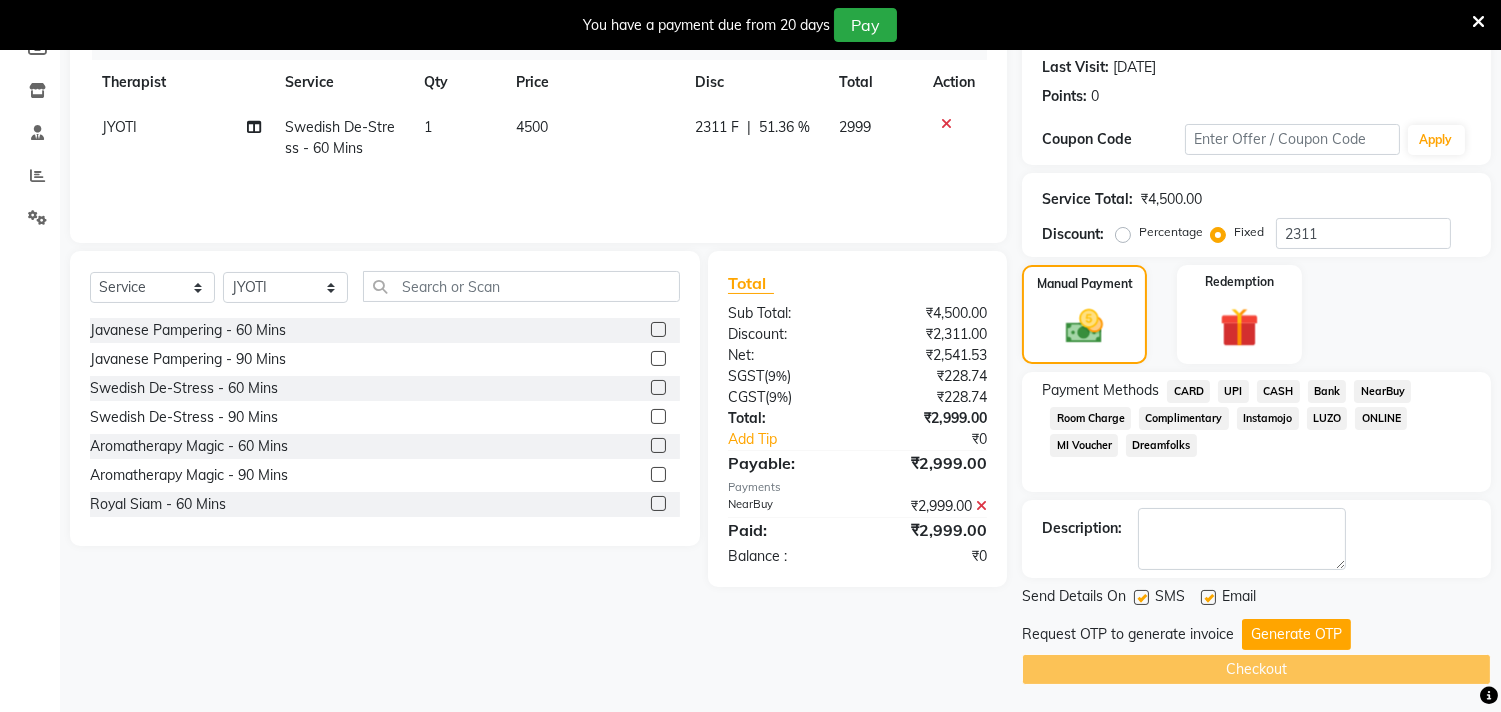scroll, scrollTop: 277, scrollLeft: 0, axis: vertical 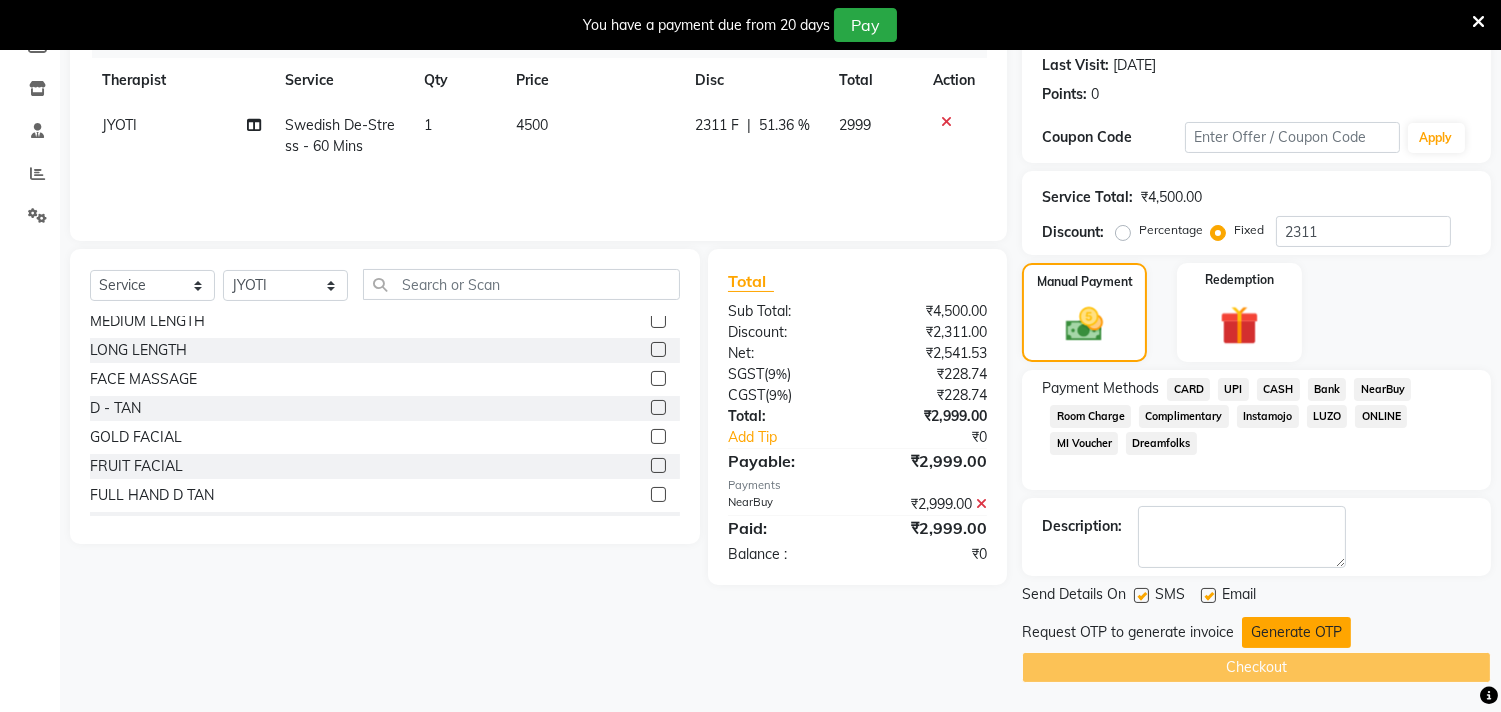 click on "Generate OTP" 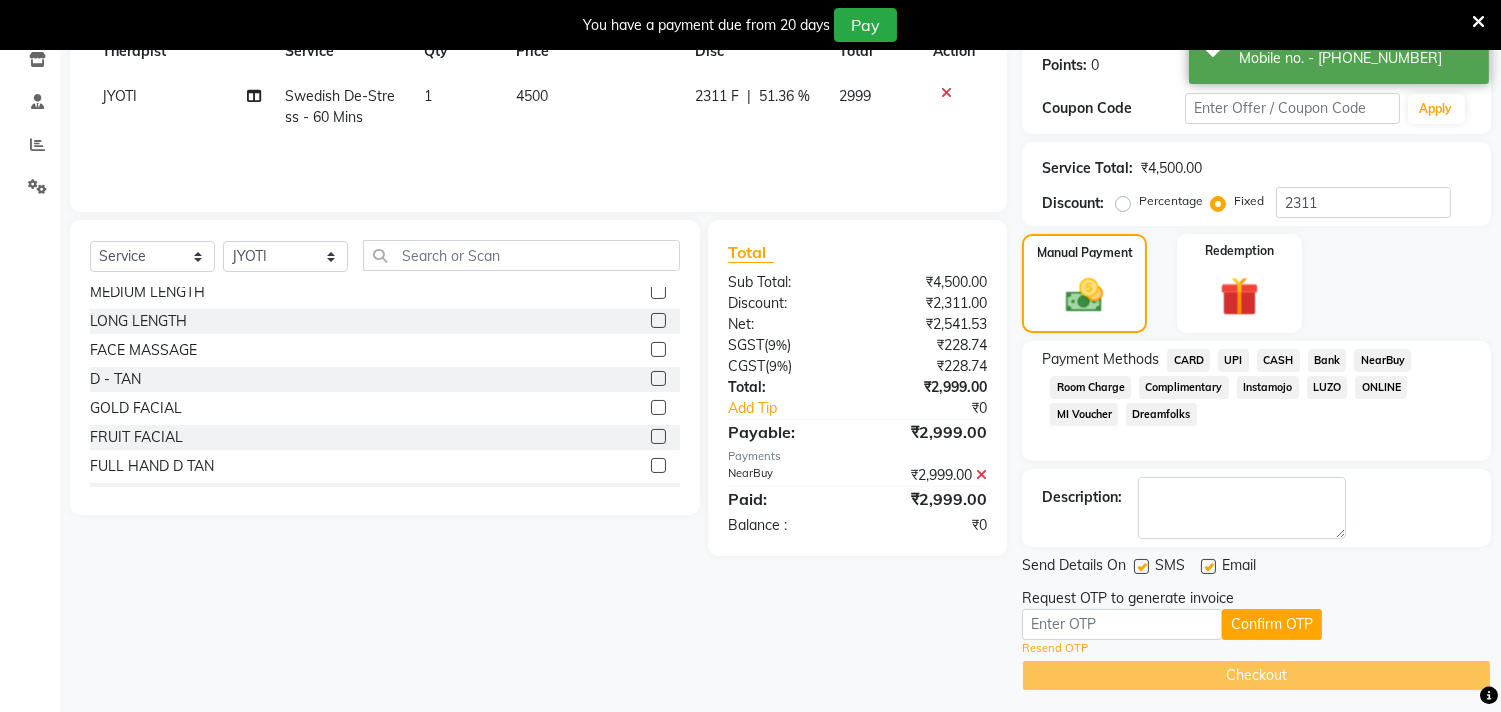scroll, scrollTop: 315, scrollLeft: 0, axis: vertical 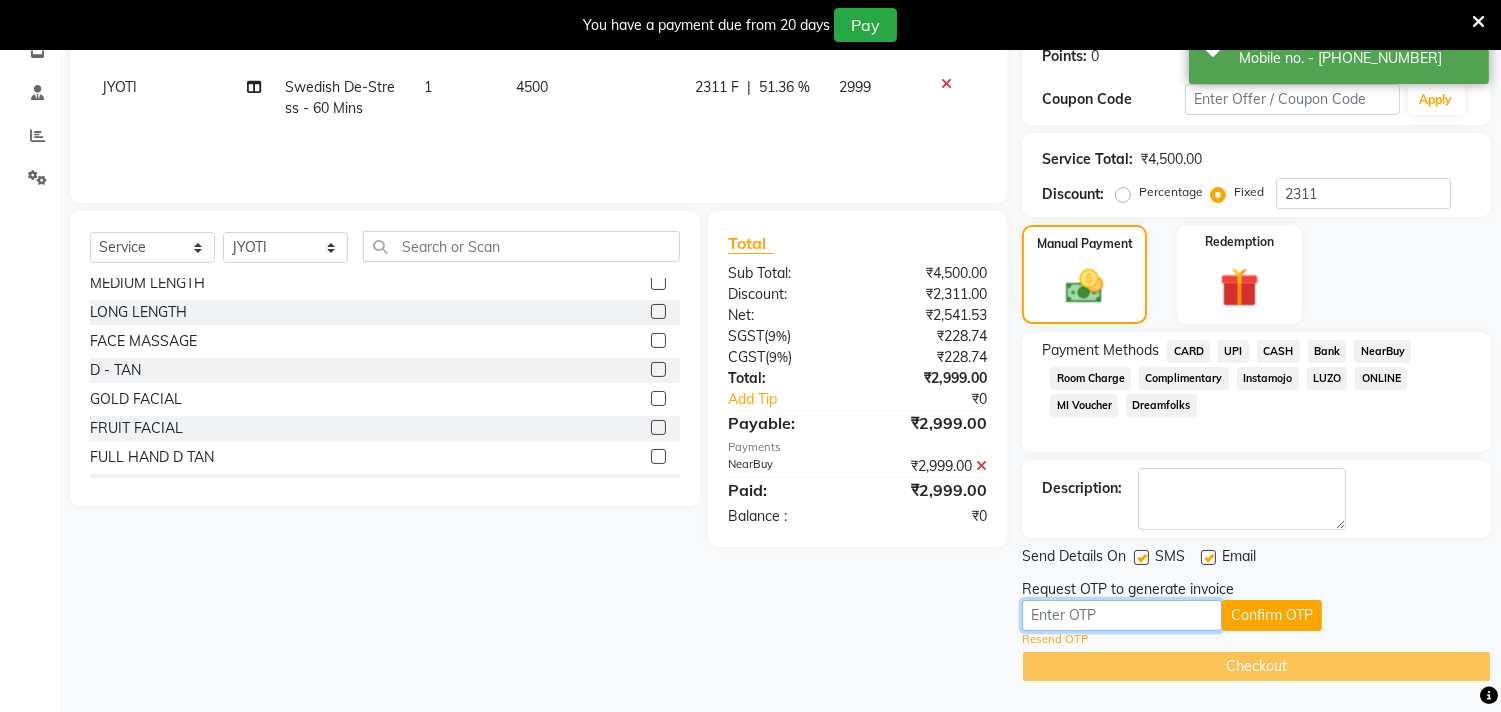 click at bounding box center (1122, 615) 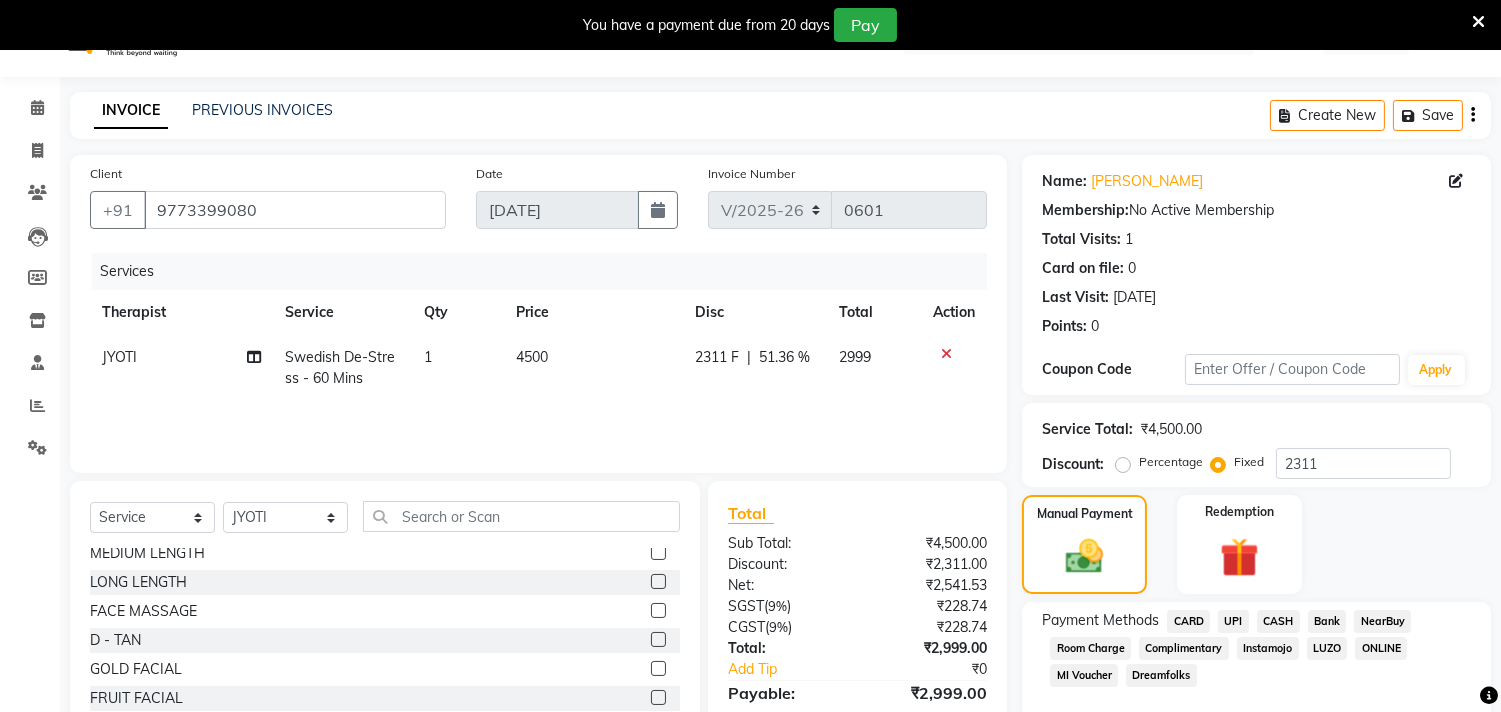 scroll, scrollTop: 0, scrollLeft: 0, axis: both 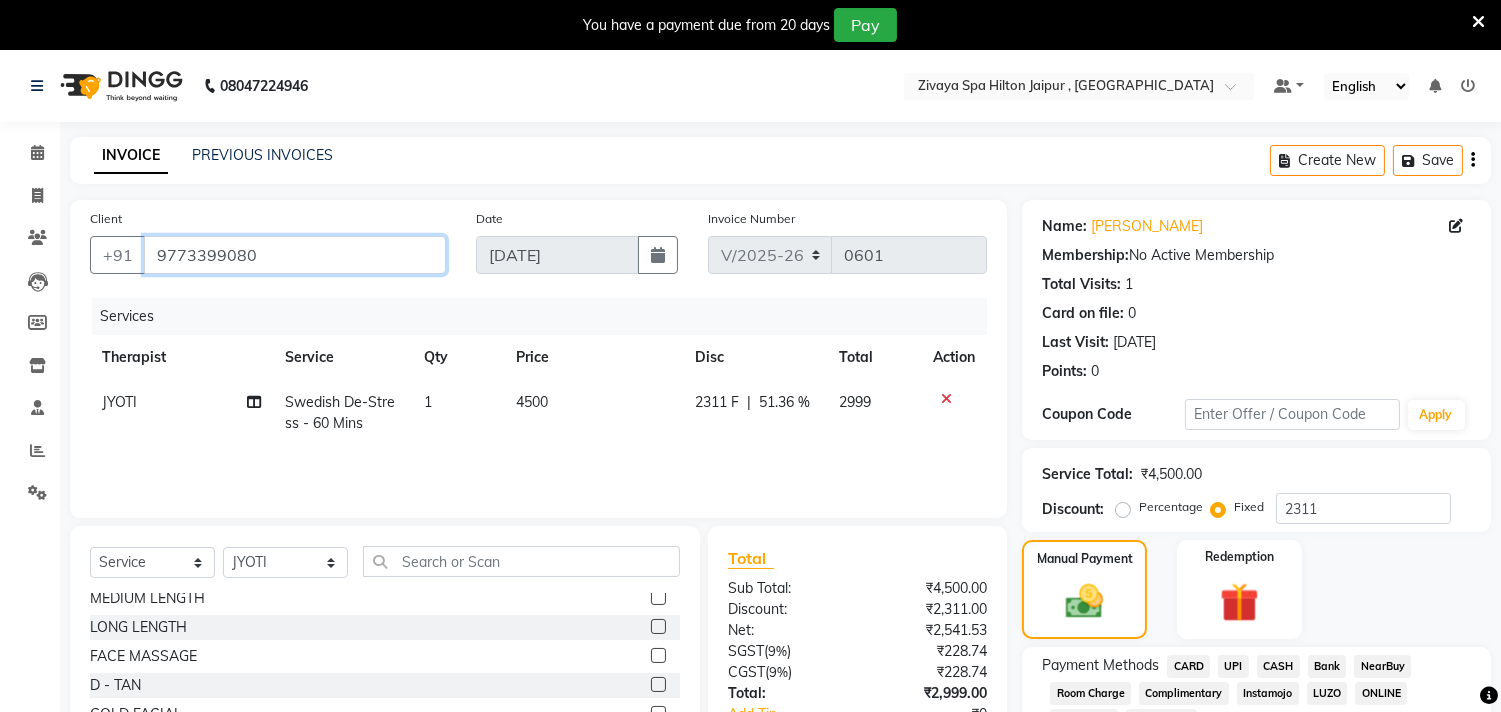 click on "9773399080" at bounding box center (295, 255) 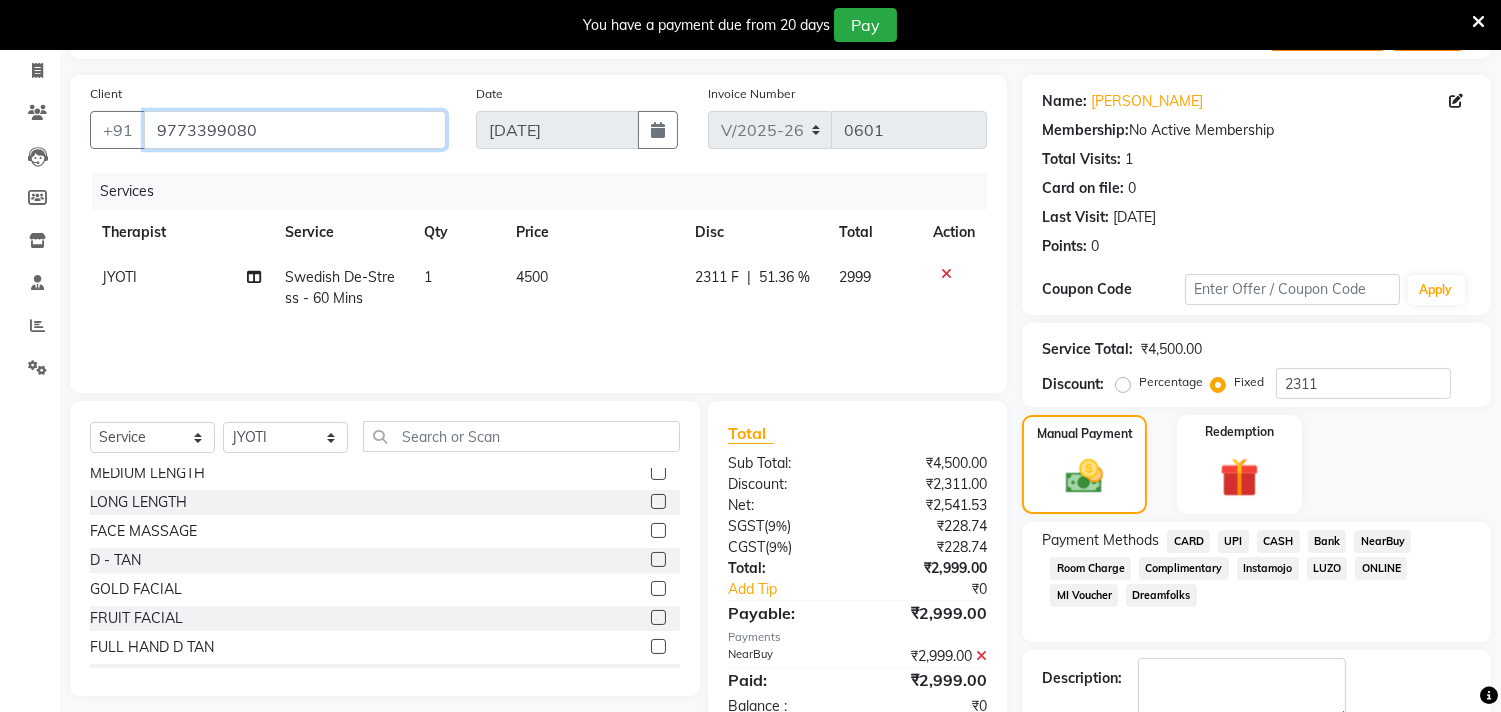 scroll, scrollTop: 315, scrollLeft: 0, axis: vertical 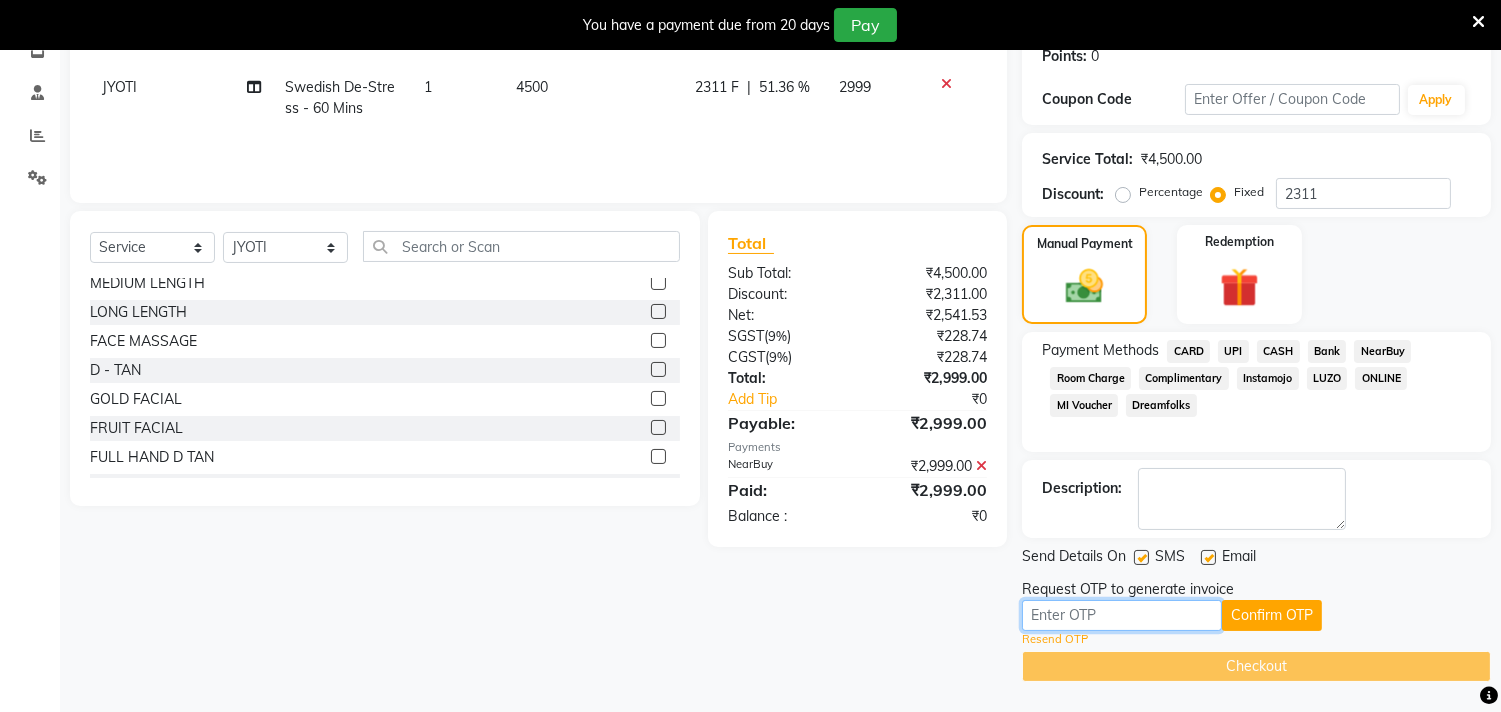 click at bounding box center [1122, 615] 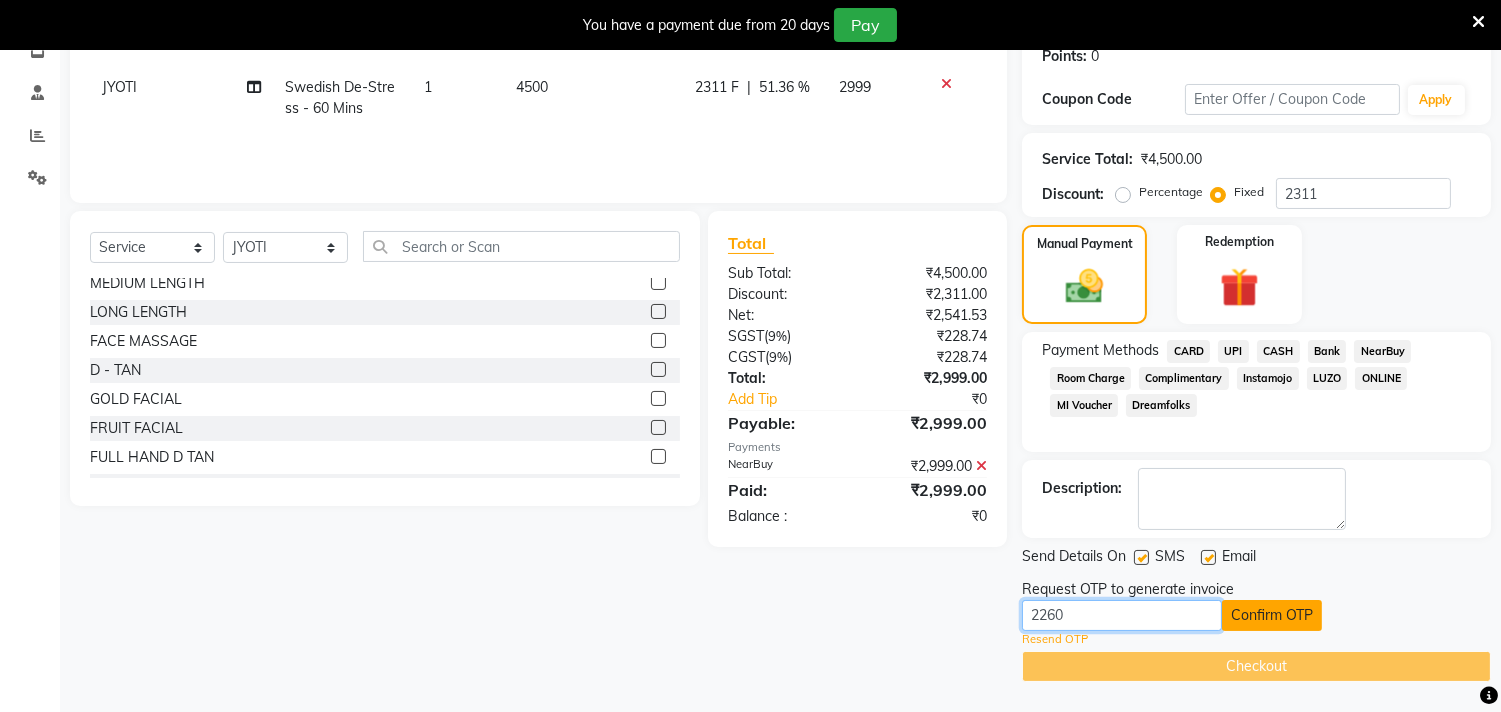 type on "2260" 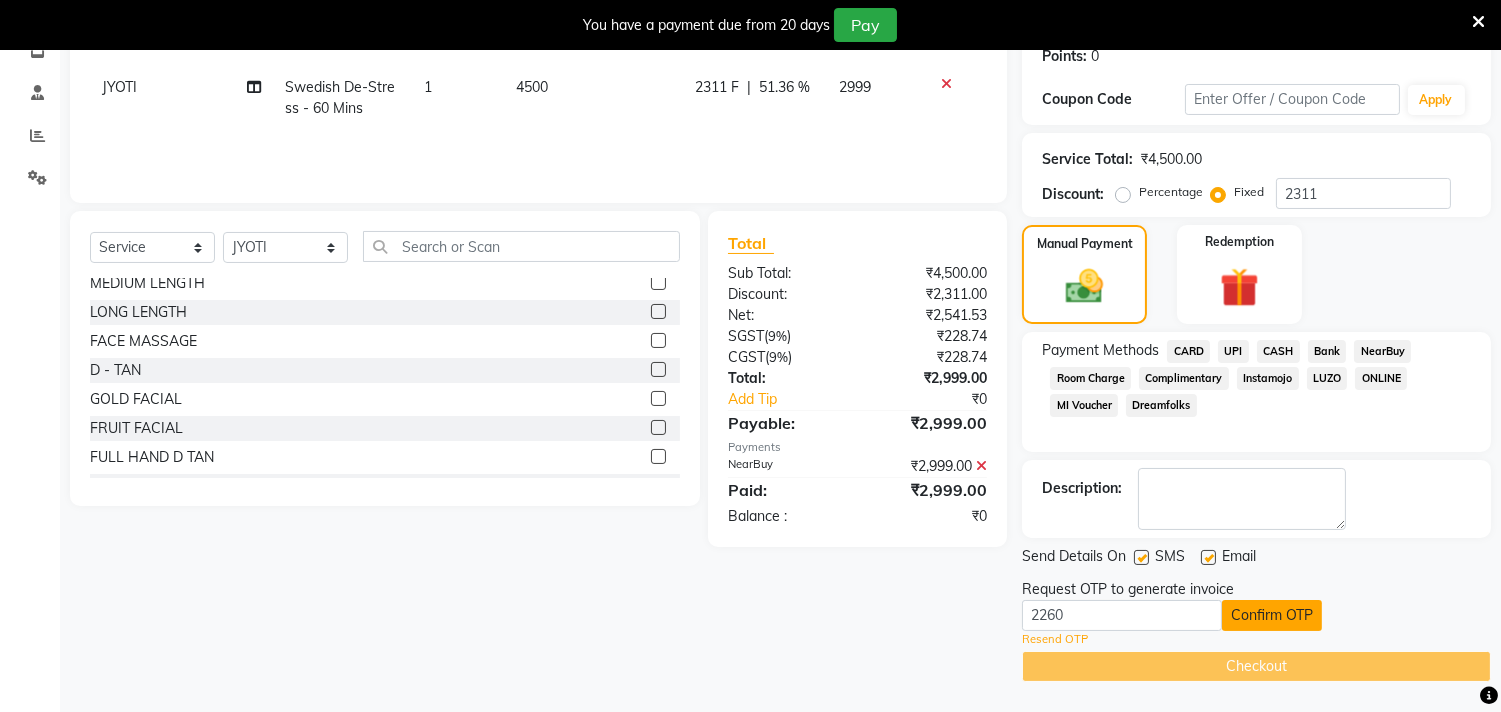 click on "Confirm OTP" 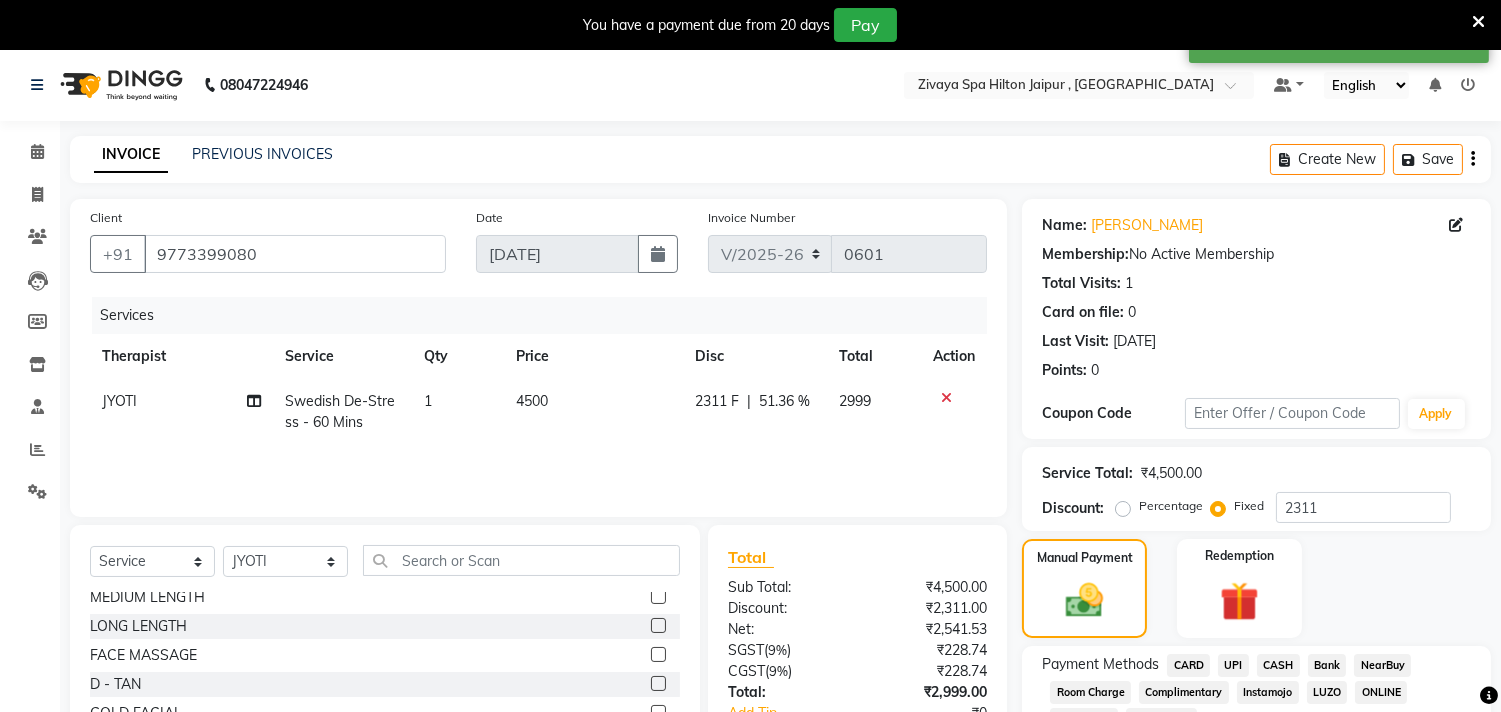 scroll, scrollTop: 0, scrollLeft: 0, axis: both 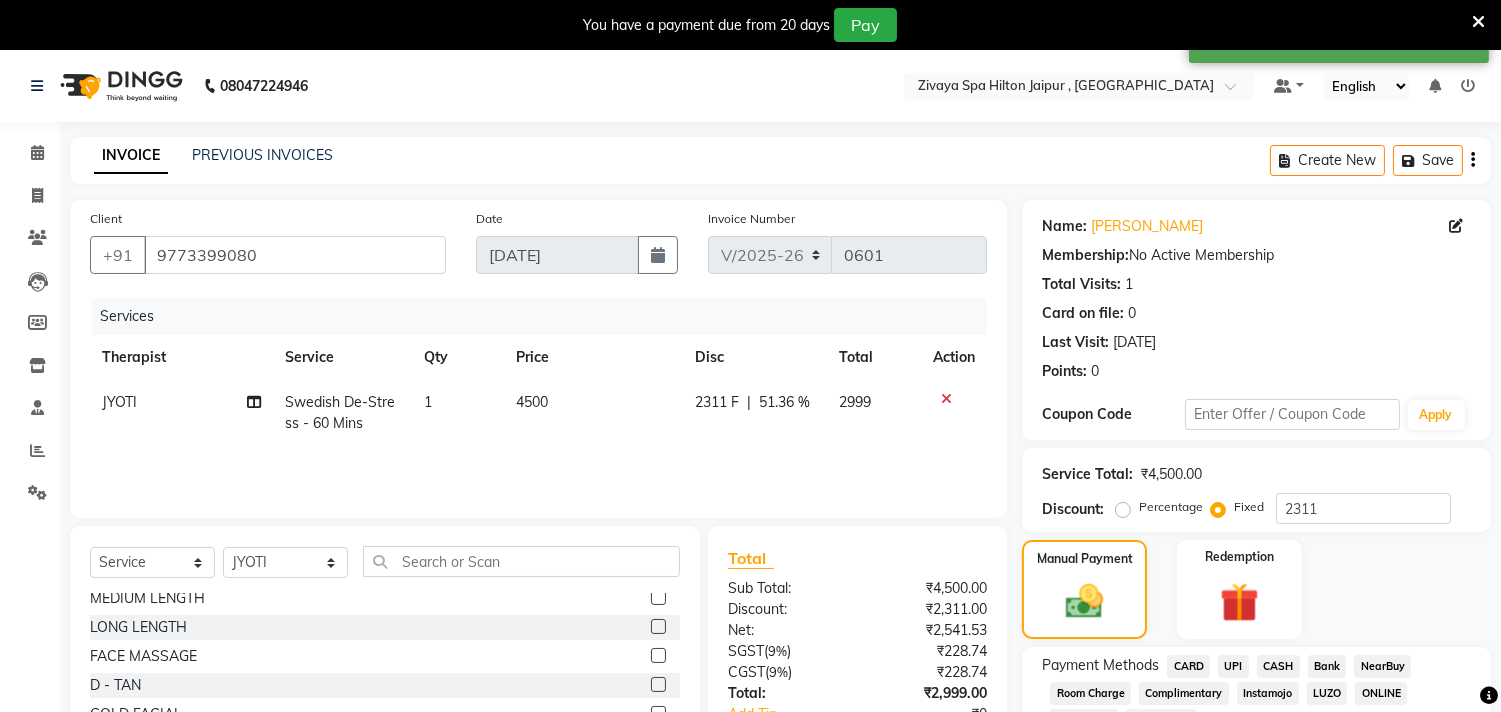 click at bounding box center [1478, 22] 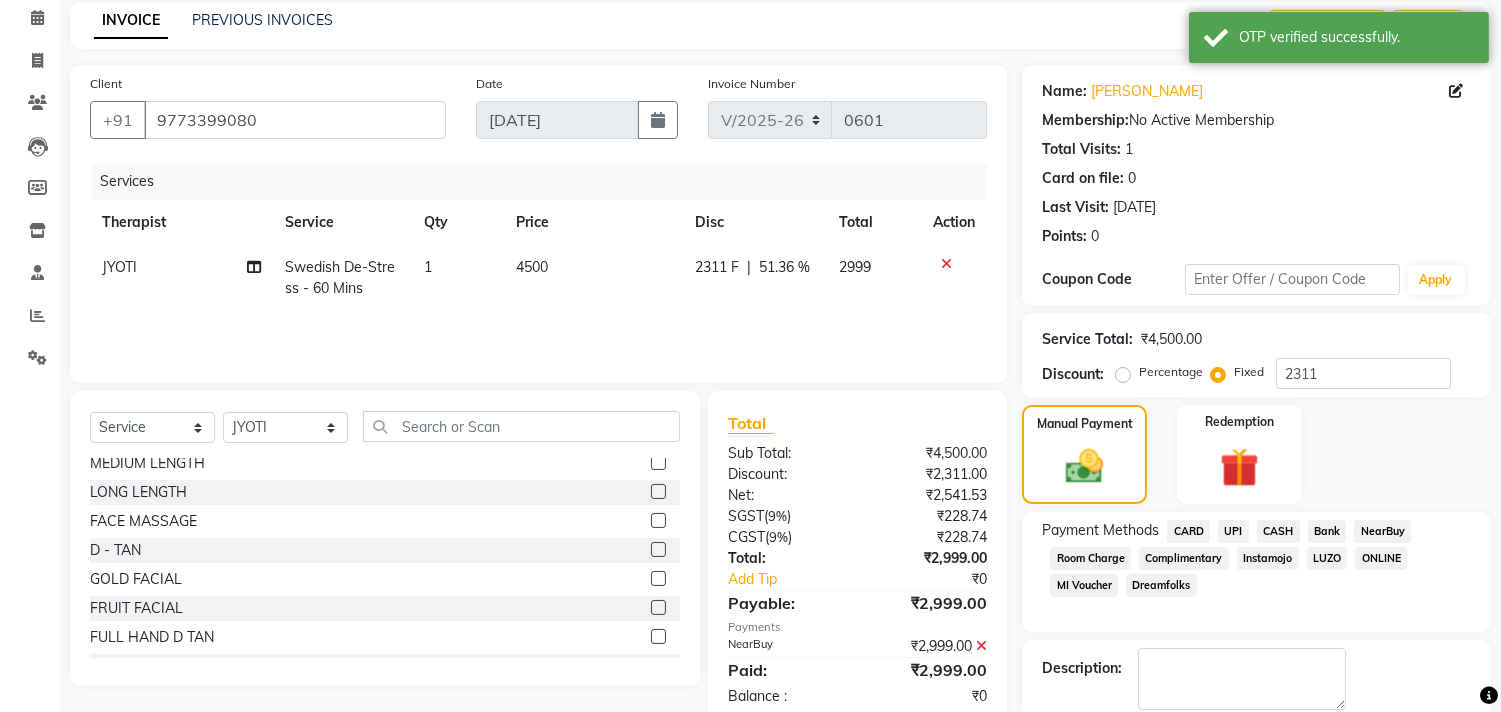scroll, scrollTop: 187, scrollLeft: 0, axis: vertical 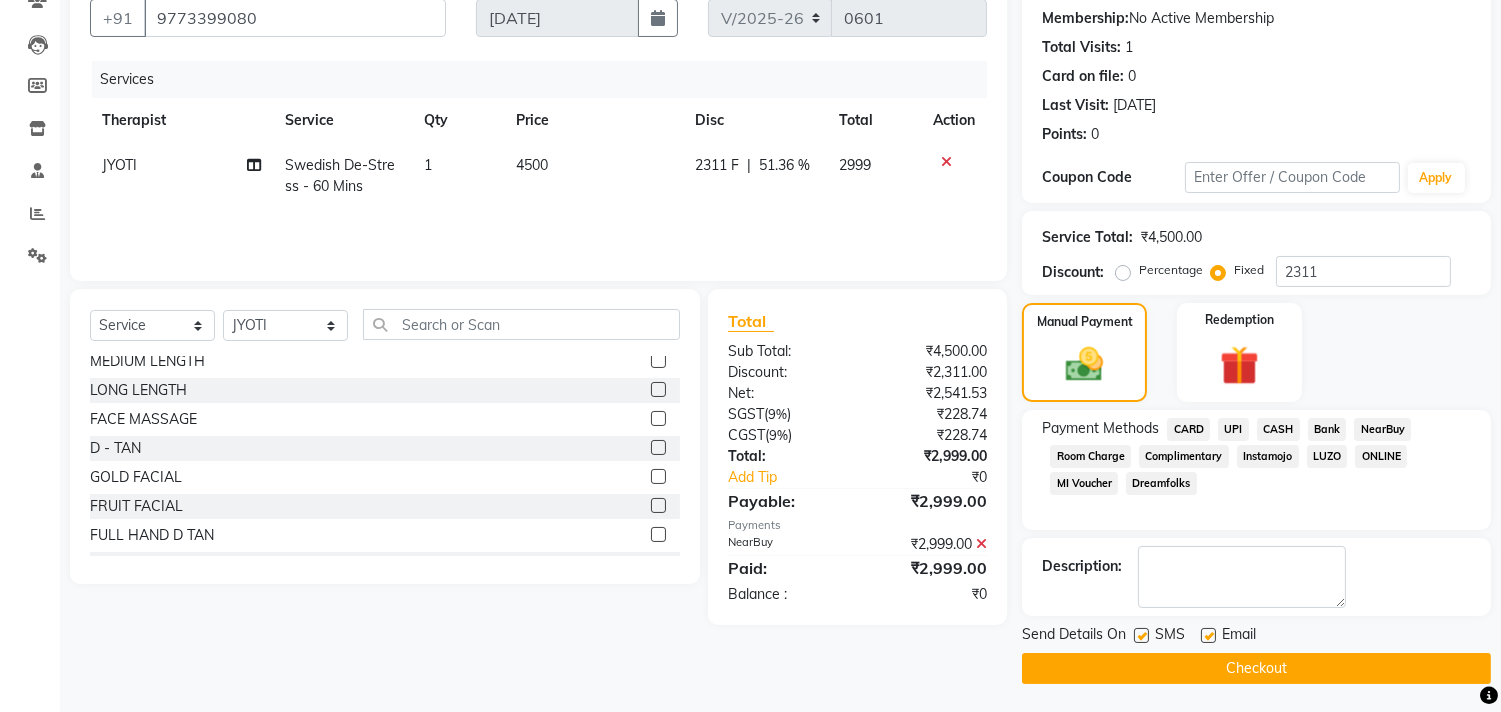 click on "Checkout" 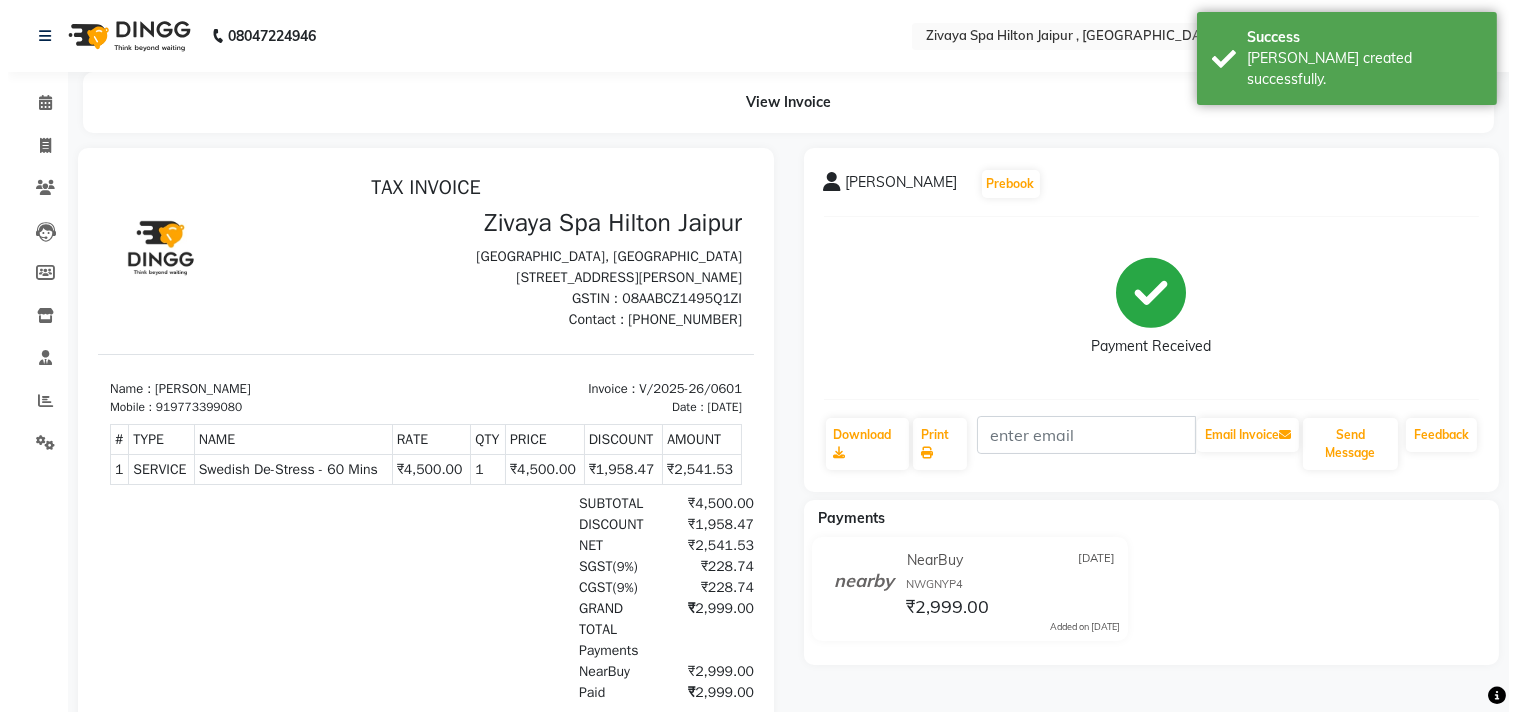 scroll, scrollTop: 0, scrollLeft: 0, axis: both 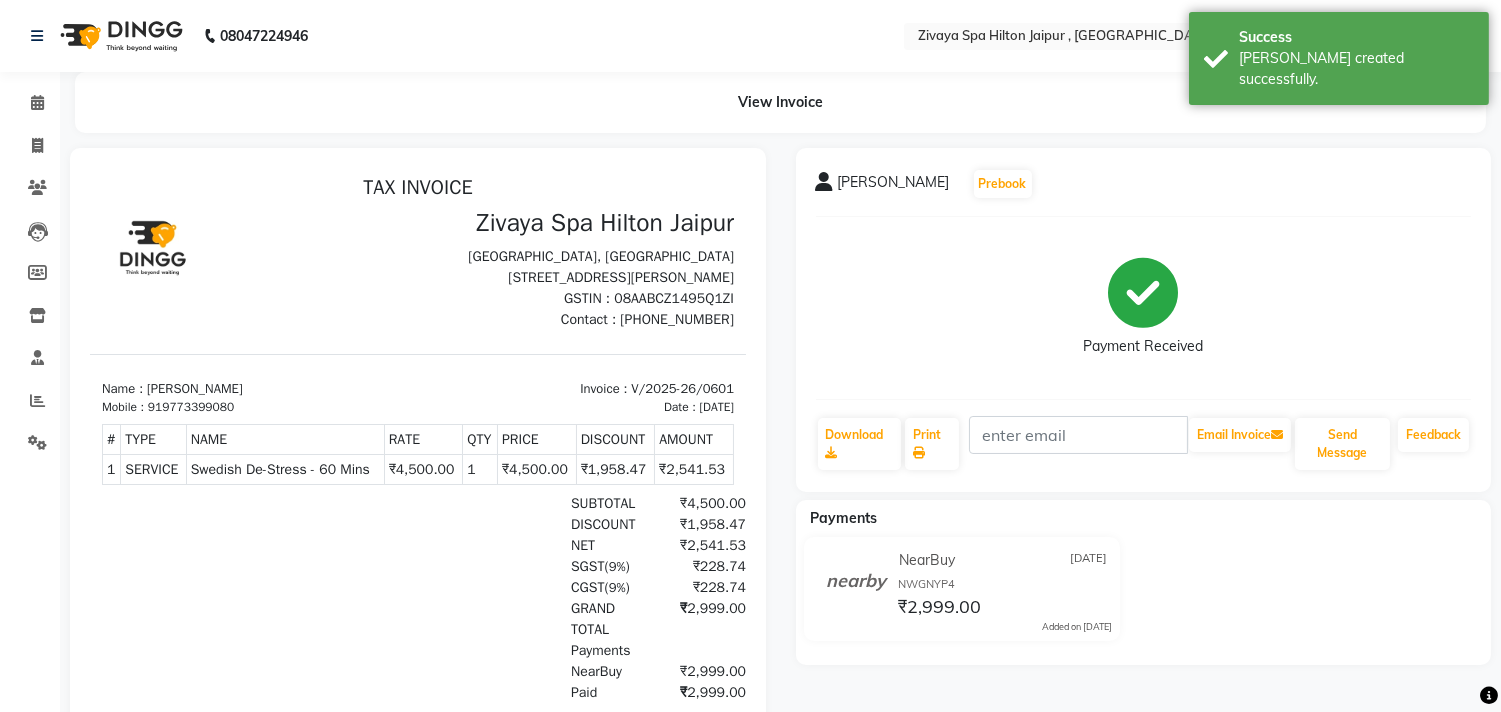 click 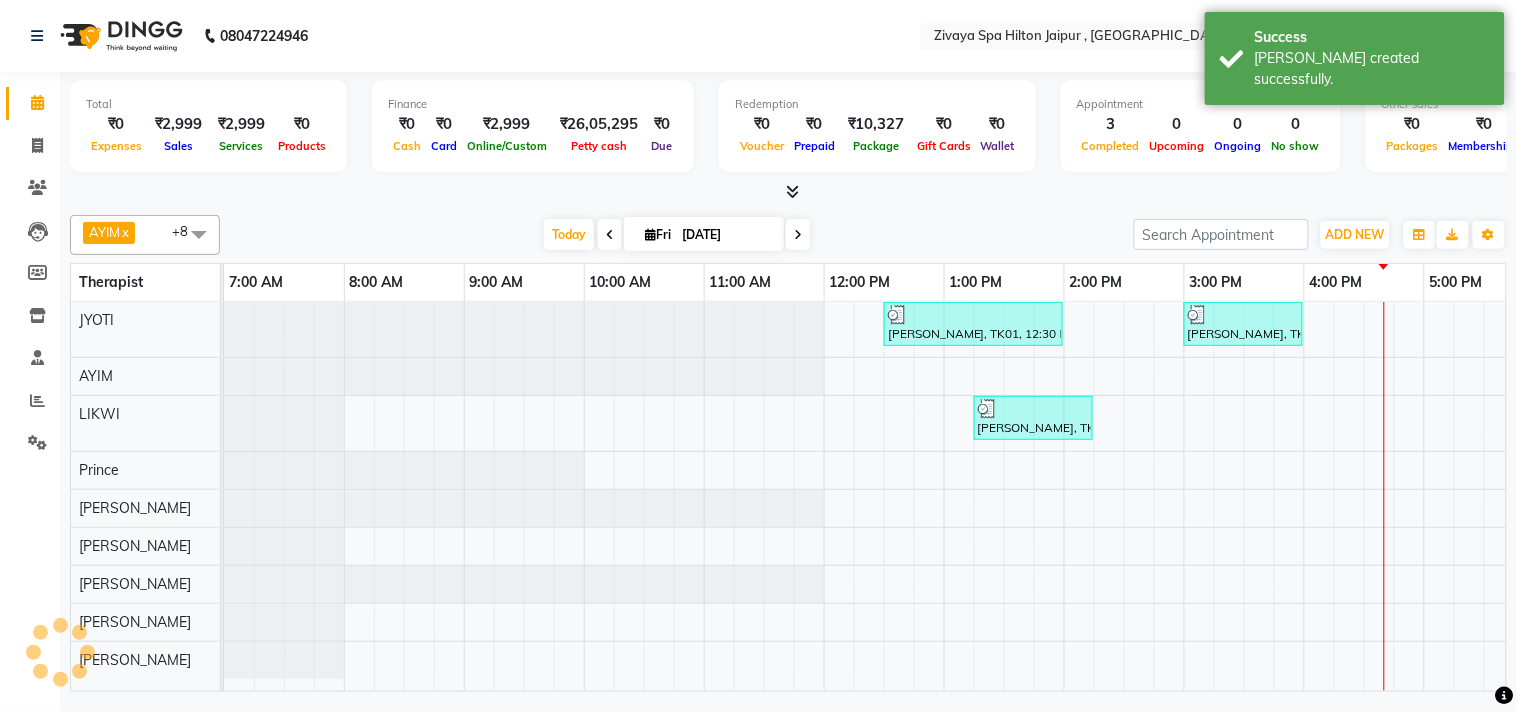 scroll, scrollTop: 0, scrollLeft: 0, axis: both 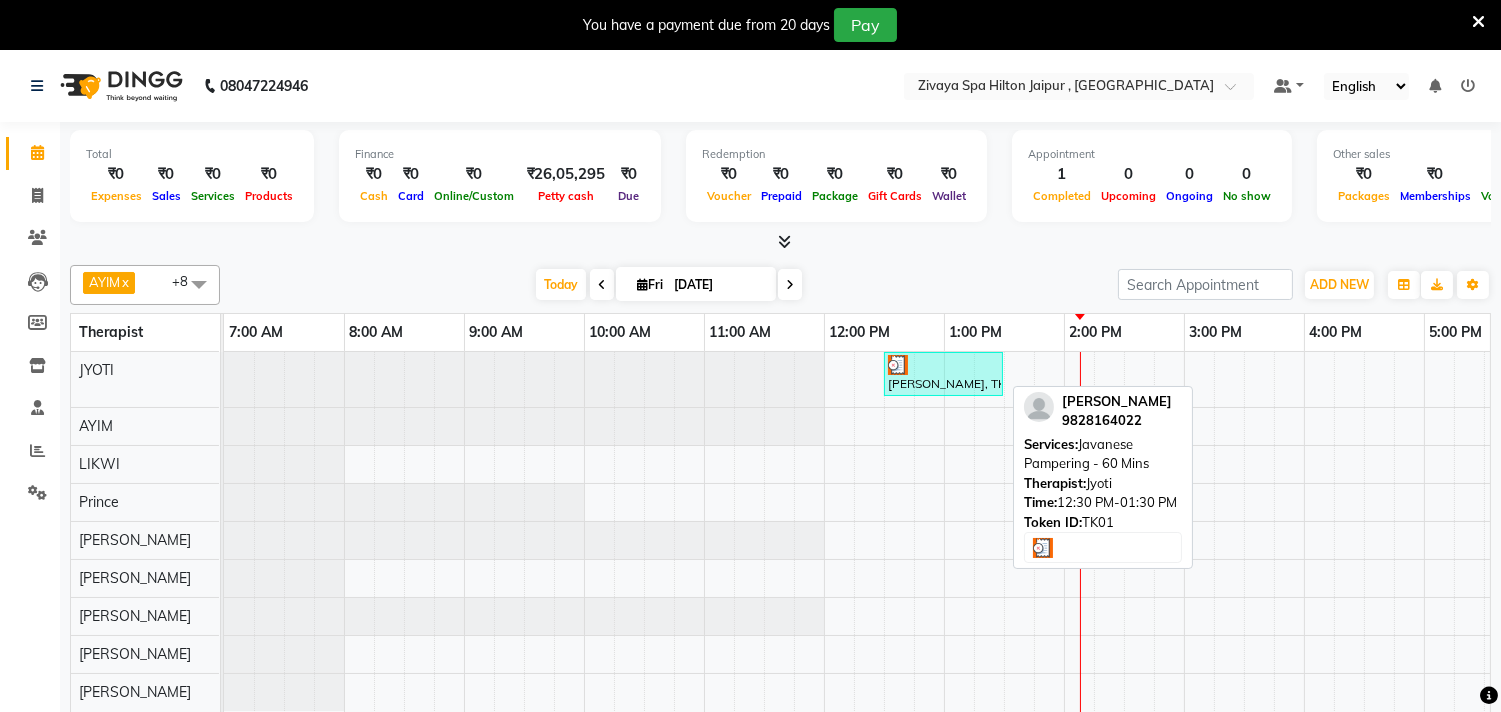 click on "JUGAL AGARWAL, TK01, 12:30 PM-01:30 PM, Javanese Pampering - 60 Mins" at bounding box center (943, 374) 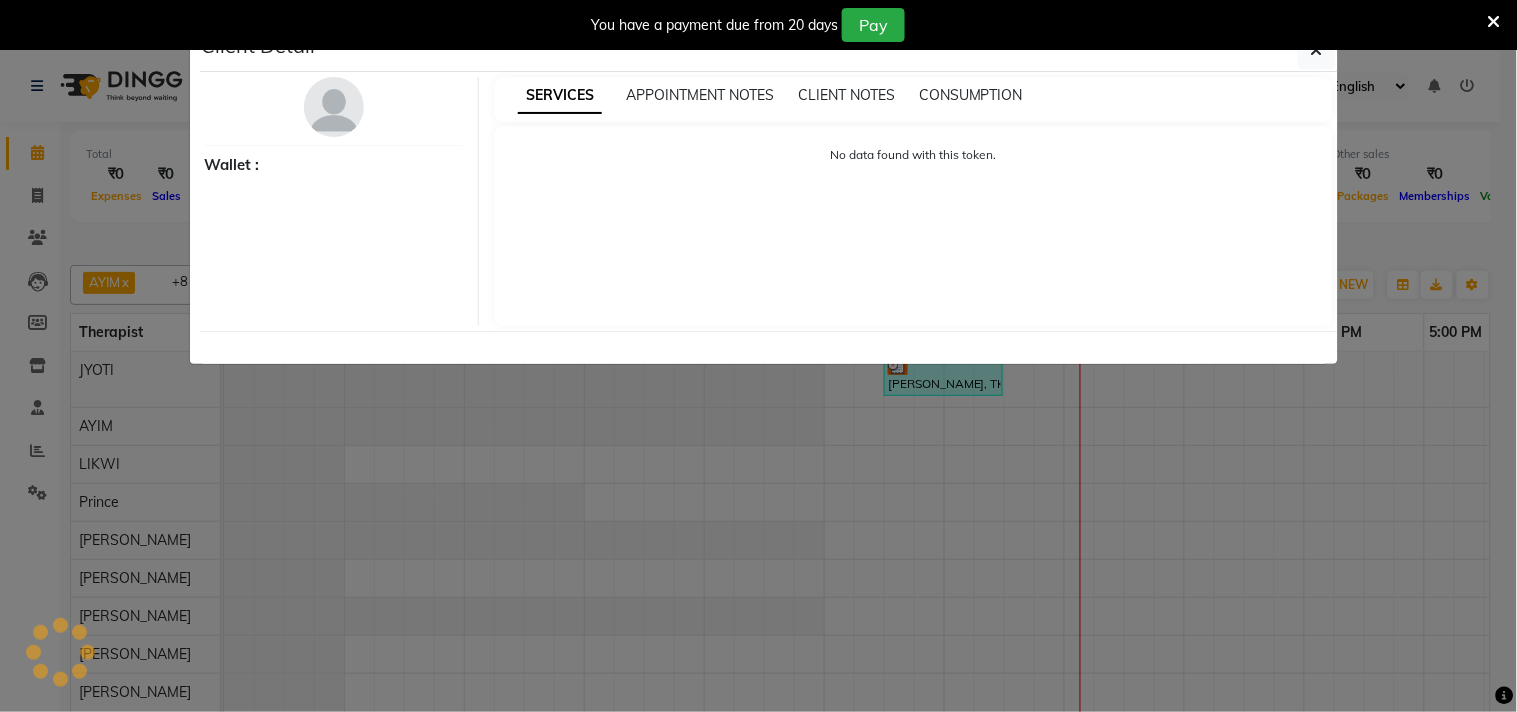 select on "3" 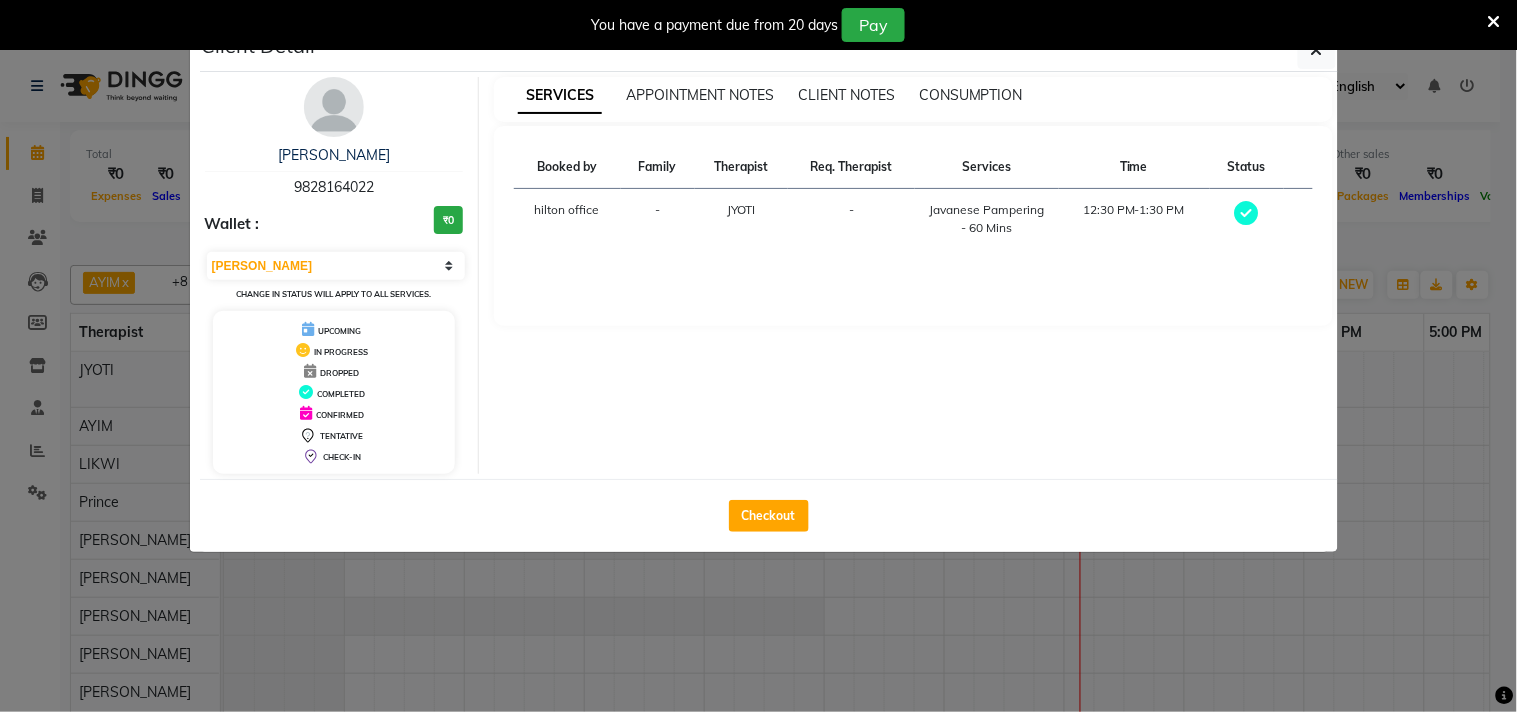 click at bounding box center [1494, 22] 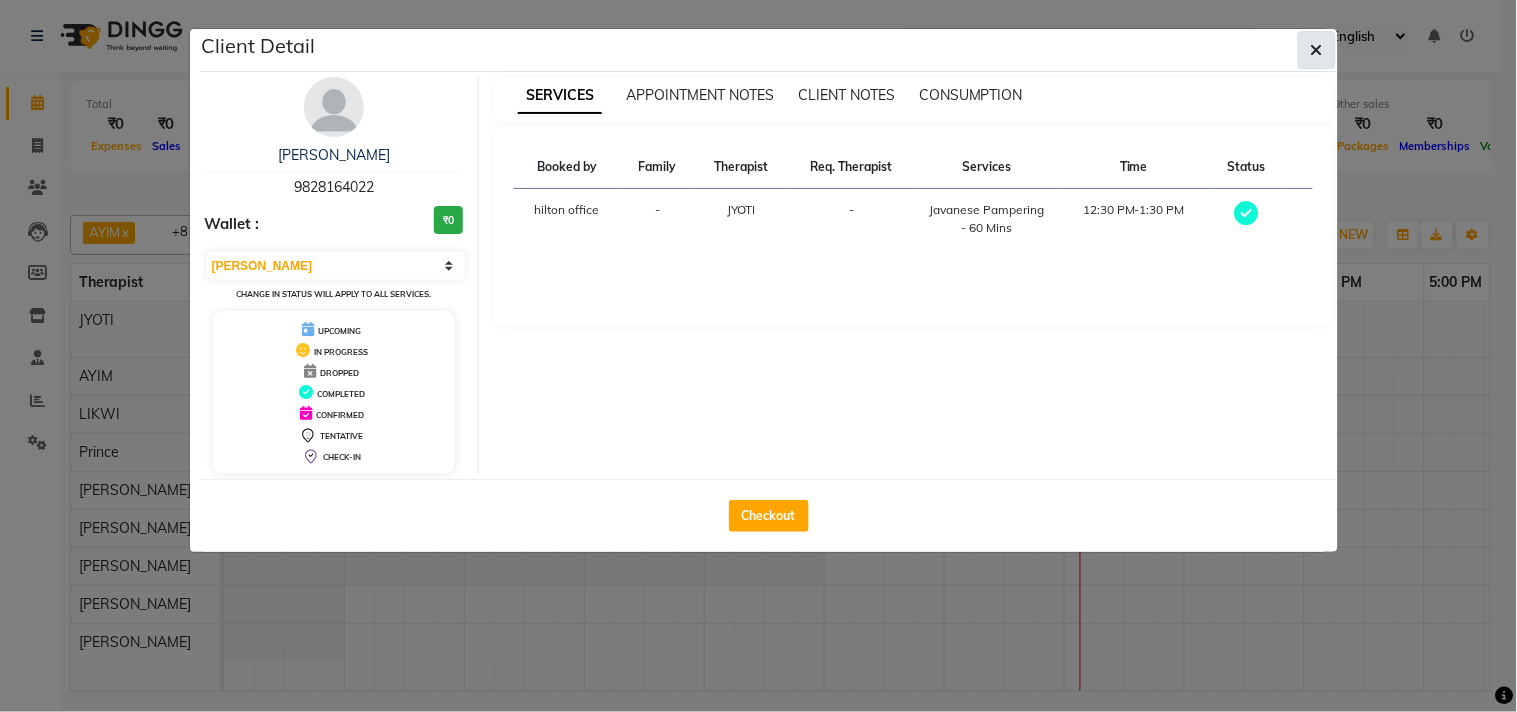click 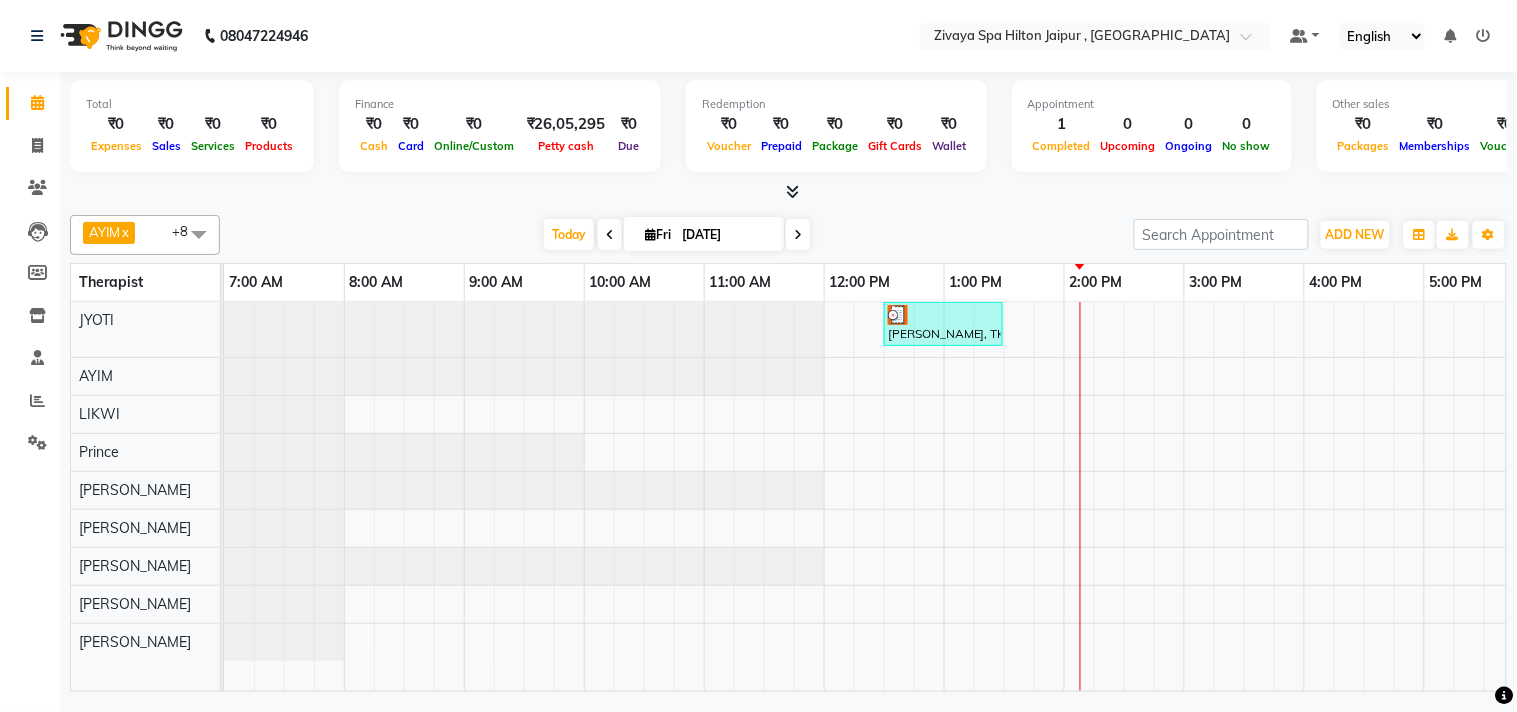 scroll, scrollTop: 0, scrollLeft: 134, axis: horizontal 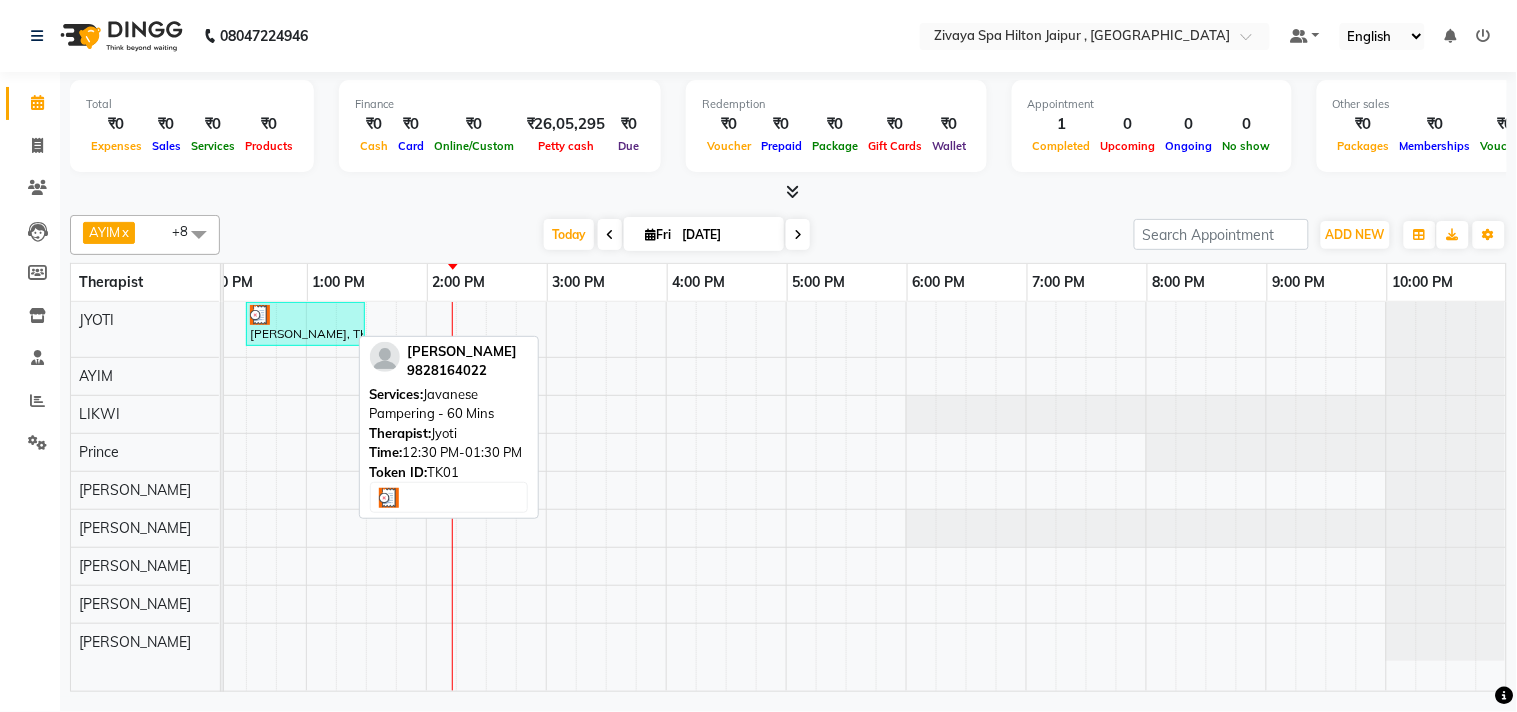 drag, startPoint x: 287, startPoint y: 331, endPoint x: 343, endPoint y: 307, distance: 60.926186 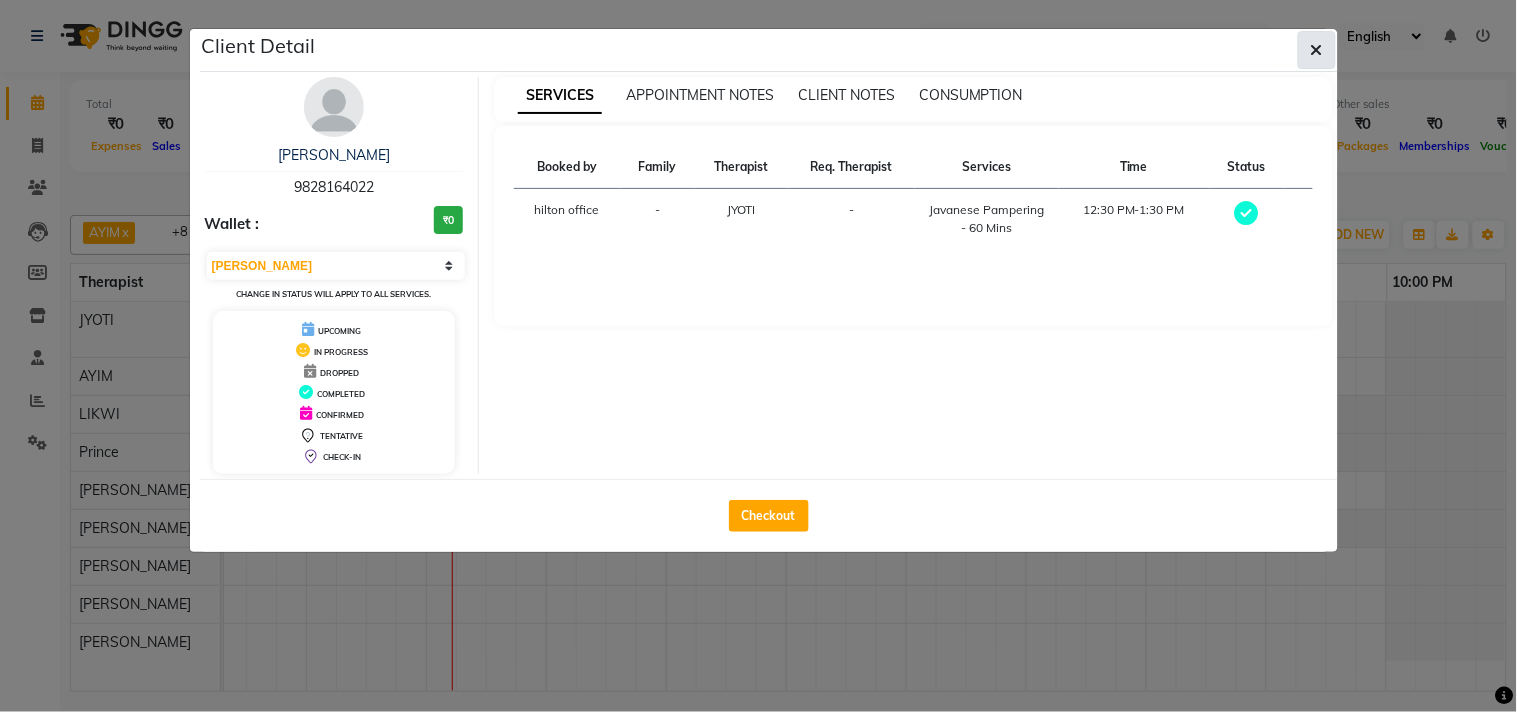 click 